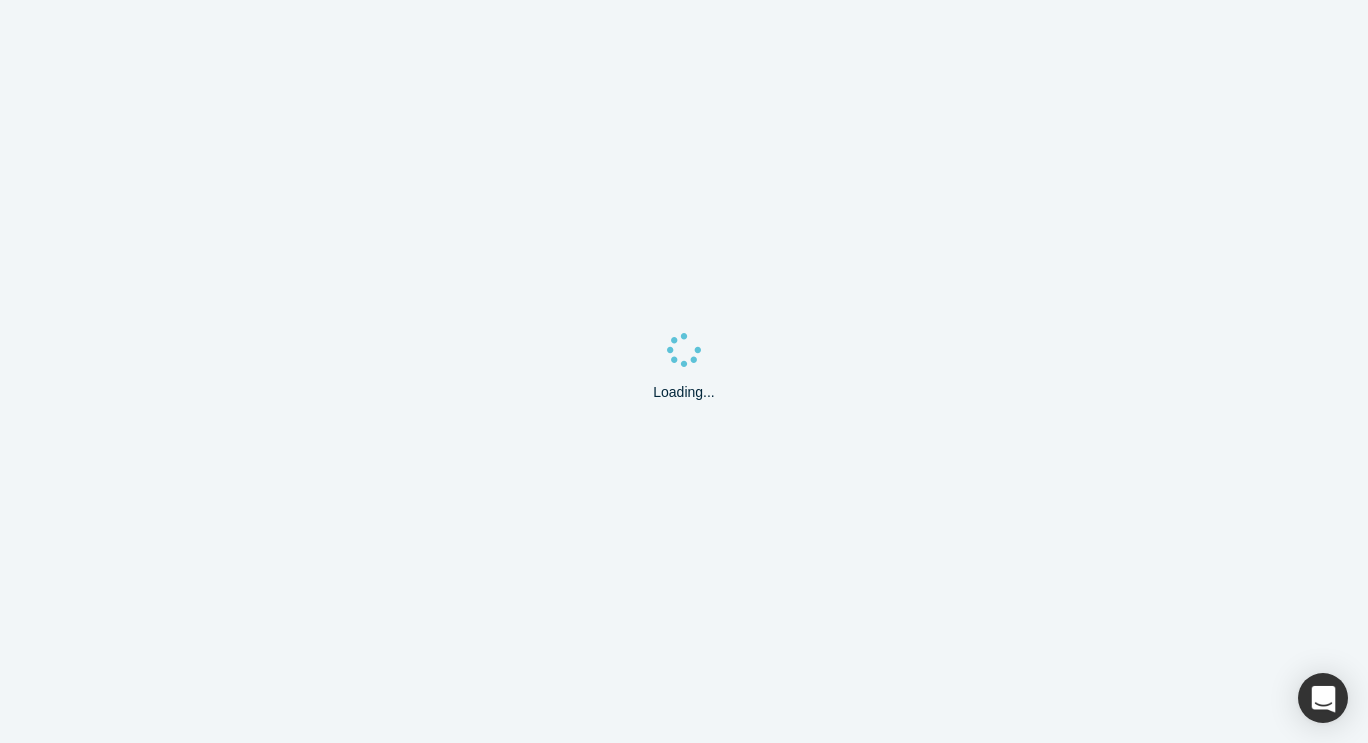 scroll, scrollTop: 0, scrollLeft: 0, axis: both 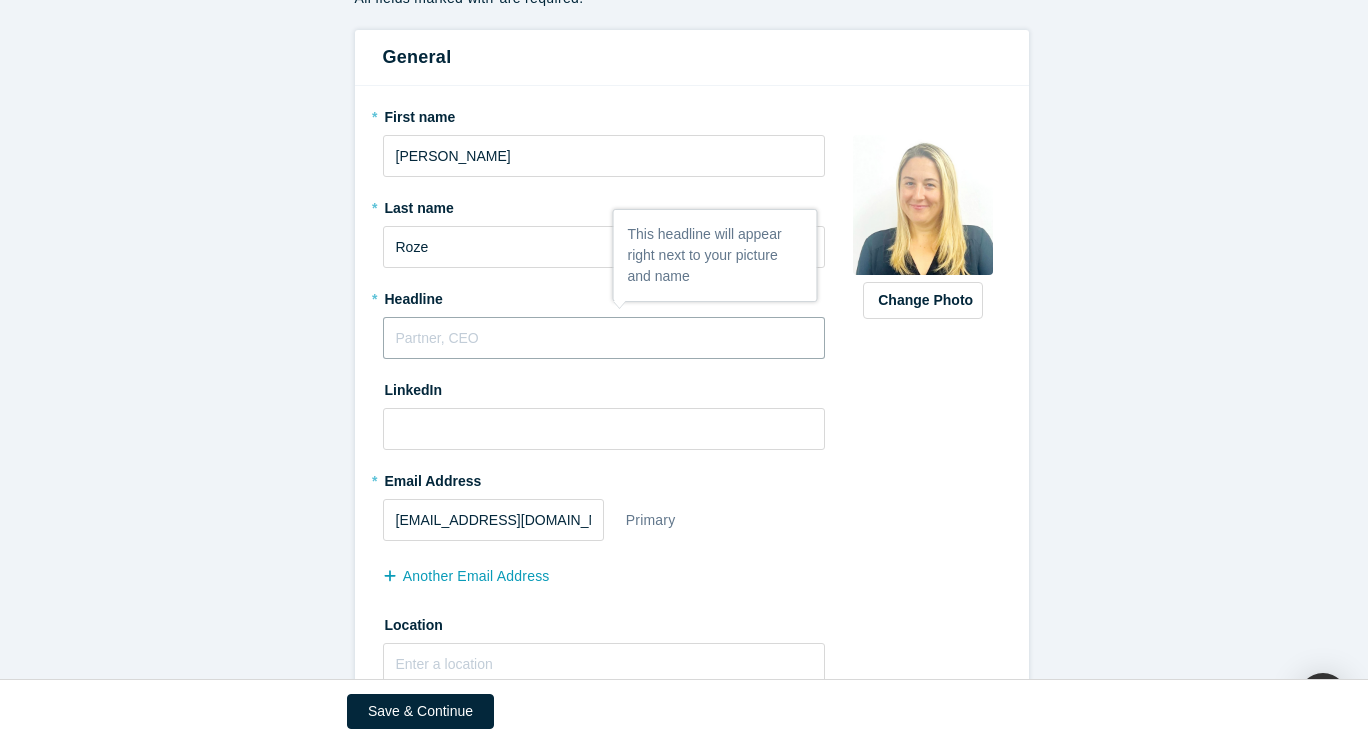 click at bounding box center (604, 338) 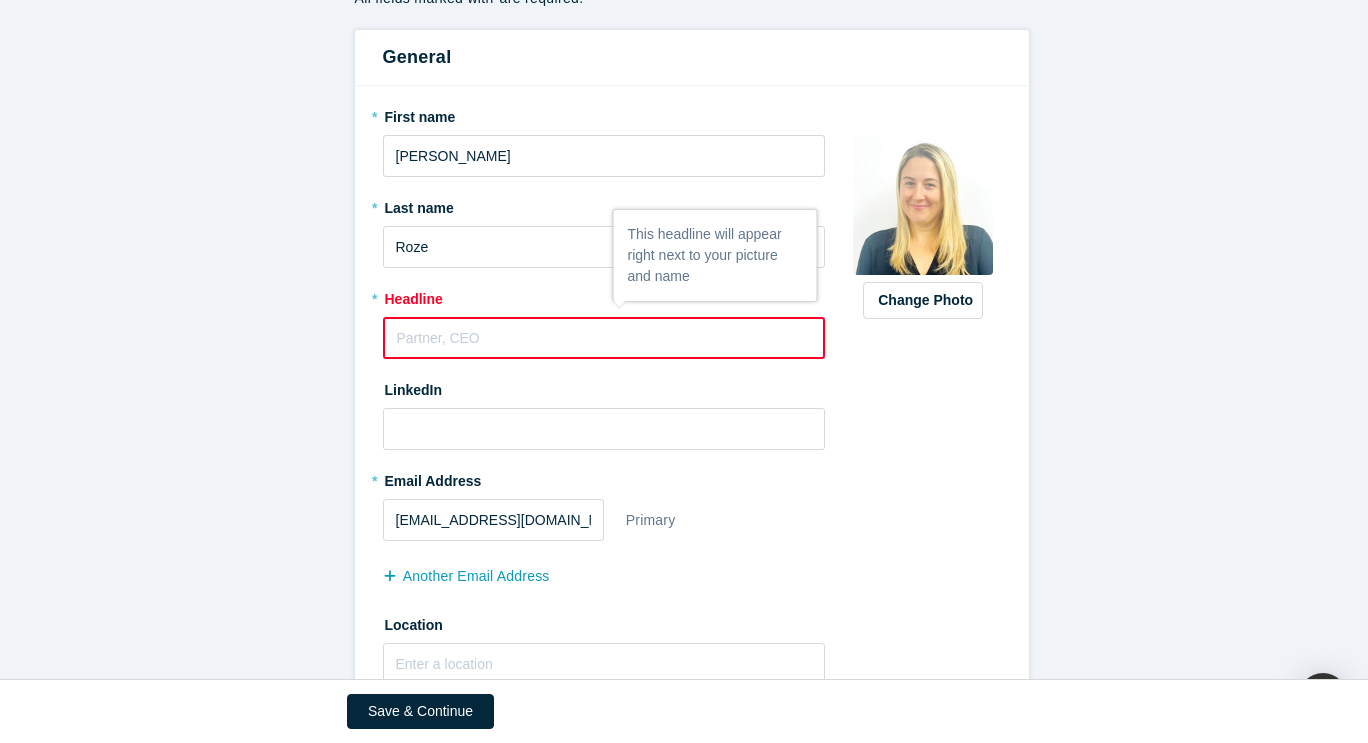 paste on "Financial Inclusion & Mobile Money Advisor" 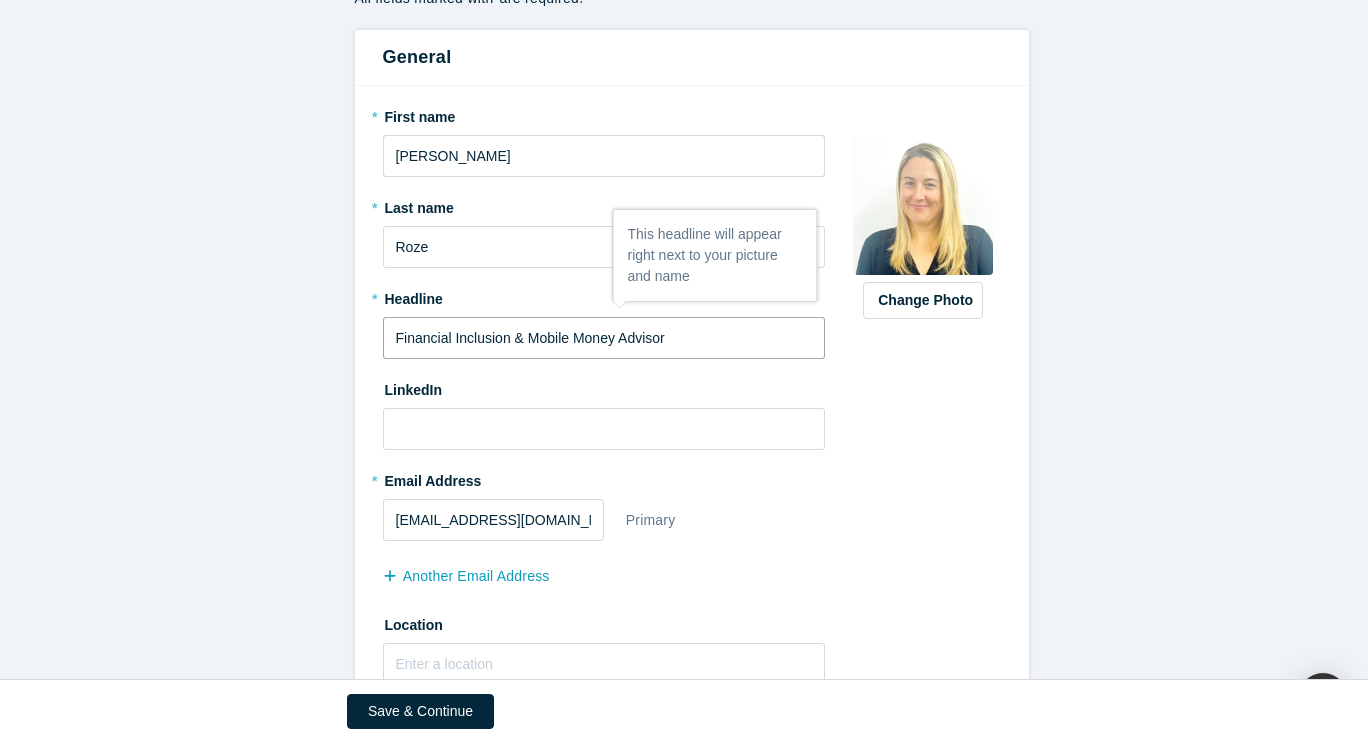 type on "Financial Inclusion & Mobile Money Advisor" 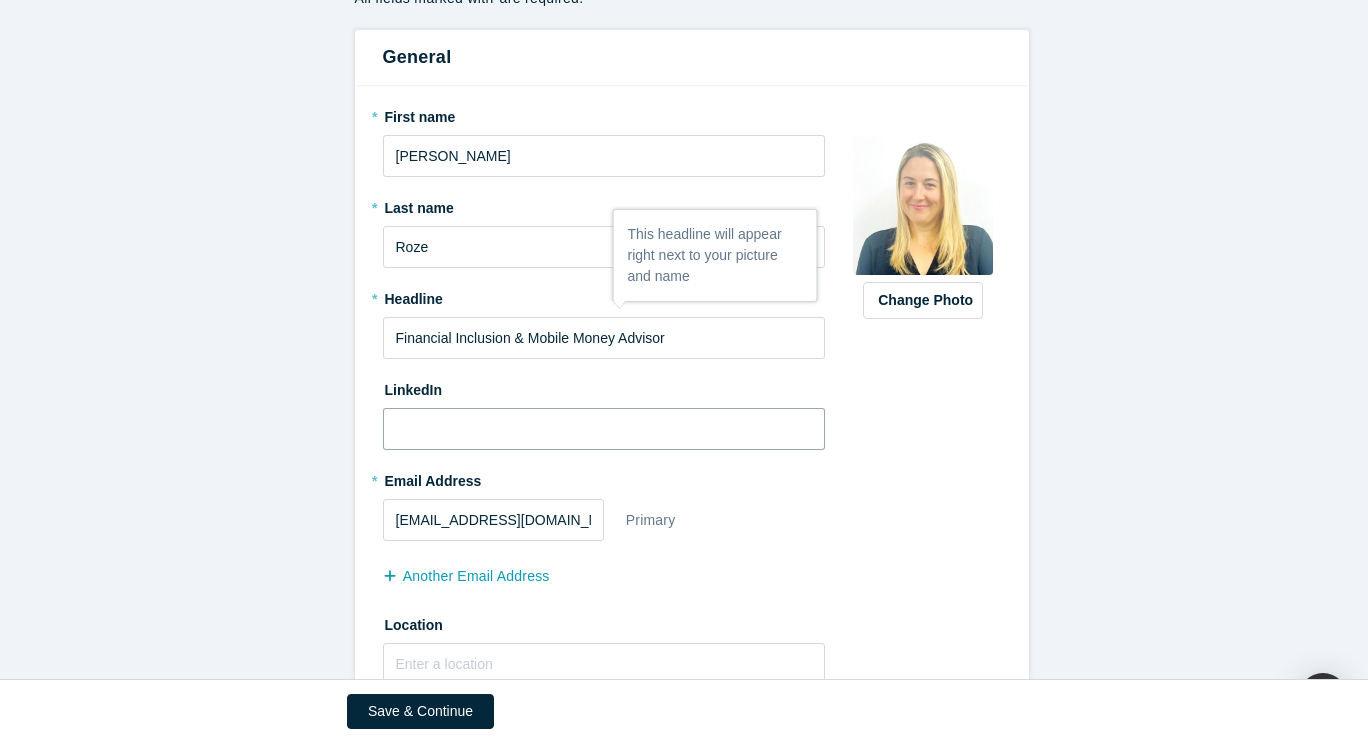 click at bounding box center [604, 429] 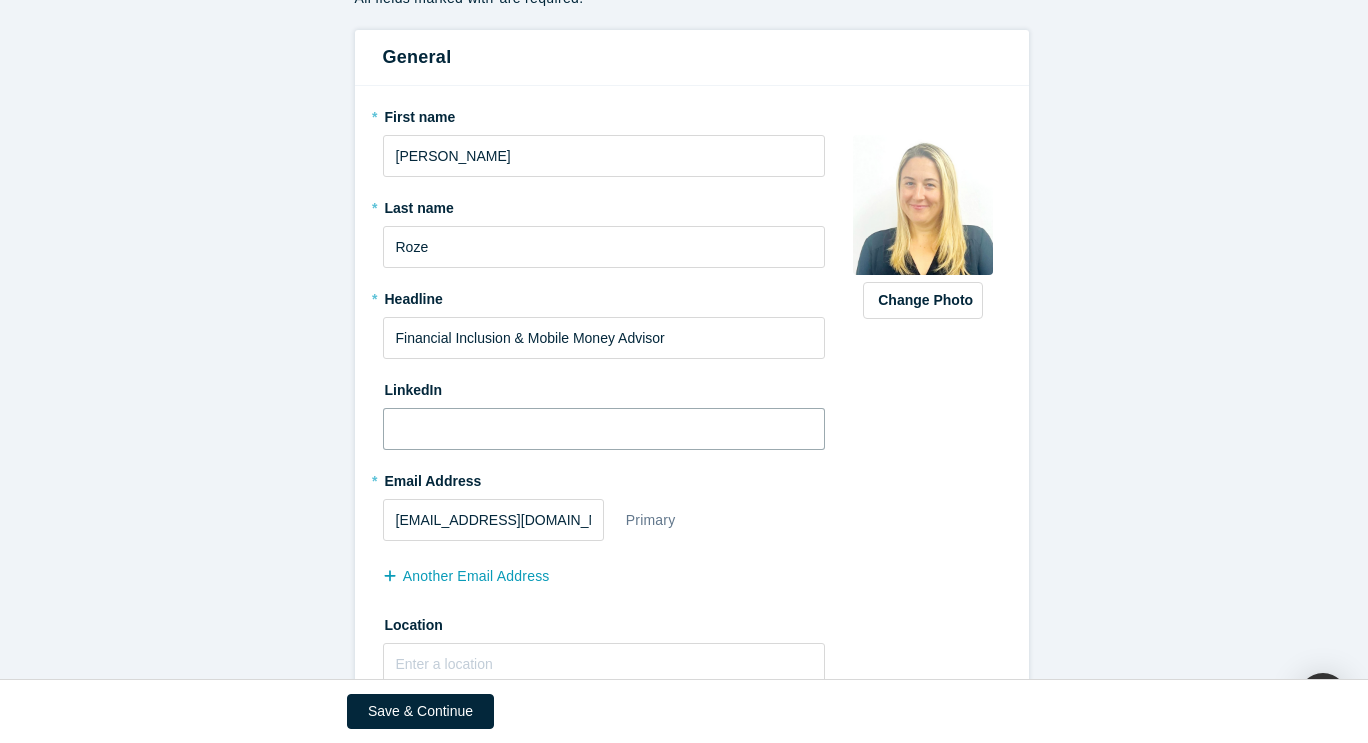 paste on "[DOMAIN_NAME][URL]" 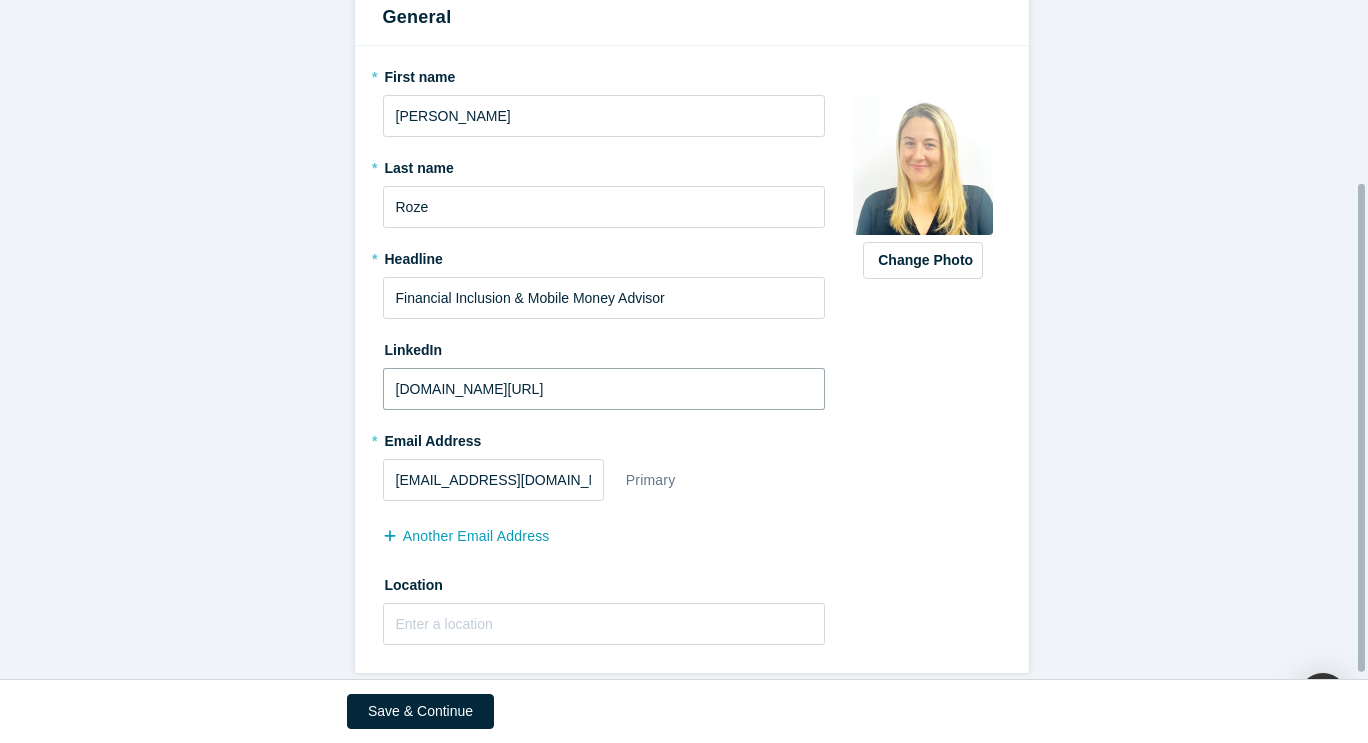 scroll, scrollTop: 262, scrollLeft: 0, axis: vertical 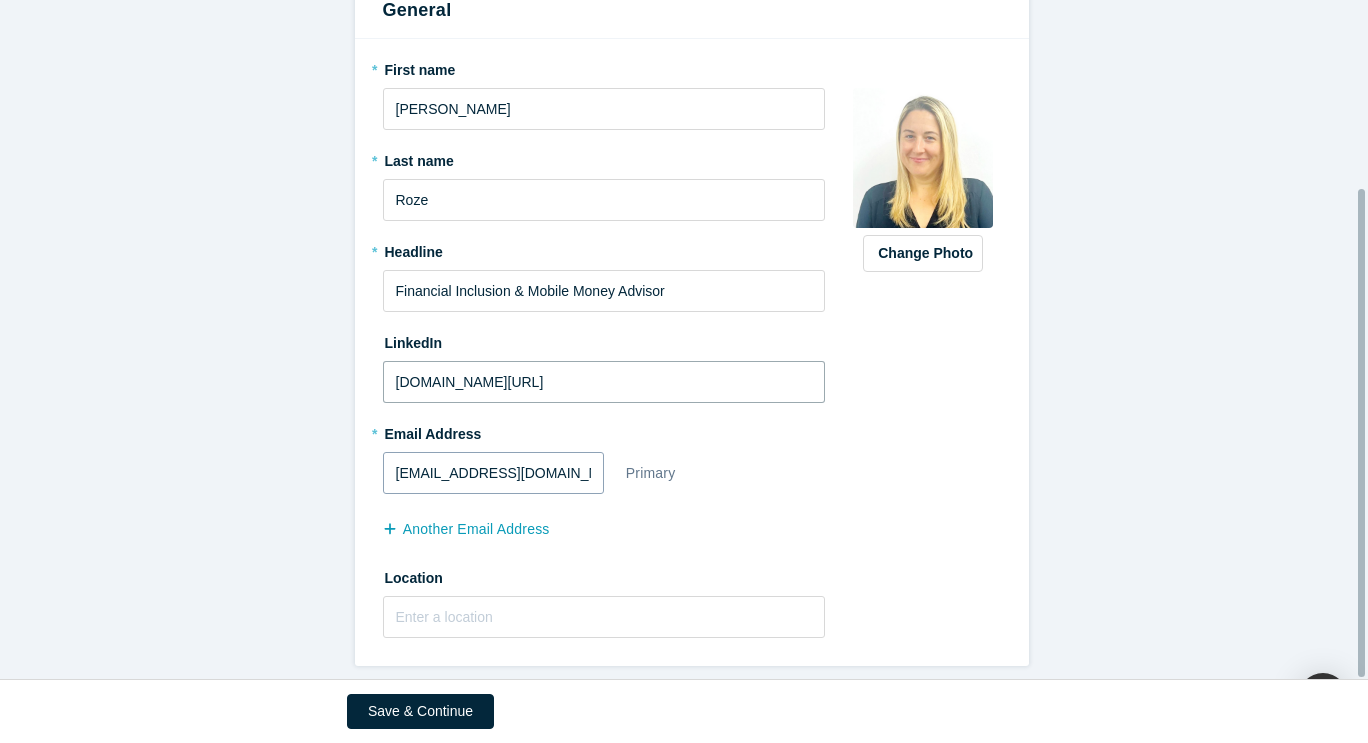 type on "[DOMAIN_NAME][URL]" 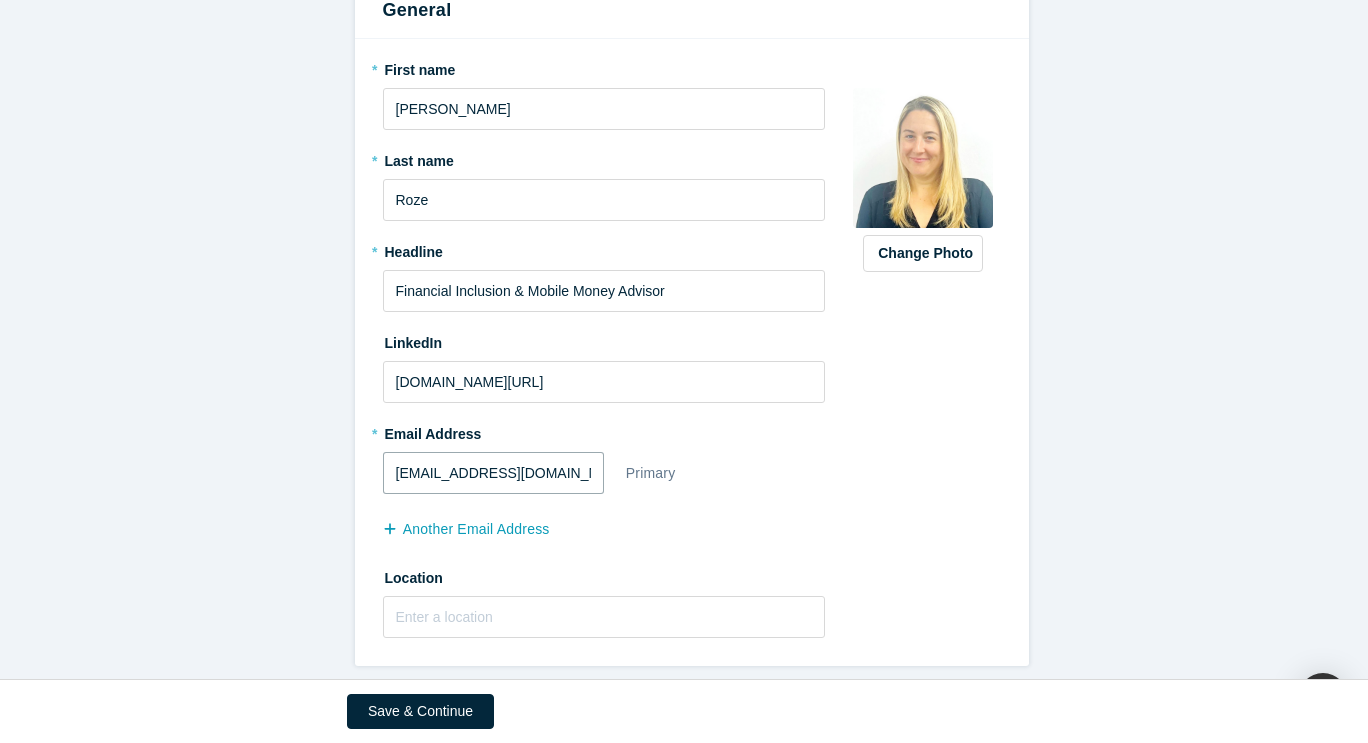 drag, startPoint x: 535, startPoint y: 454, endPoint x: 369, endPoint y: 459, distance: 166.07529 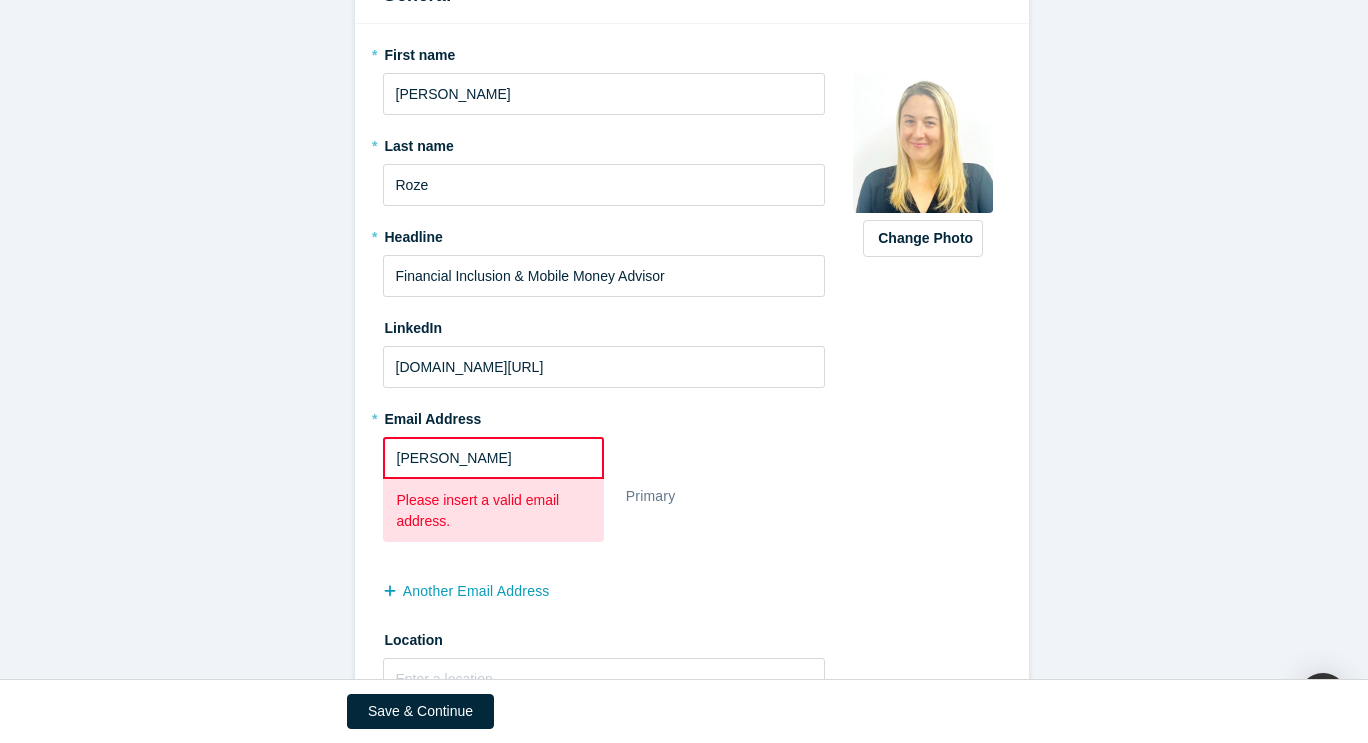 type on "[PERSON_NAME][EMAIL_ADDRESS][DOMAIN_NAME]" 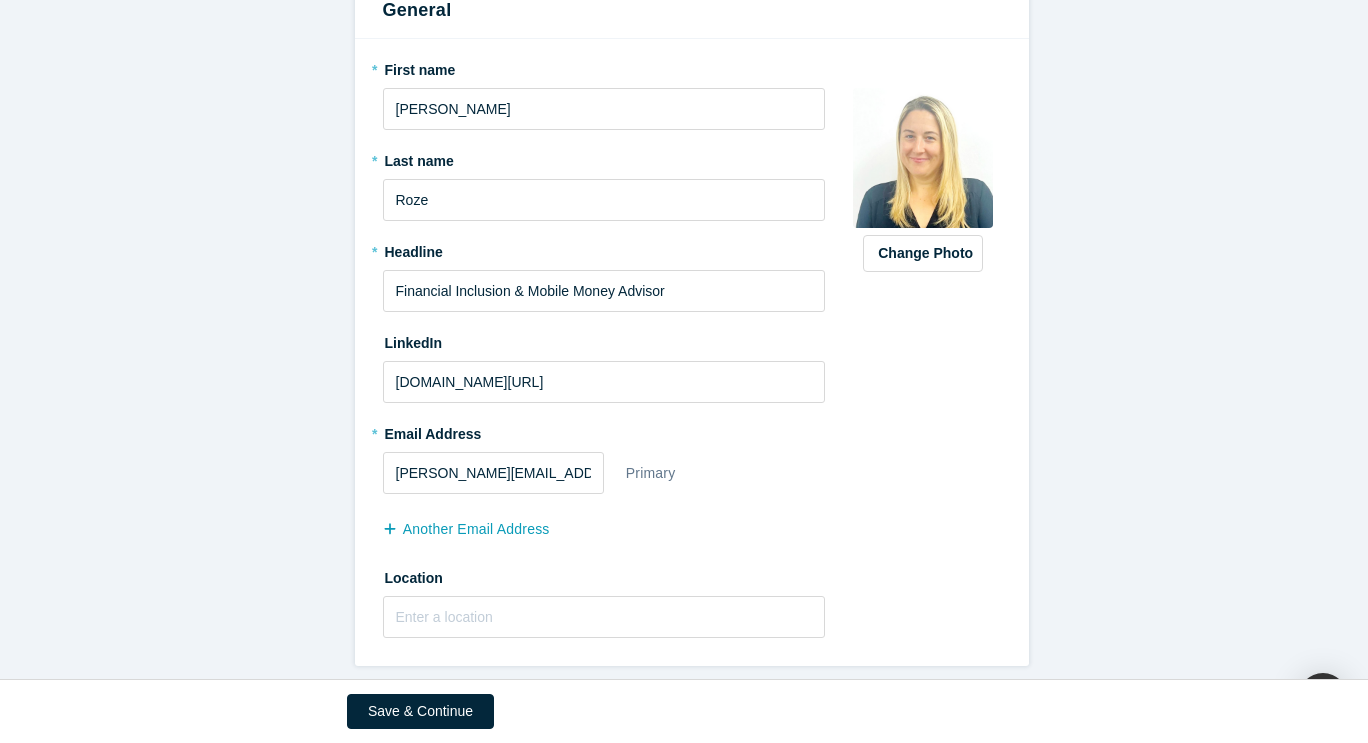 click on "another Email Address" at bounding box center (604, 531) 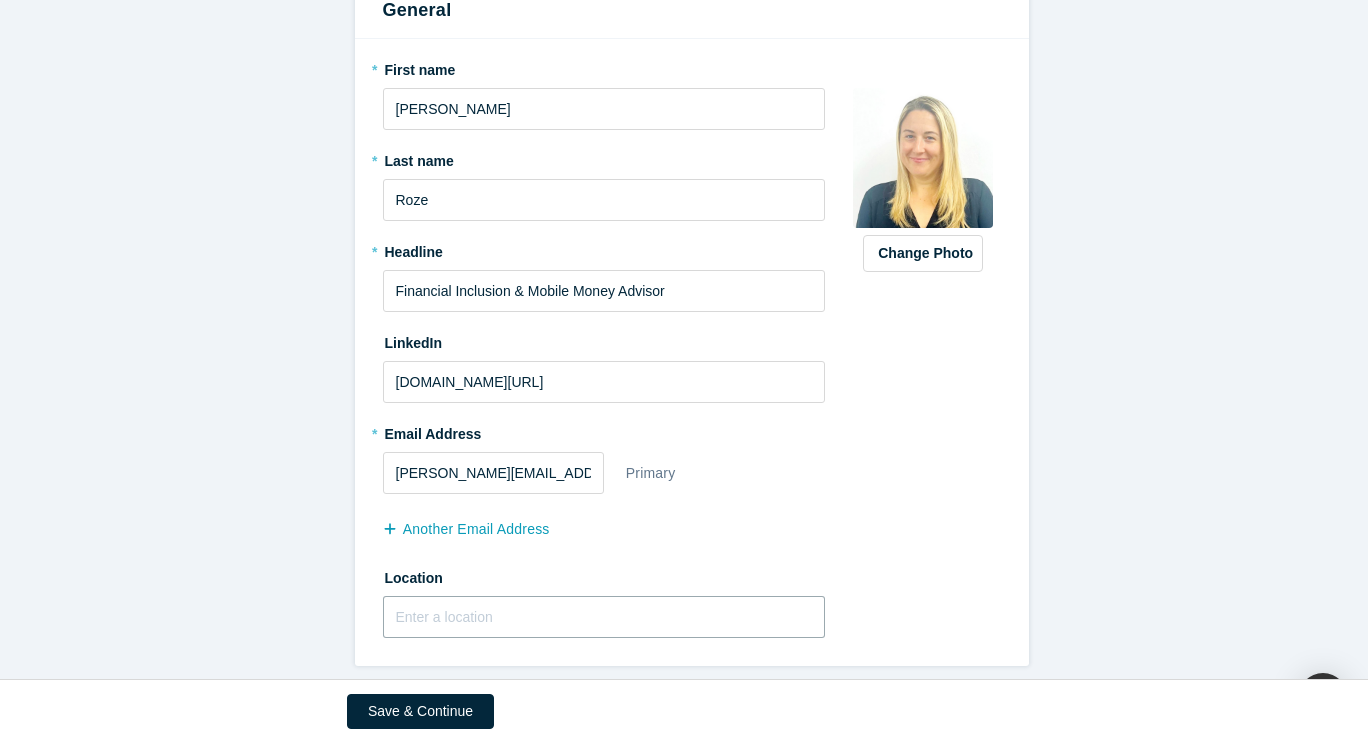 click at bounding box center [604, 617] 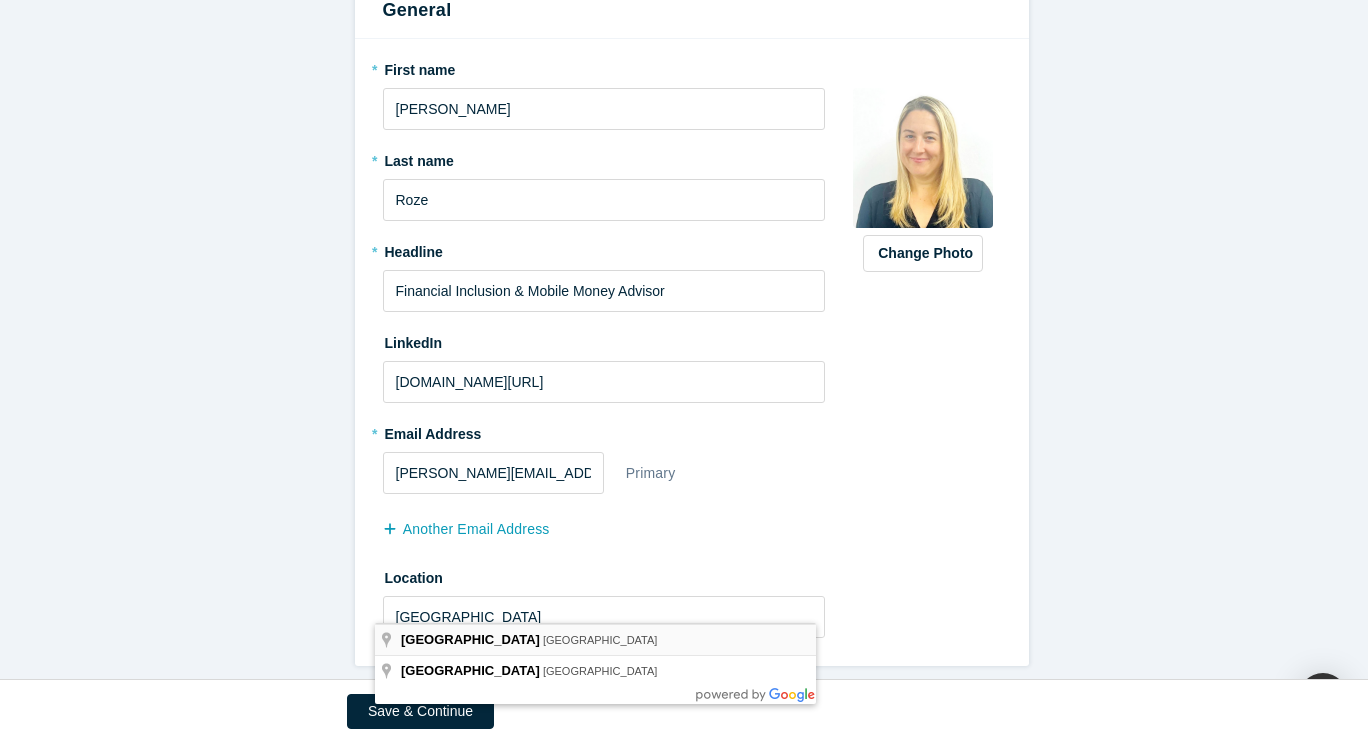 type on "[GEOGRAPHIC_DATA], [GEOGRAPHIC_DATA]" 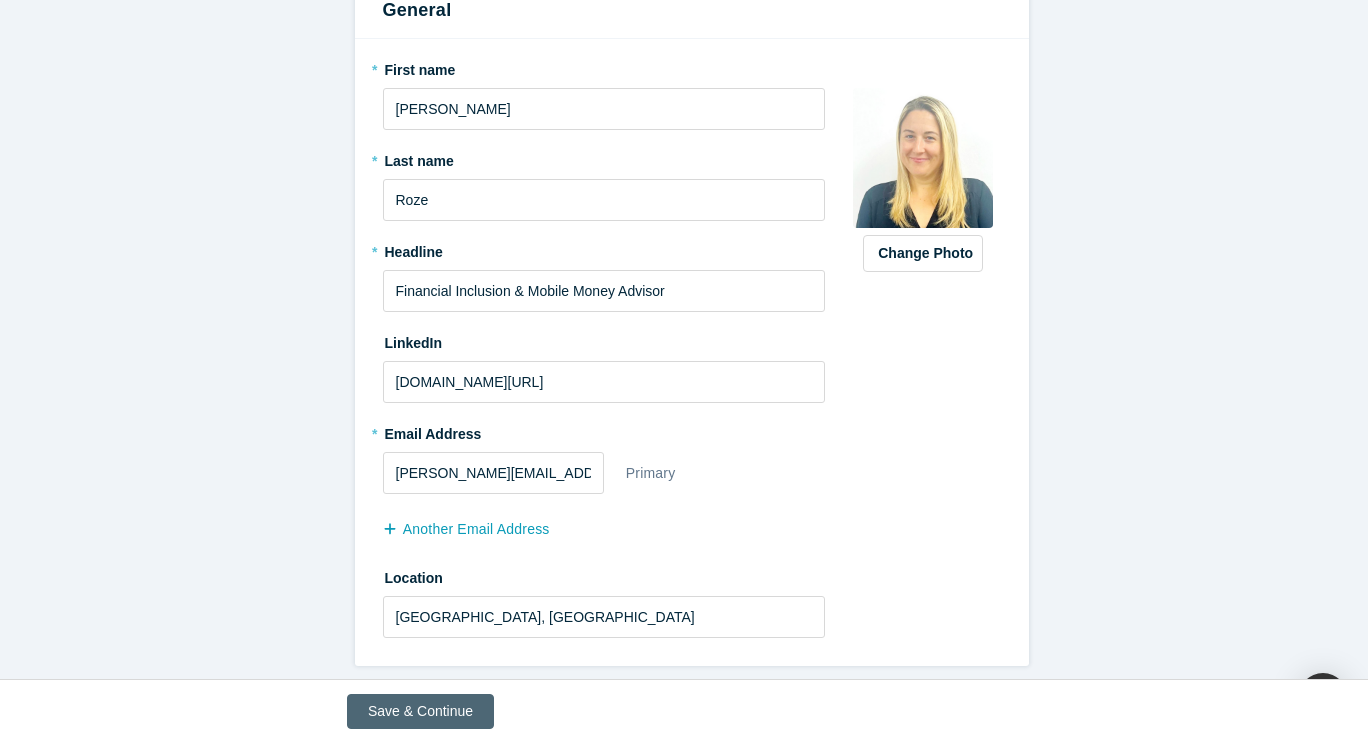 click on "Save & Continue" at bounding box center (420, 711) 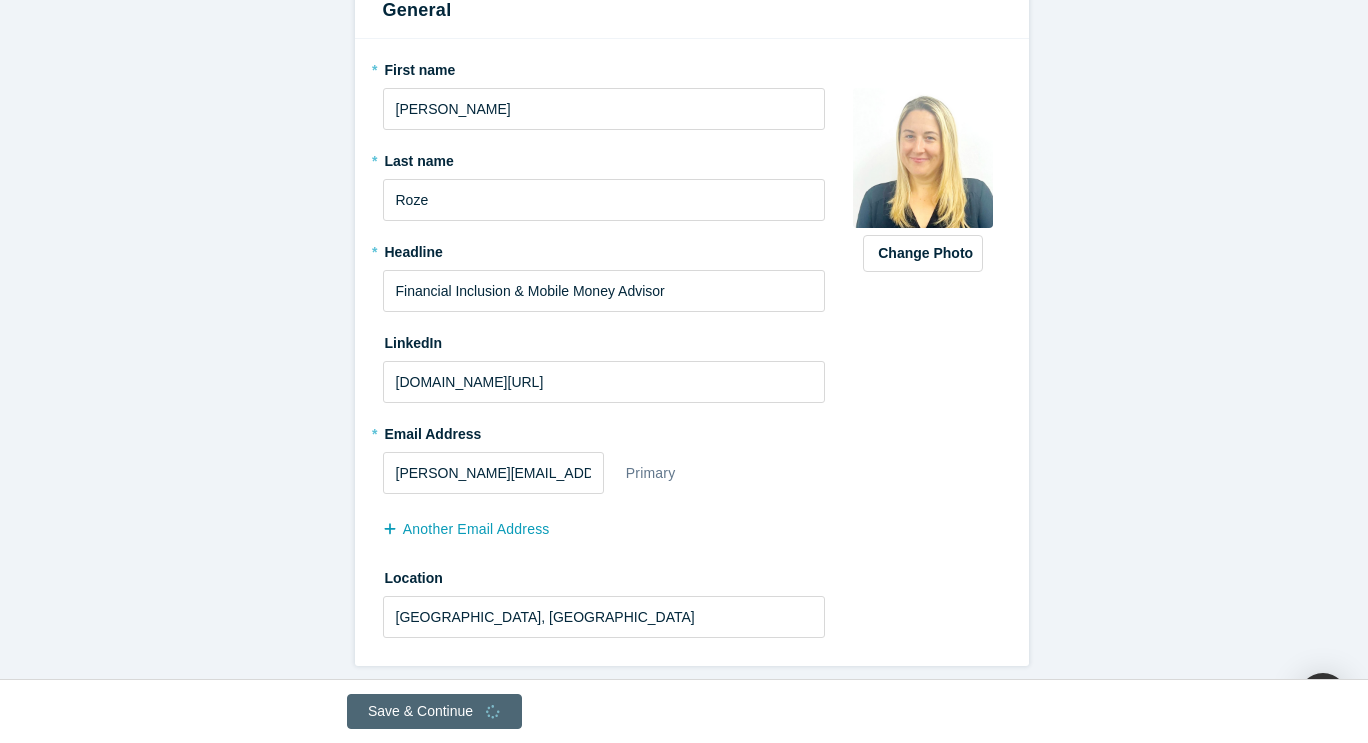 scroll, scrollTop: 0, scrollLeft: 0, axis: both 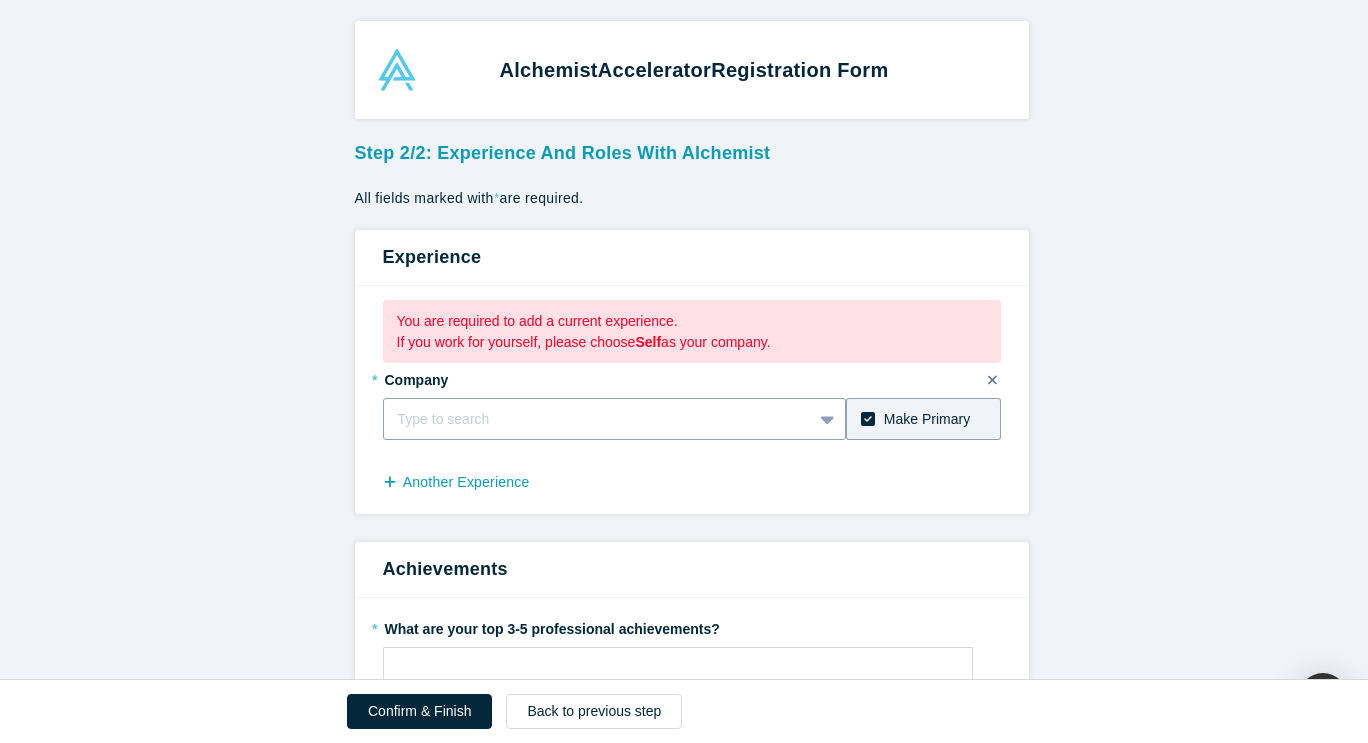 click at bounding box center [598, 419] 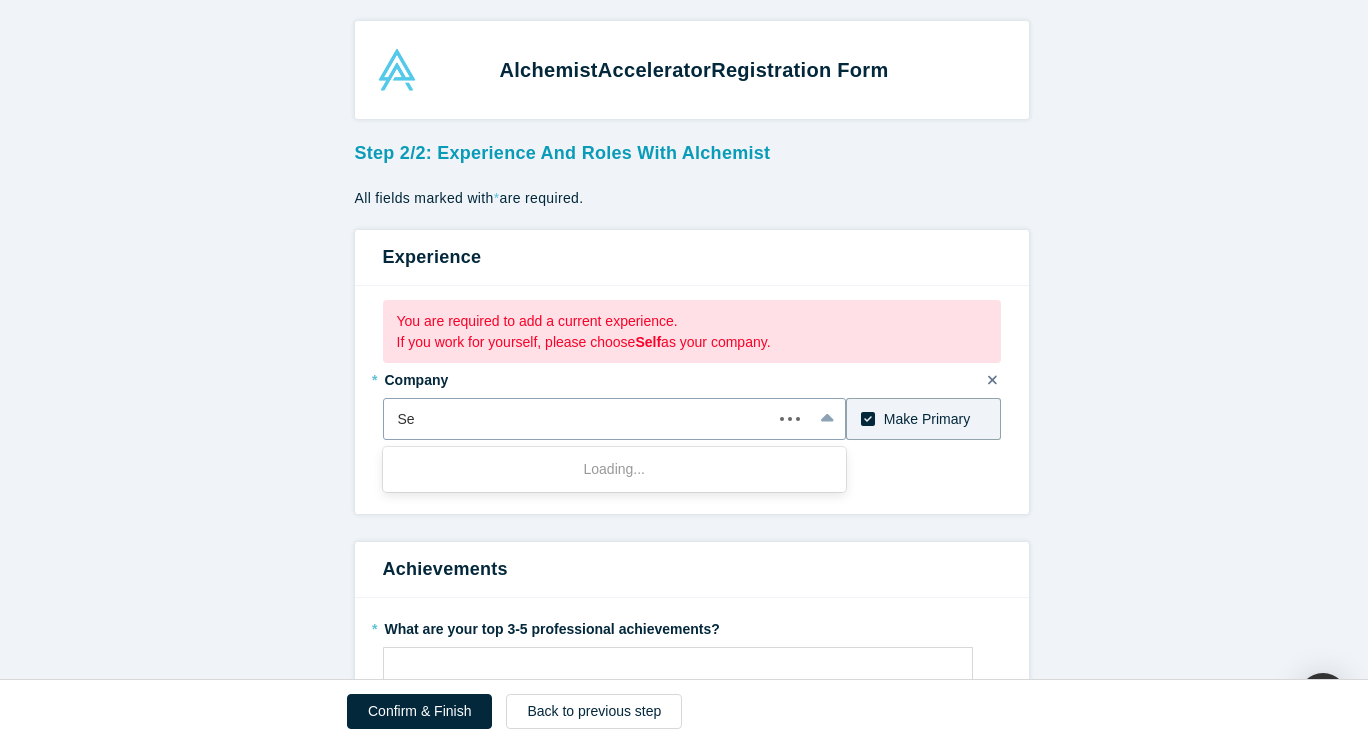 type on "S" 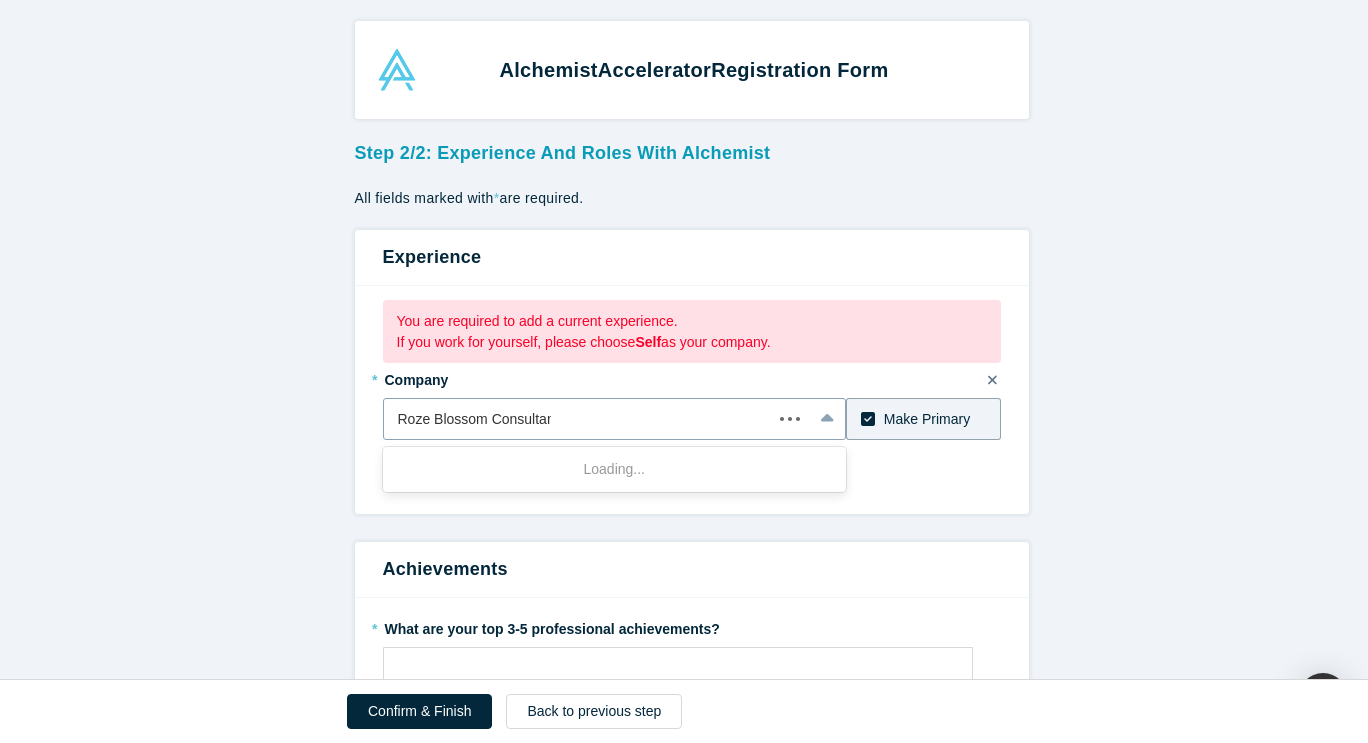 type on "Roze Blossom Consultant" 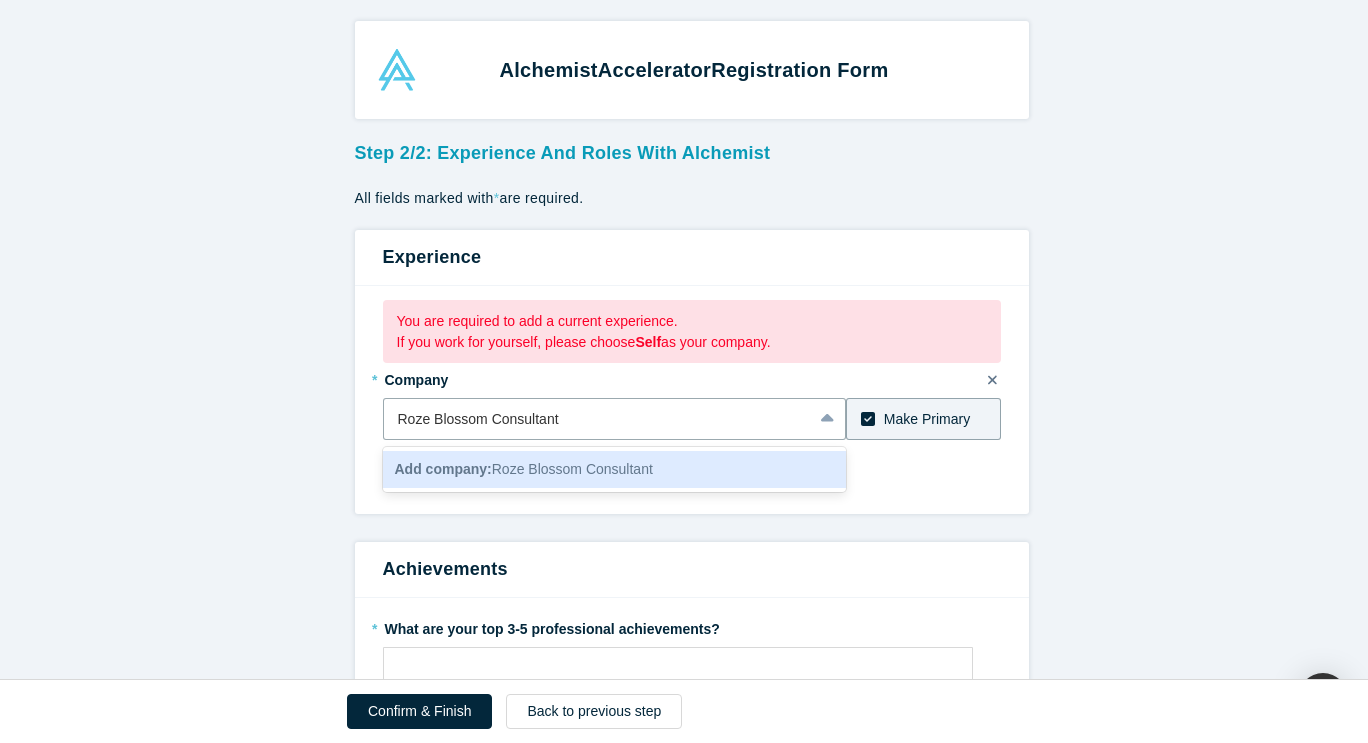 click on "Add company:  Roze Blossom Consultant" at bounding box center [524, 469] 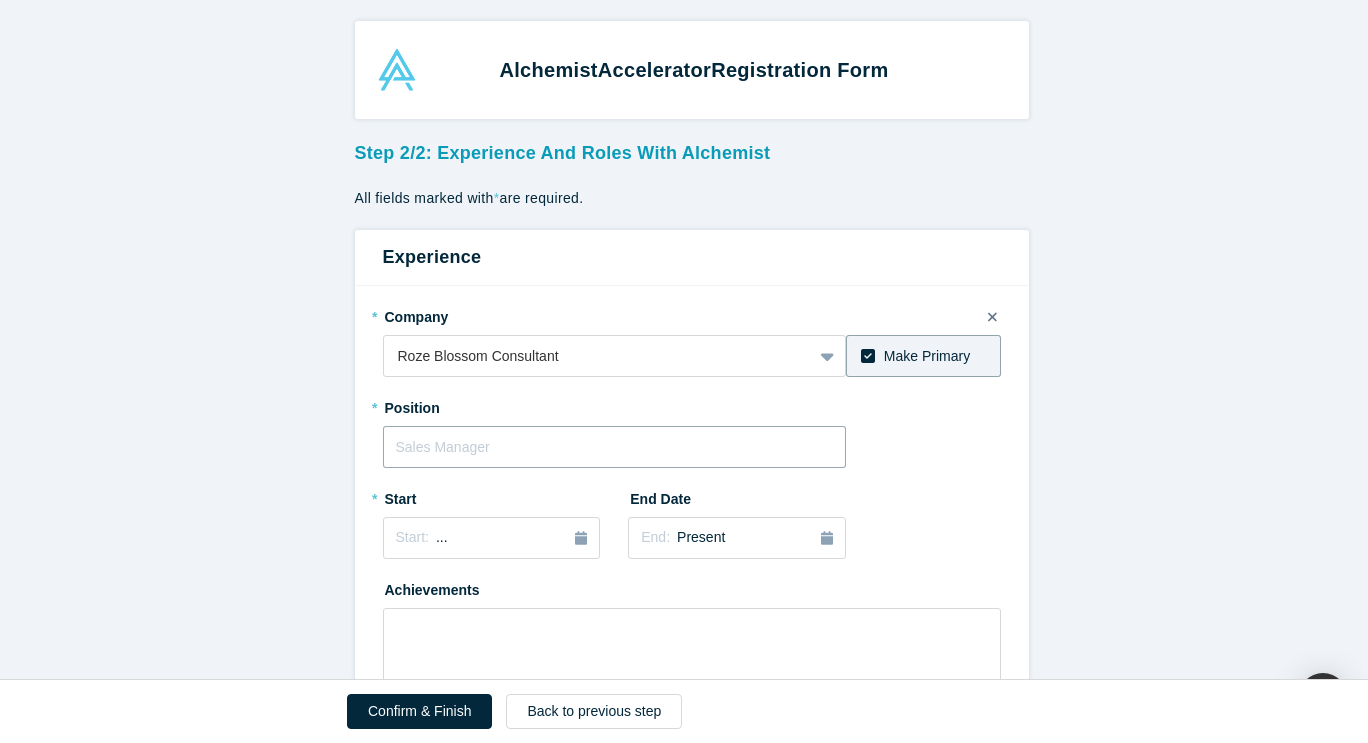 click at bounding box center (615, 447) 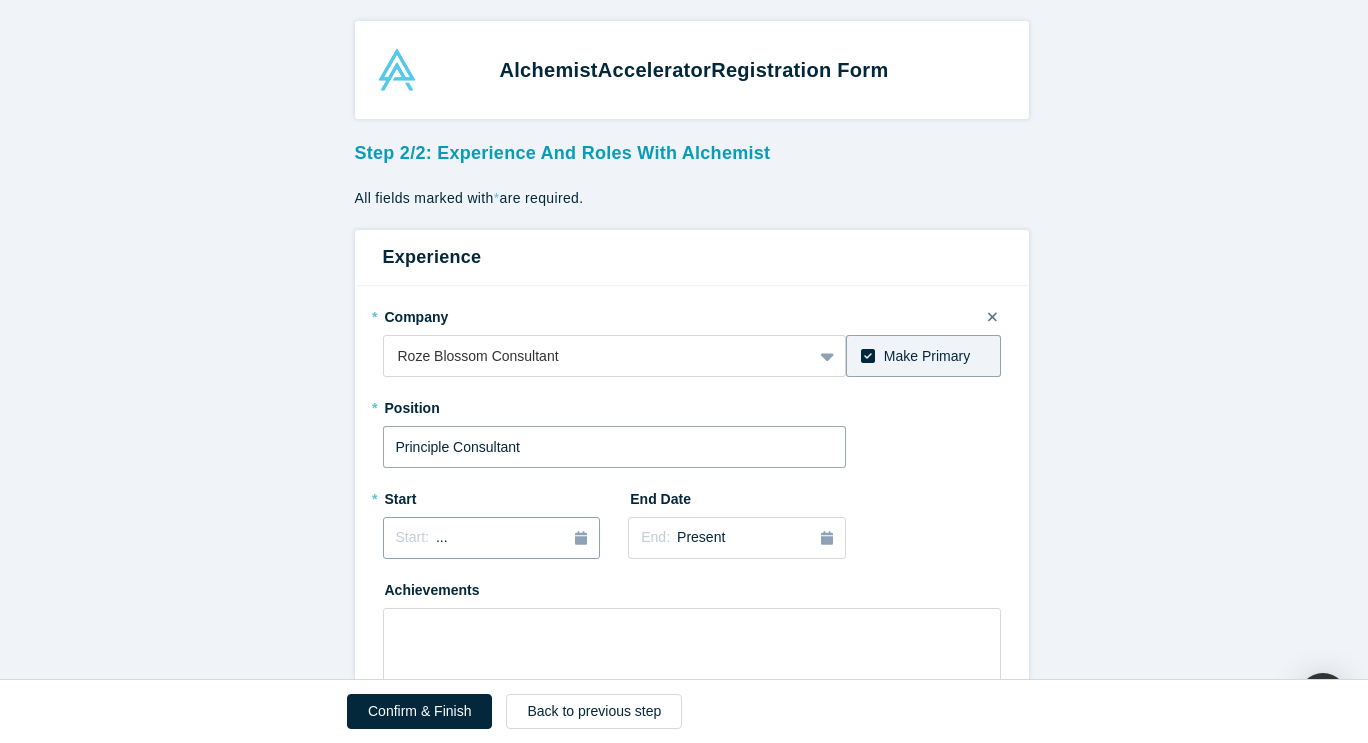 type on "Principle Consultant" 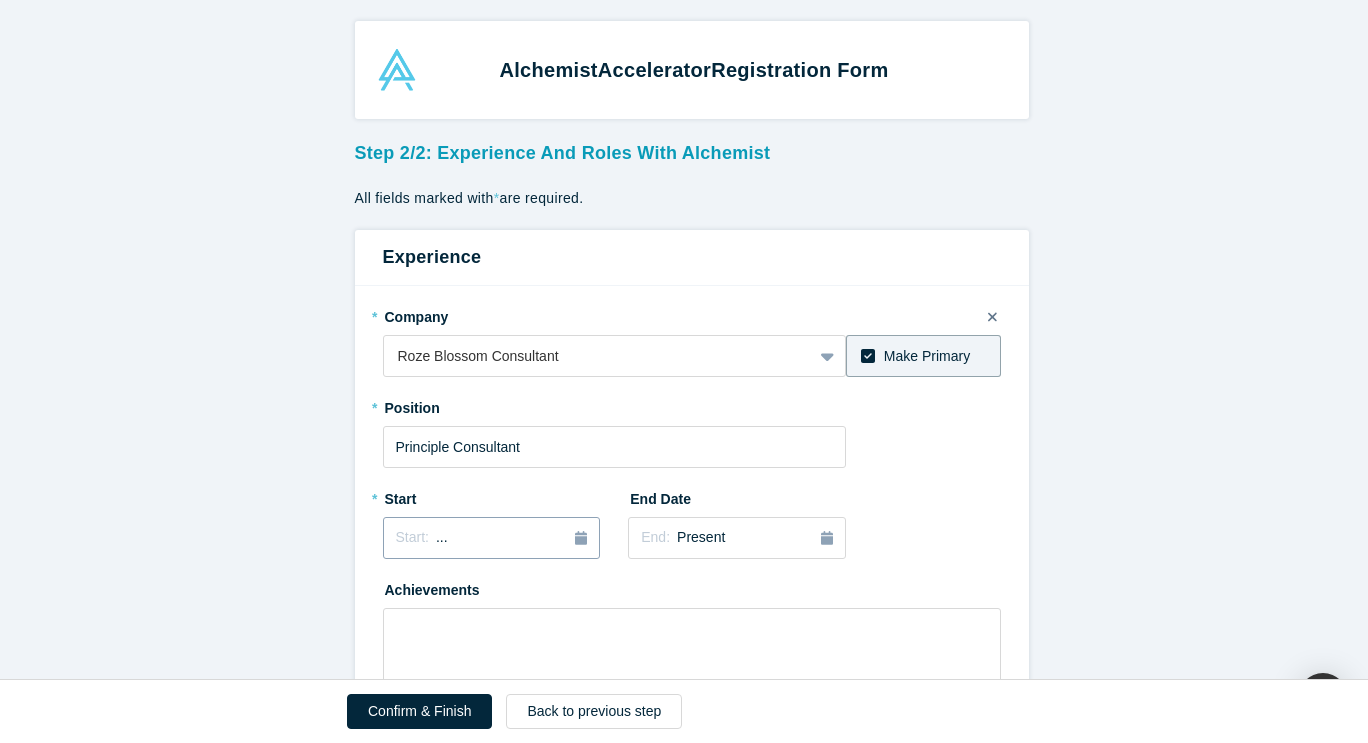 click on "Start: ..." at bounding box center (492, 538) 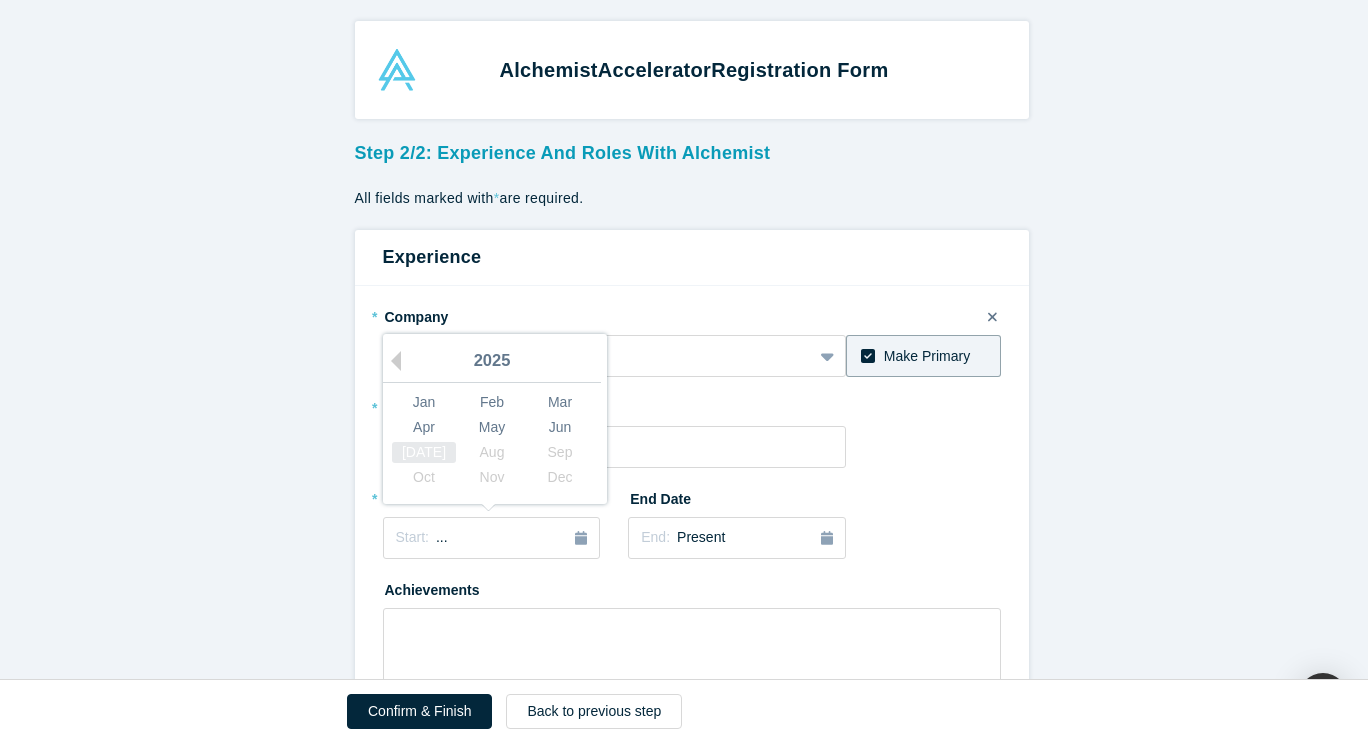 click on "[DATE]" at bounding box center (424, 452) 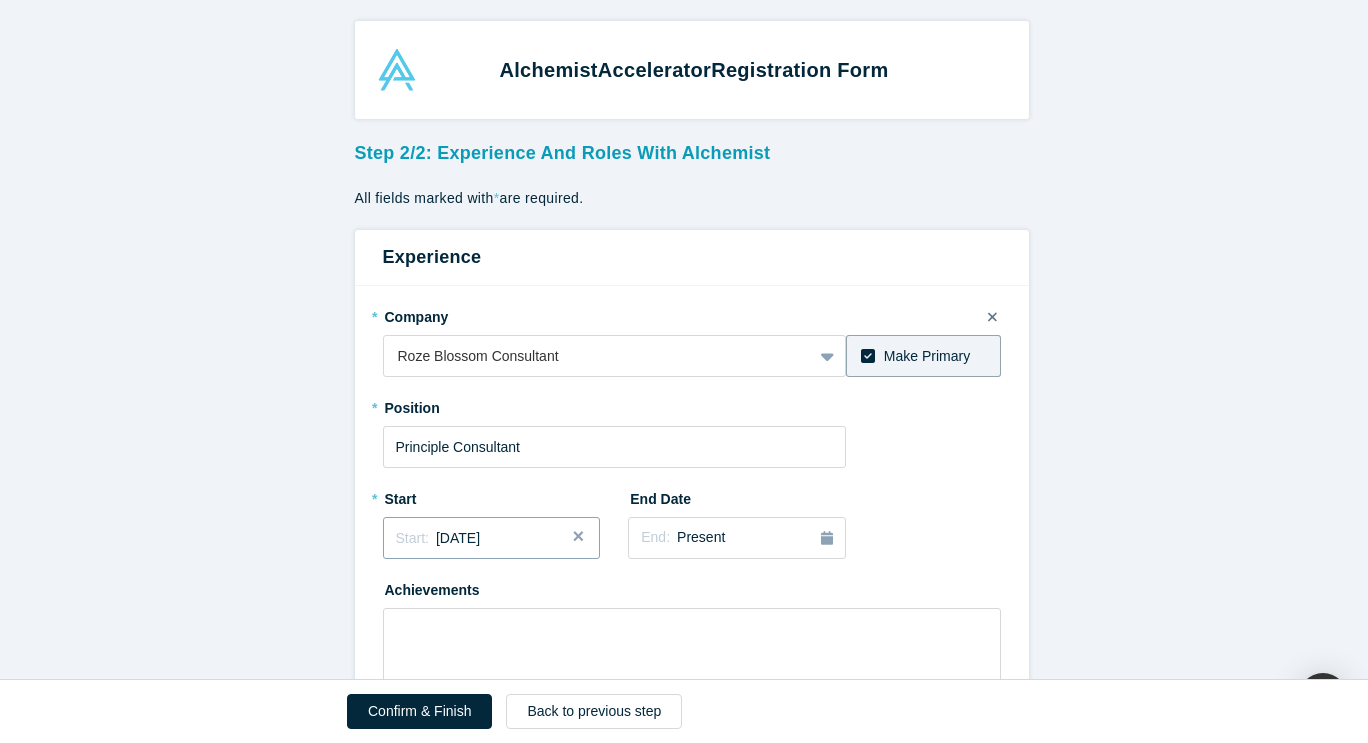 click on "Start: [DATE]" at bounding box center [492, 538] 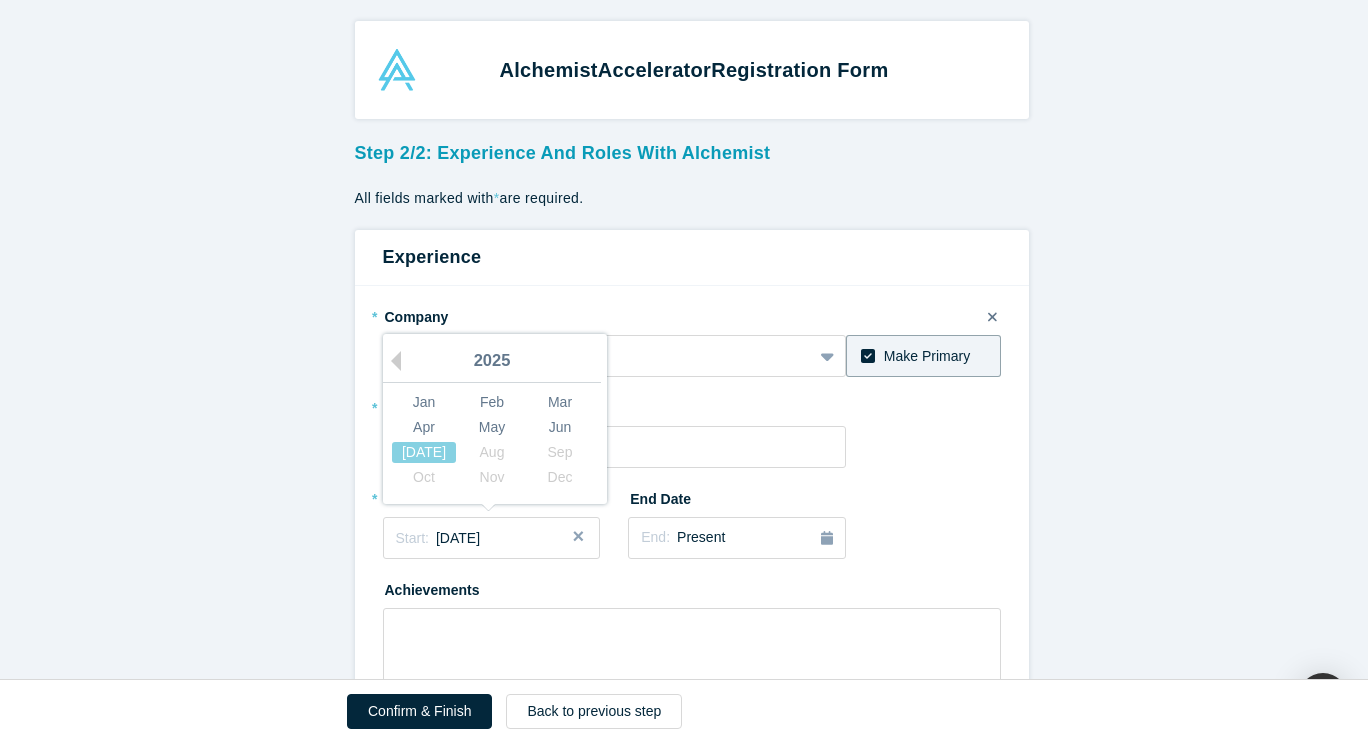 click on "2025" at bounding box center [492, 362] 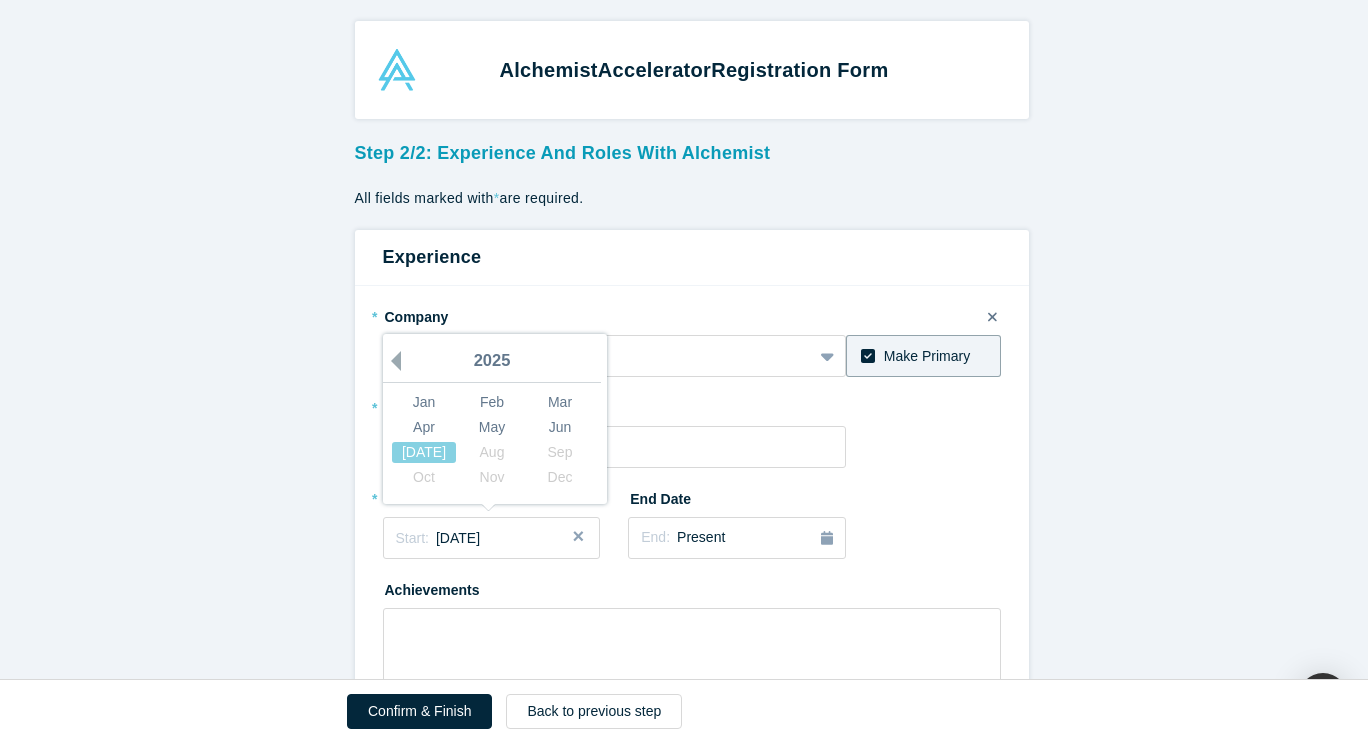 click on "Previous Year" at bounding box center (391, 361) 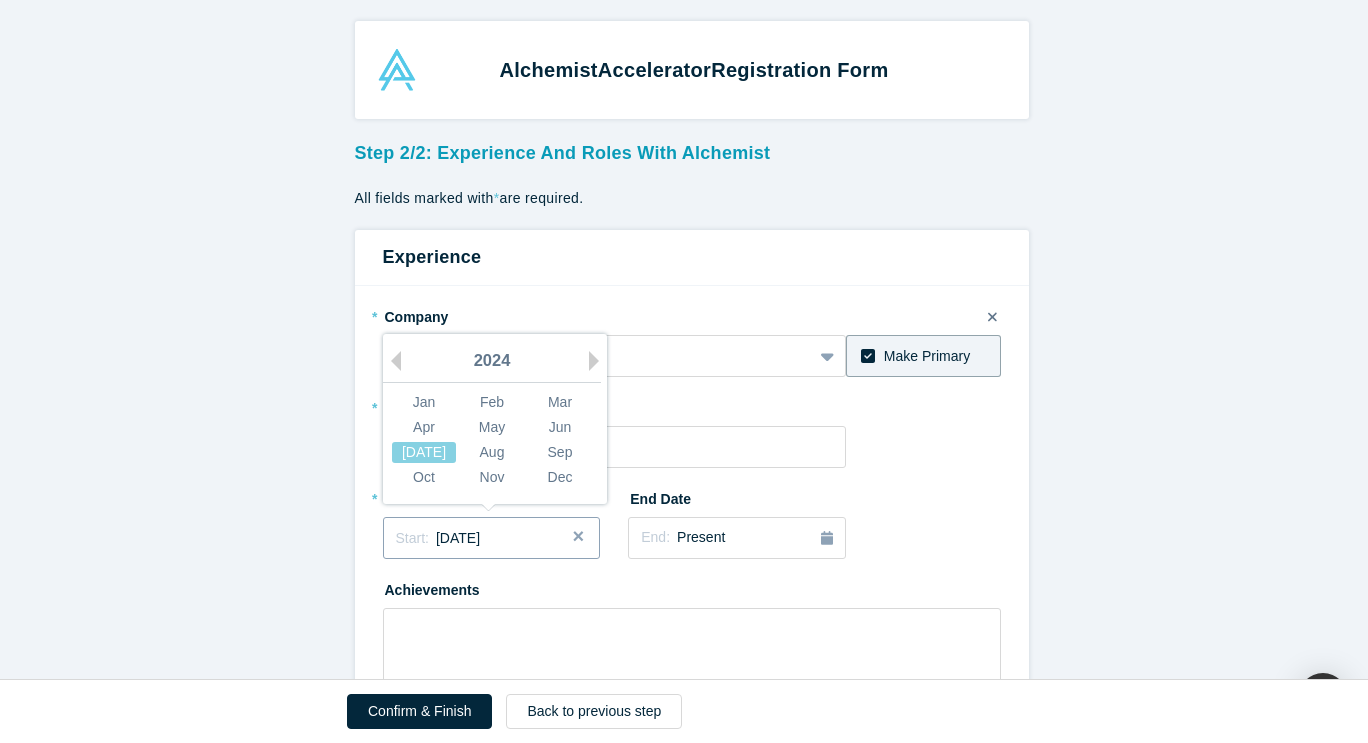 click on "[DATE]" at bounding box center (458, 538) 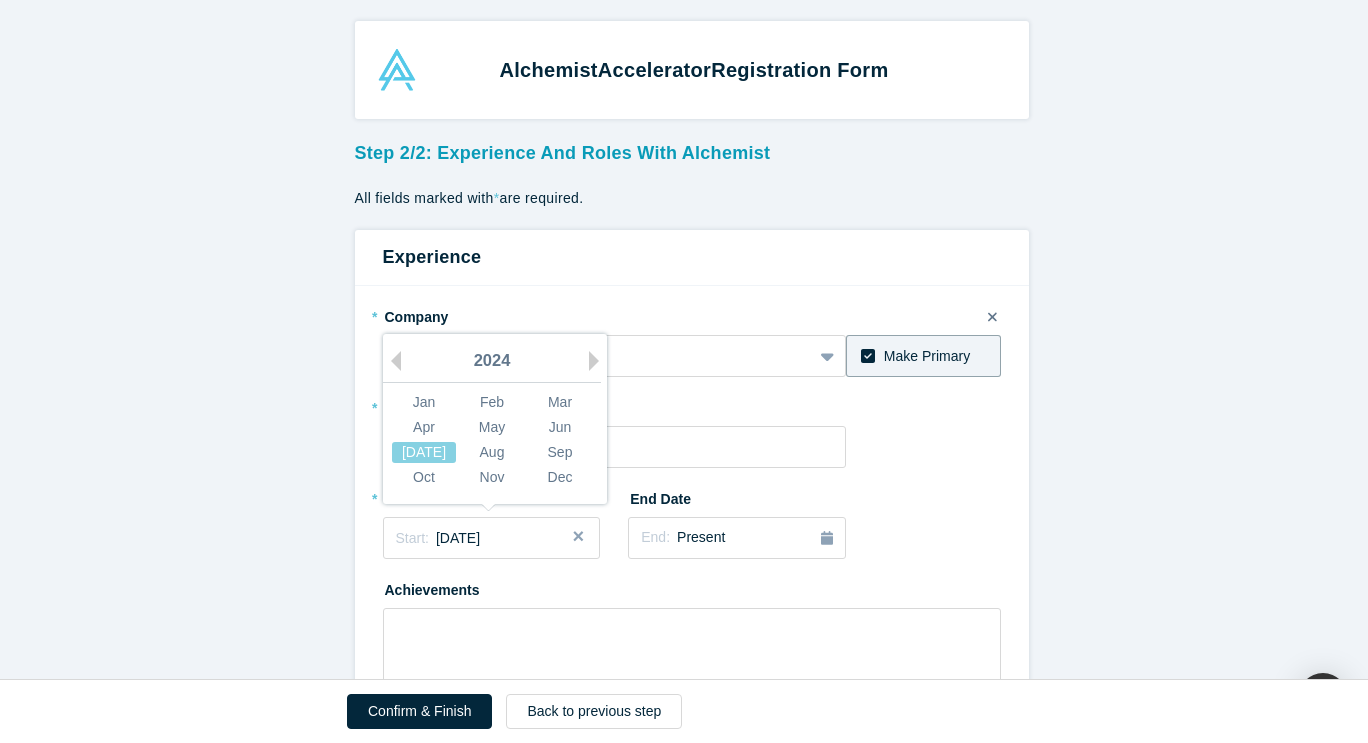 click on "Achievements" at bounding box center [692, 639] 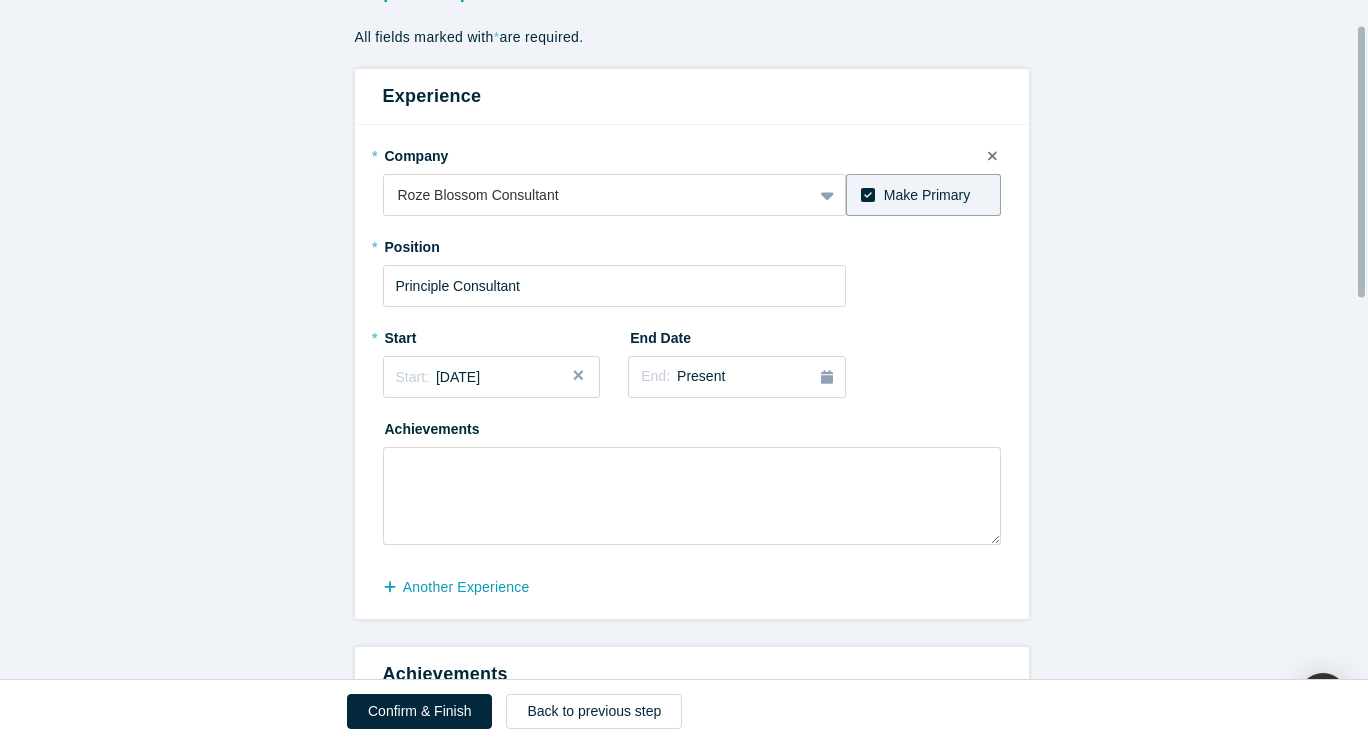 scroll, scrollTop: 200, scrollLeft: 0, axis: vertical 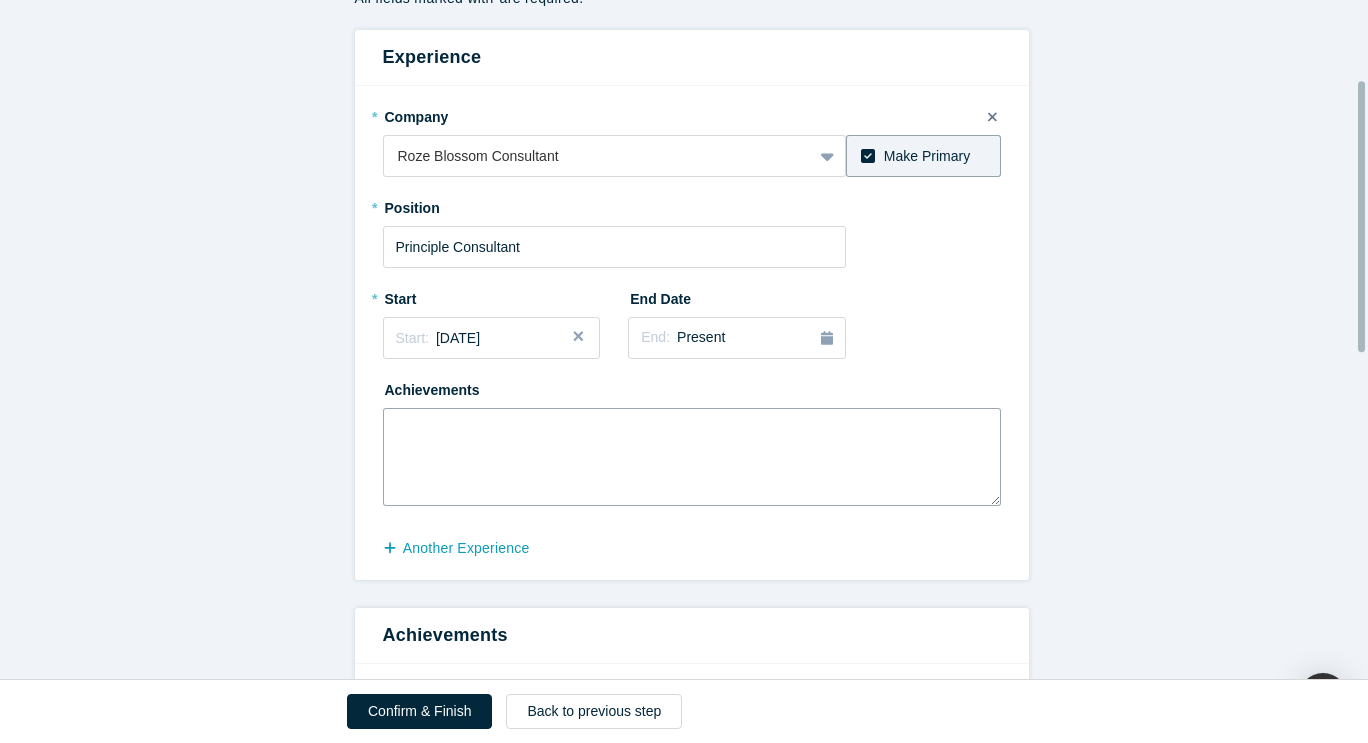 click at bounding box center (692, 457) 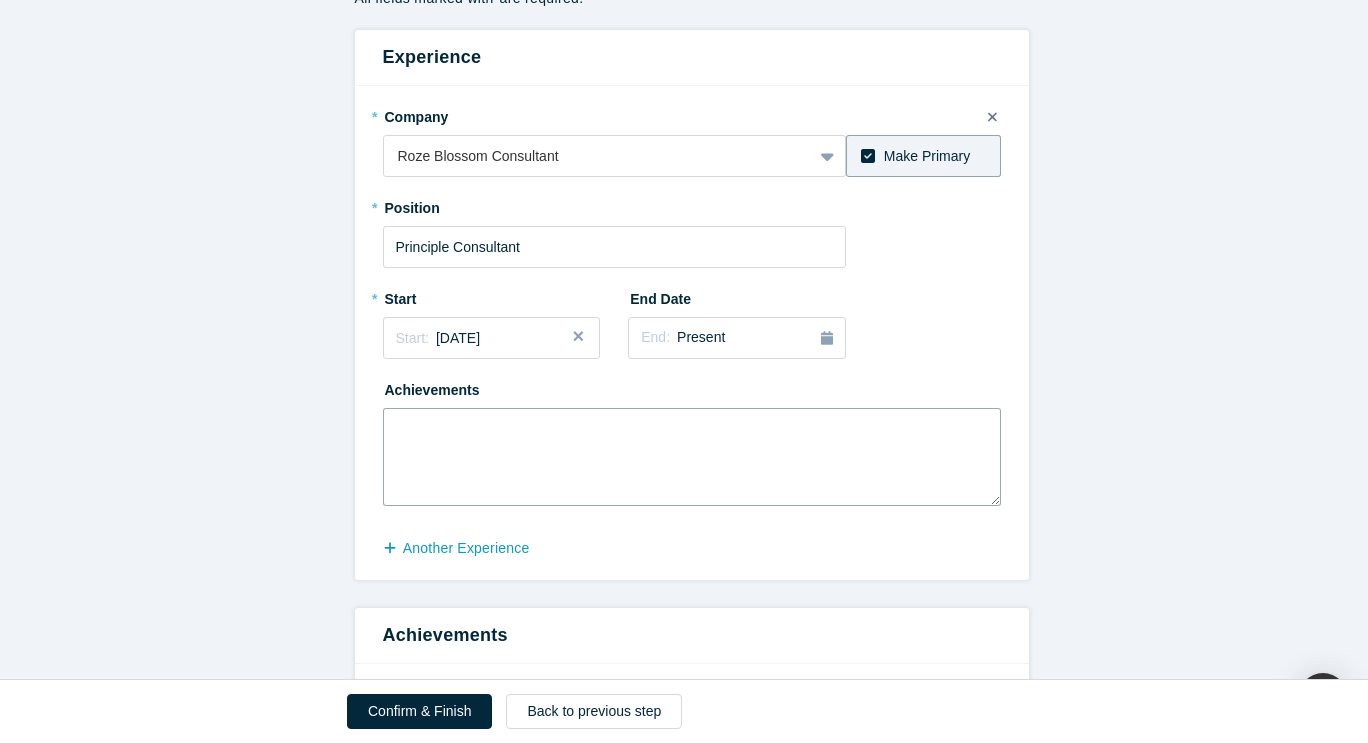 paste on "I help fintechs, MNOs, and financial institutions design inclusive financial products, optimize customer journeys, and build digital product strategies. By offering cross-market insights, I support teams in creating scalable solutions that meet and exceed evolving market demands." 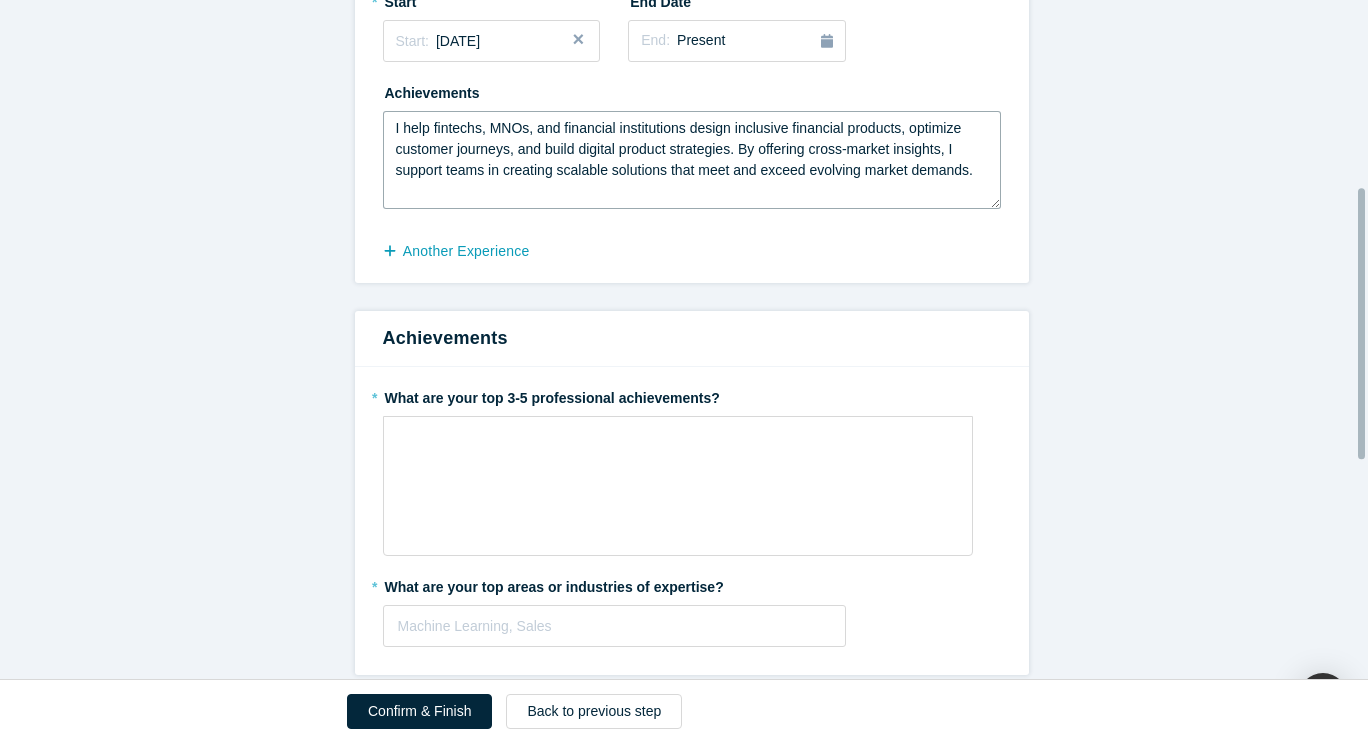 scroll, scrollTop: 500, scrollLeft: 0, axis: vertical 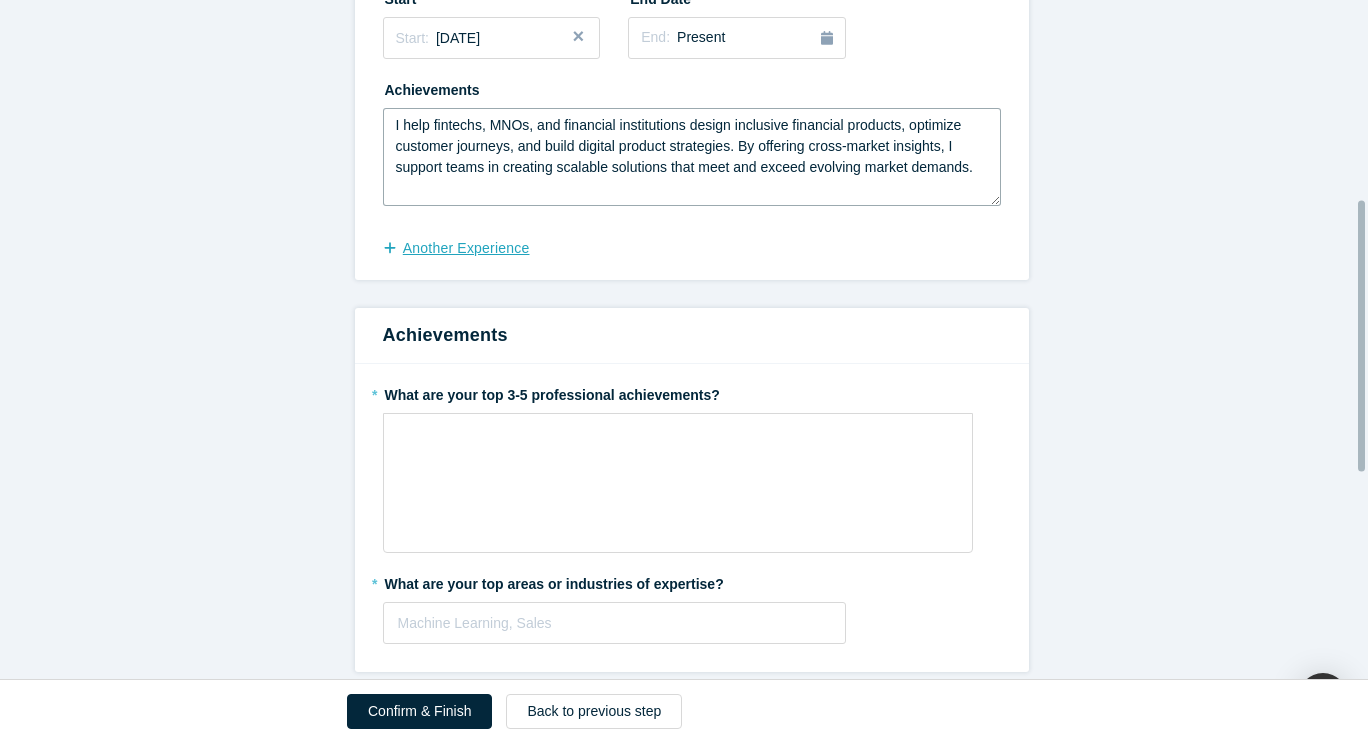 type on "I help fintechs, MNOs, and financial institutions design inclusive financial products, optimize customer journeys, and build digital product strategies. By offering cross-market insights, I support teams in creating scalable solutions that meet and exceed evolving market demands." 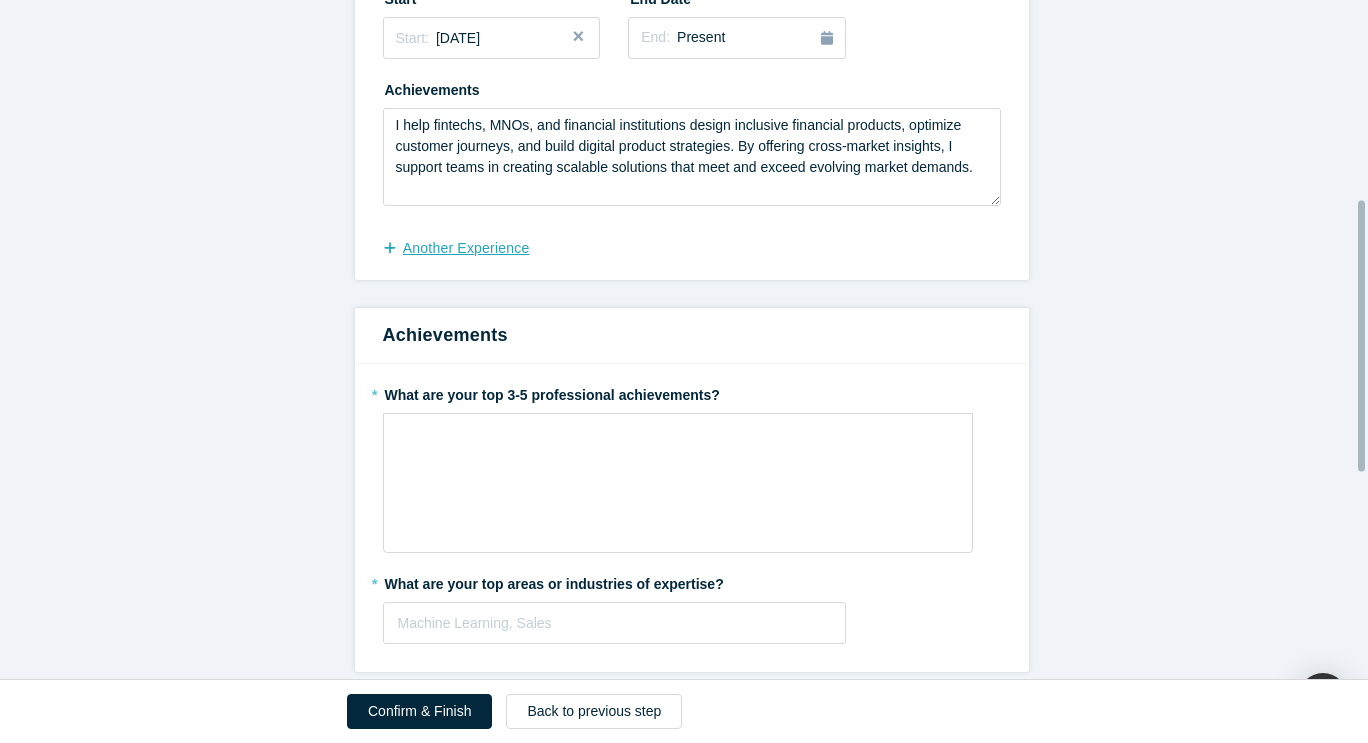 click on "another Experience" at bounding box center [467, 248] 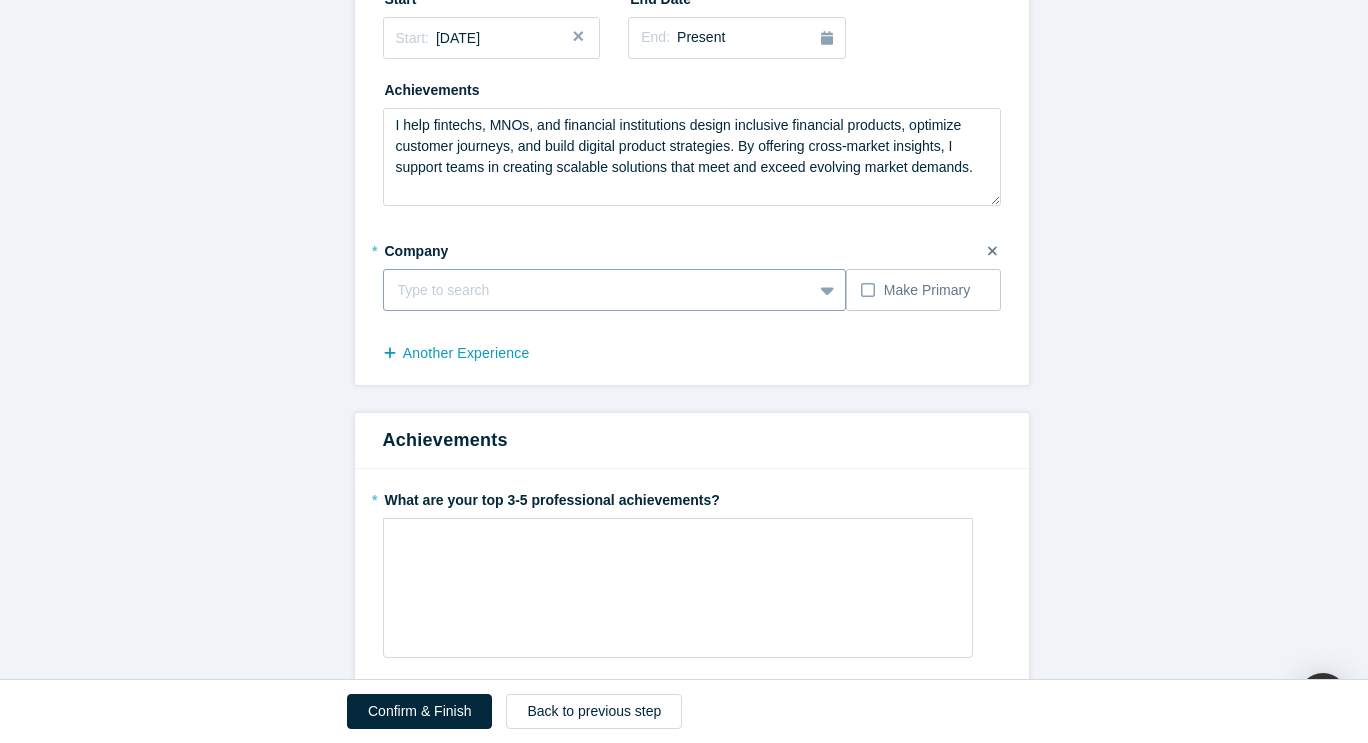 click at bounding box center [598, 290] 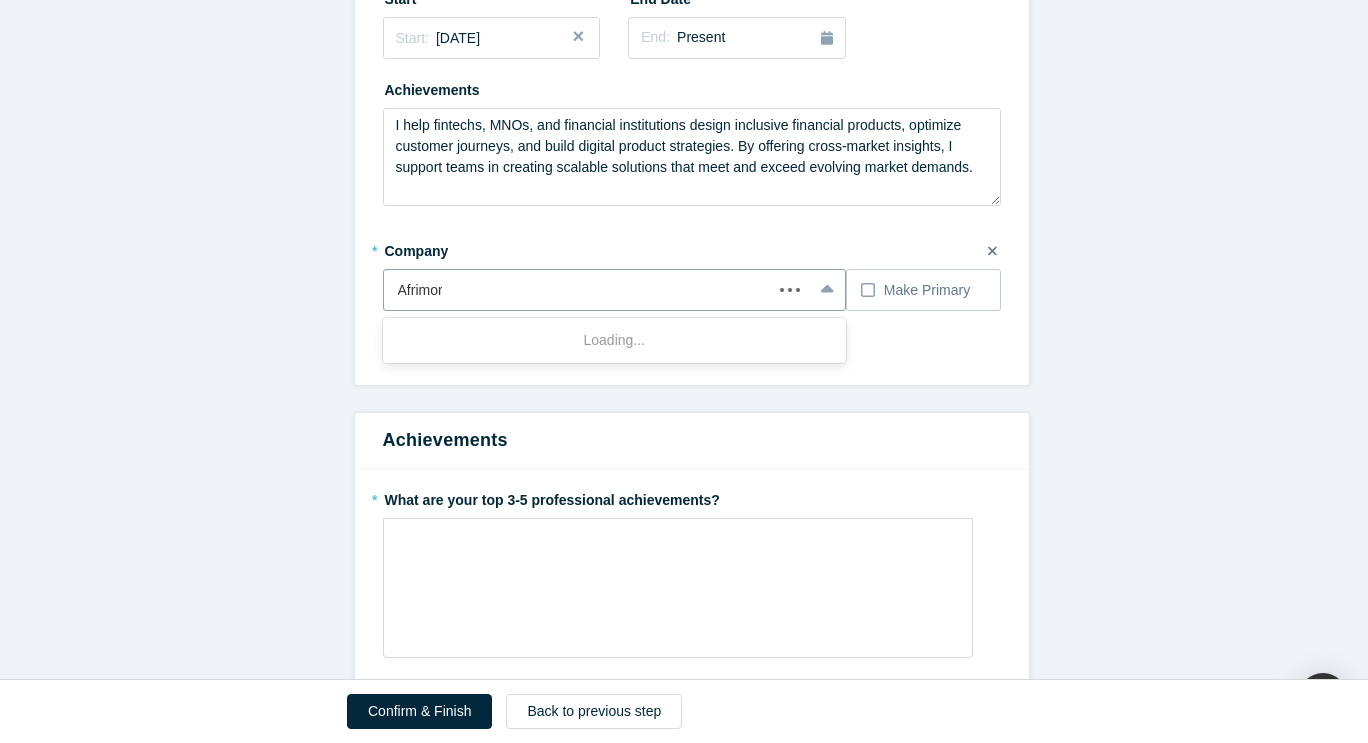 type on "Afrimoney" 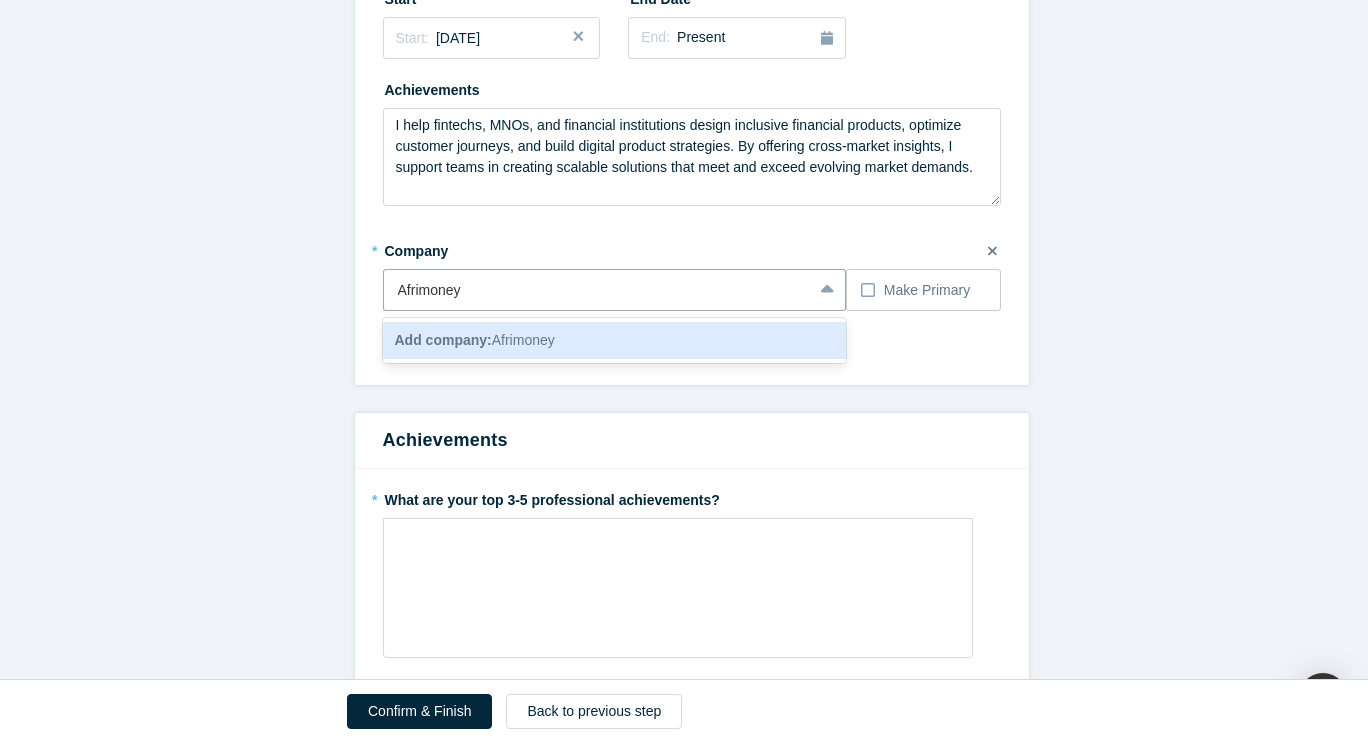 click on "Add company:  Afrimoney" at bounding box center (615, 340) 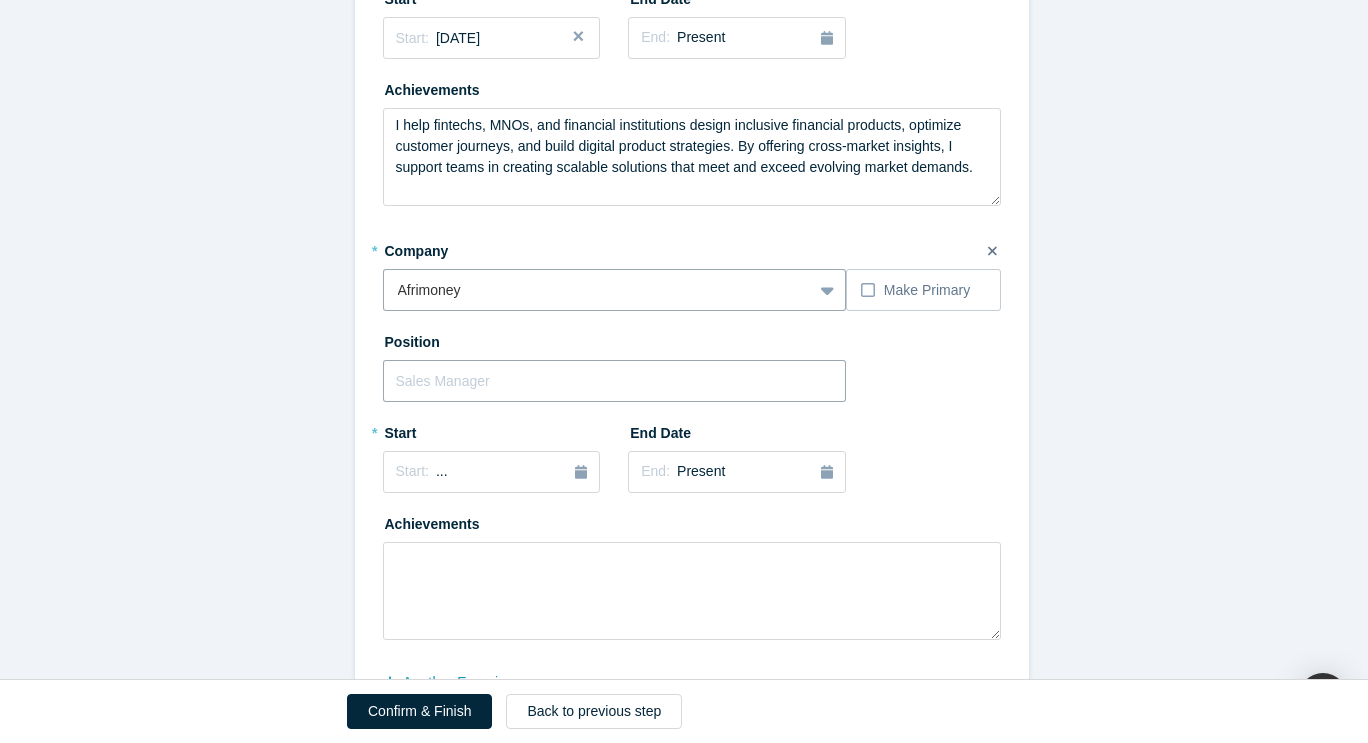 click at bounding box center (615, 381) 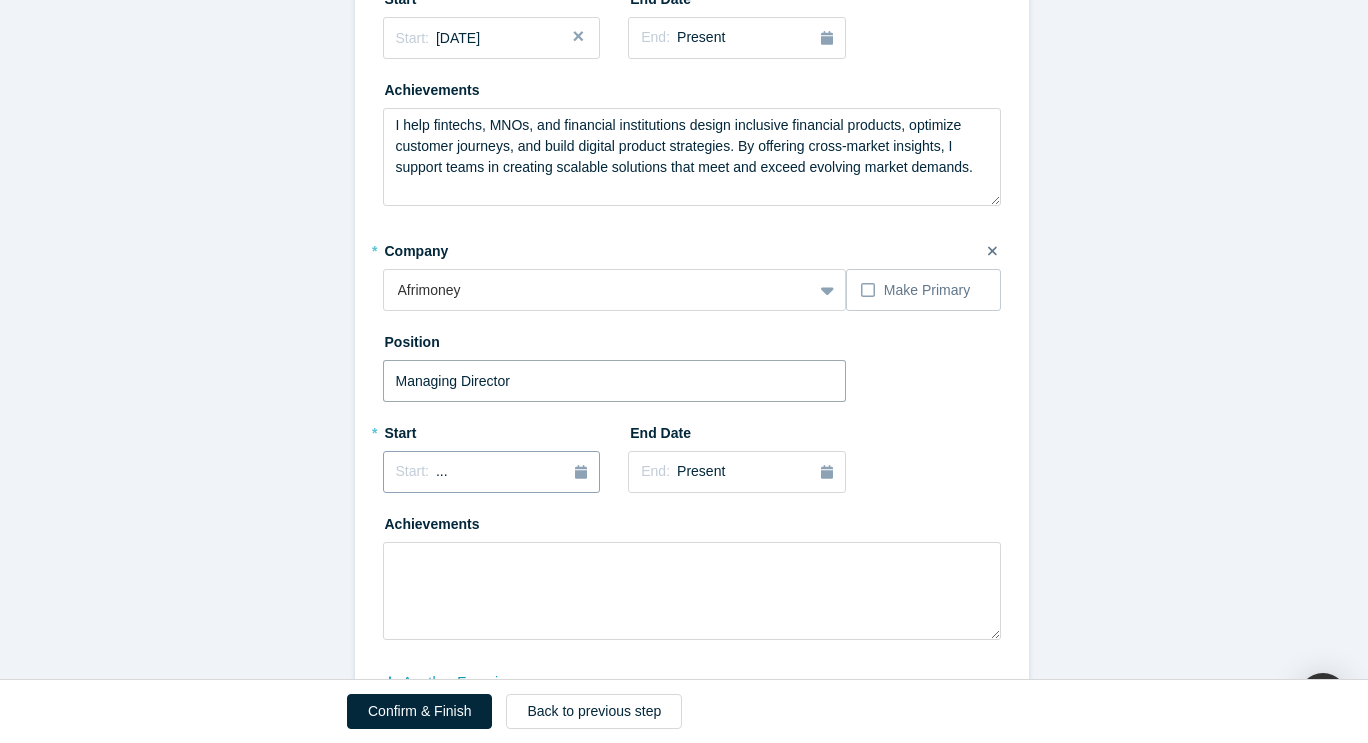 type on "Managing Director" 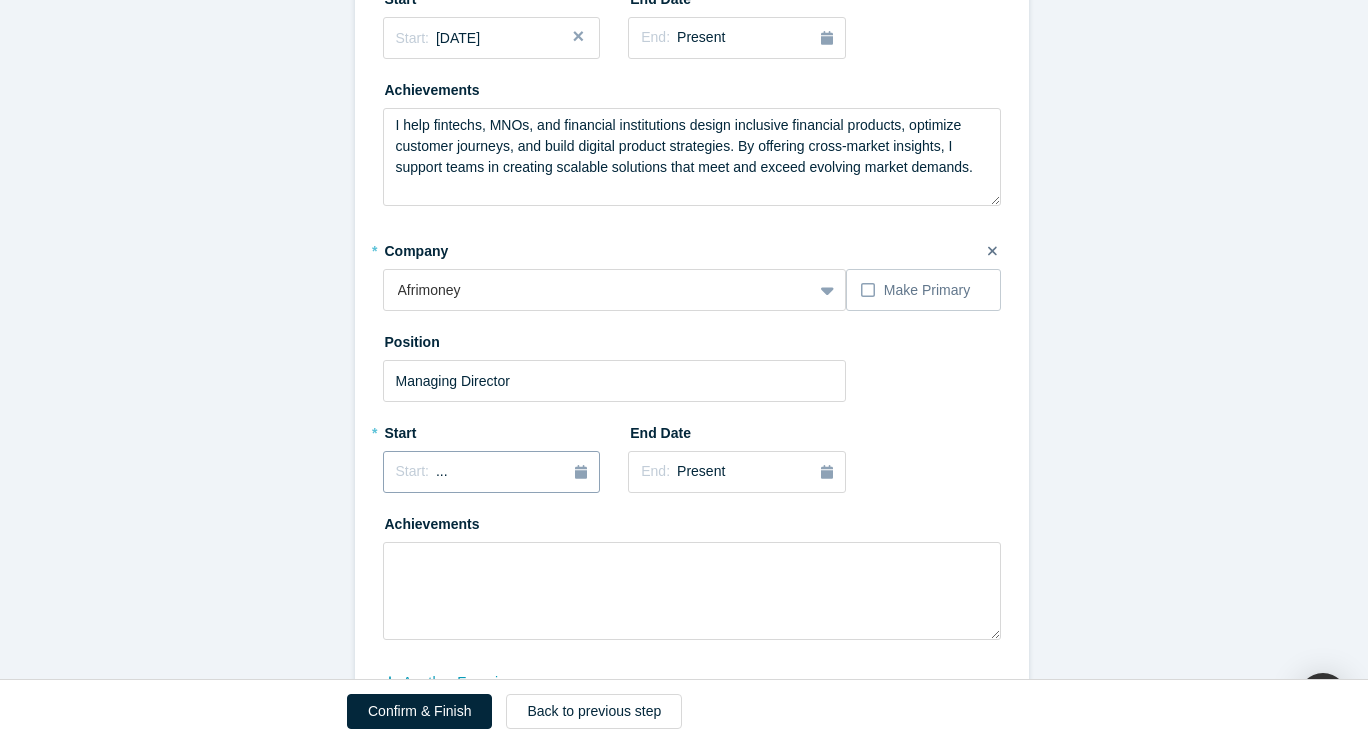click on "Start: ..." at bounding box center [492, 472] 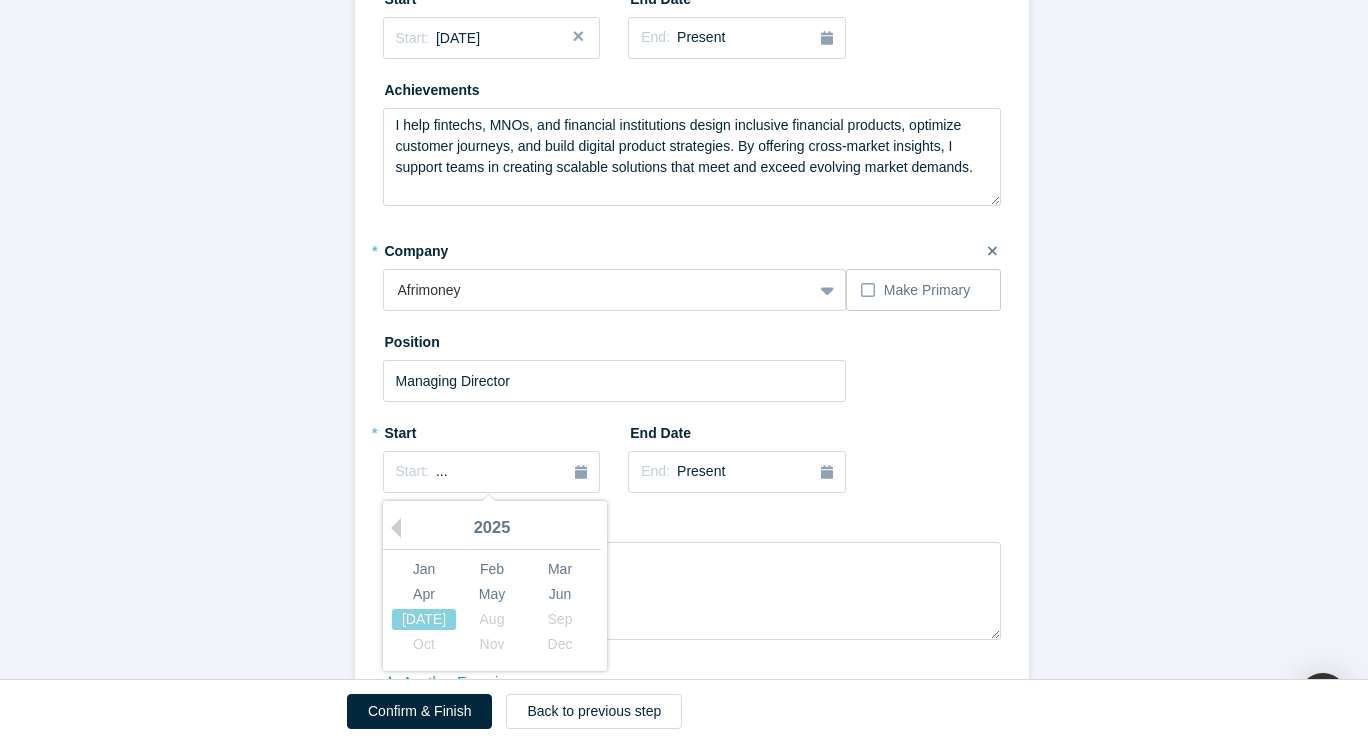 click on "2025" at bounding box center (492, 529) 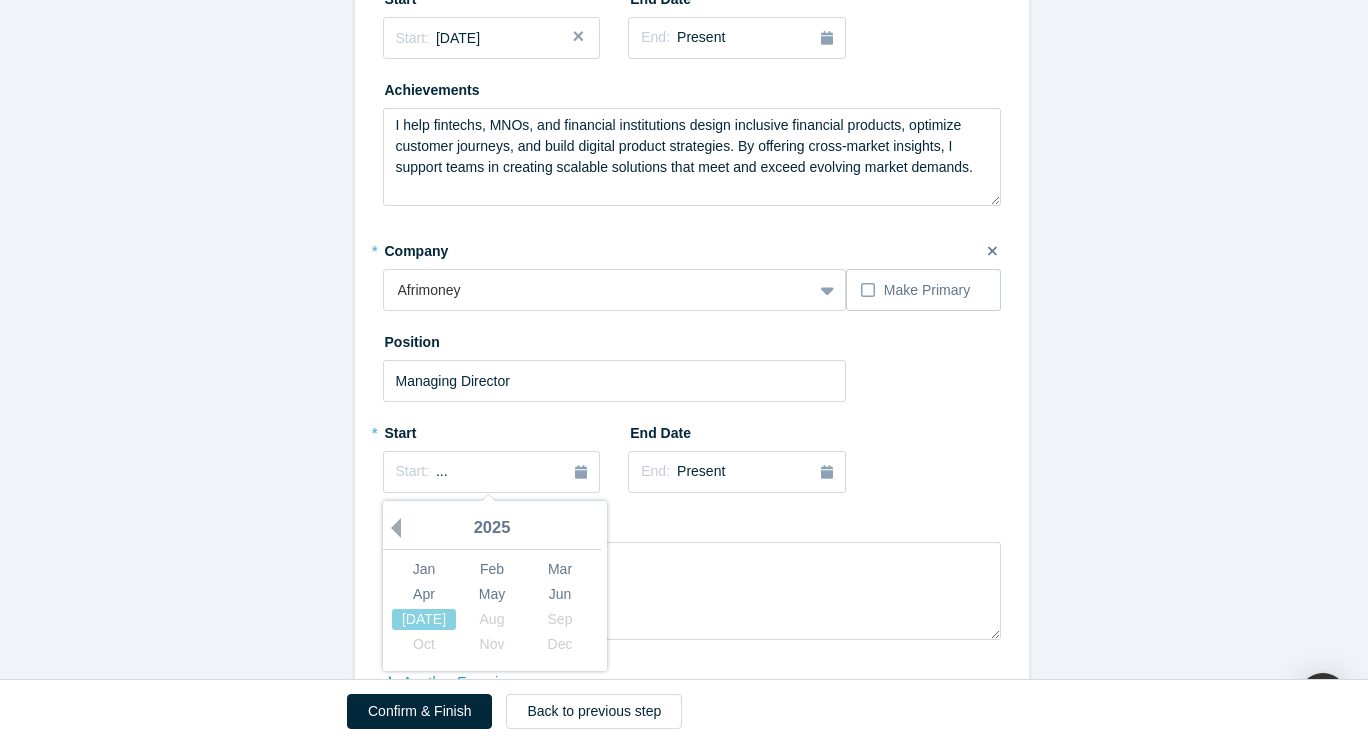 click on "Previous Year" at bounding box center (391, 528) 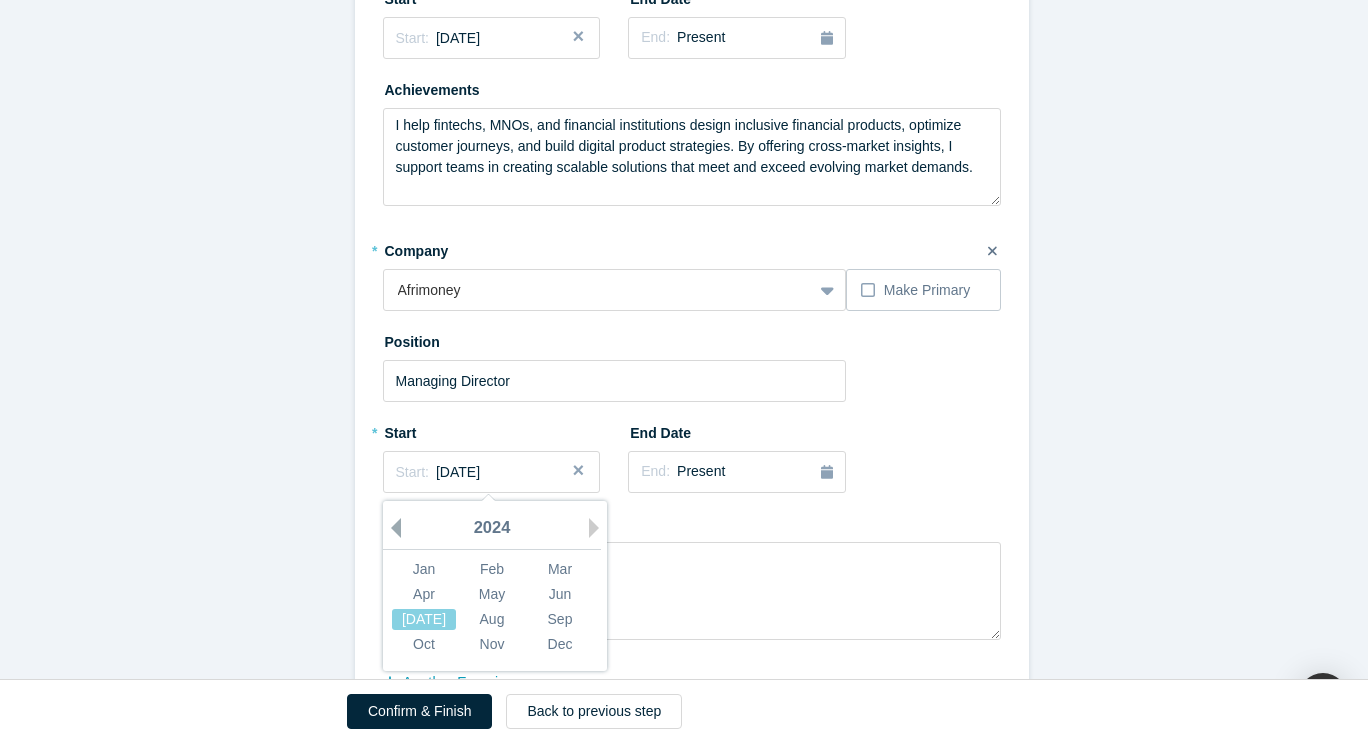 click on "Previous Year" at bounding box center [391, 528] 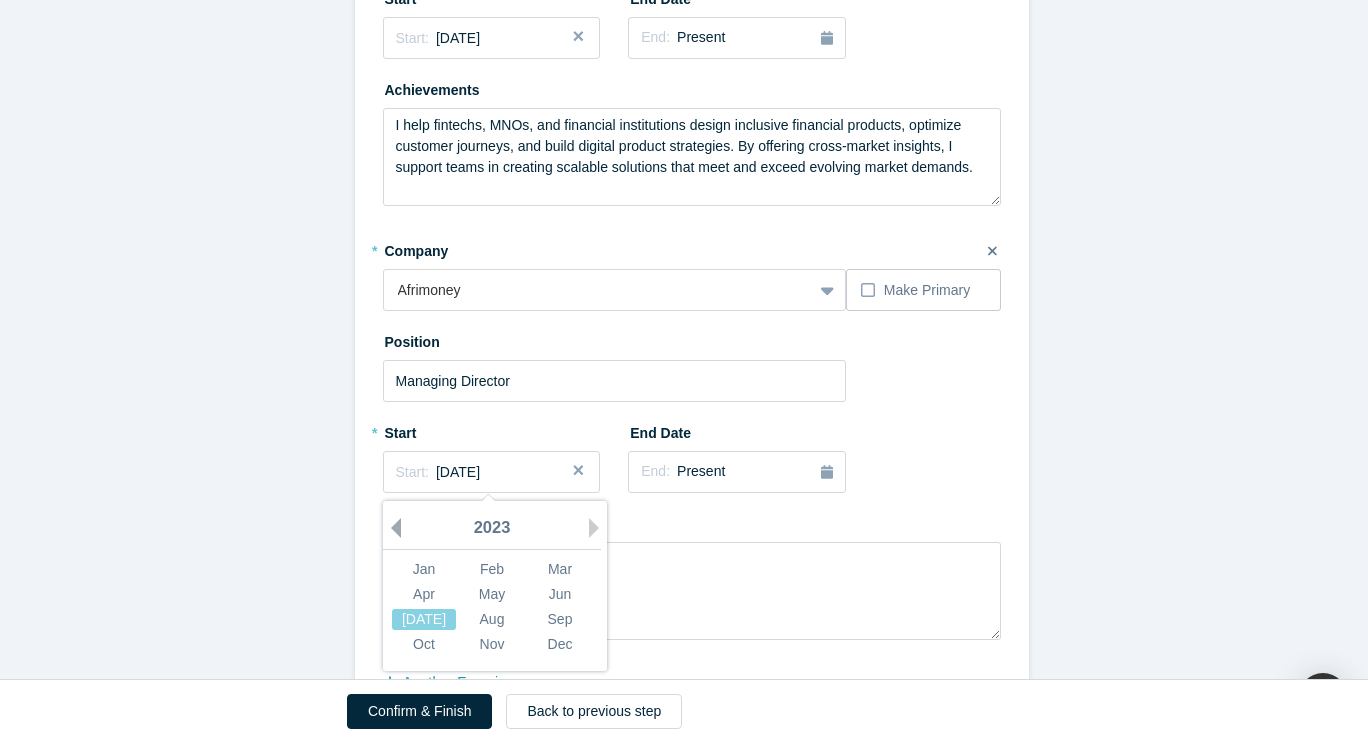 click on "Previous Year" at bounding box center [391, 528] 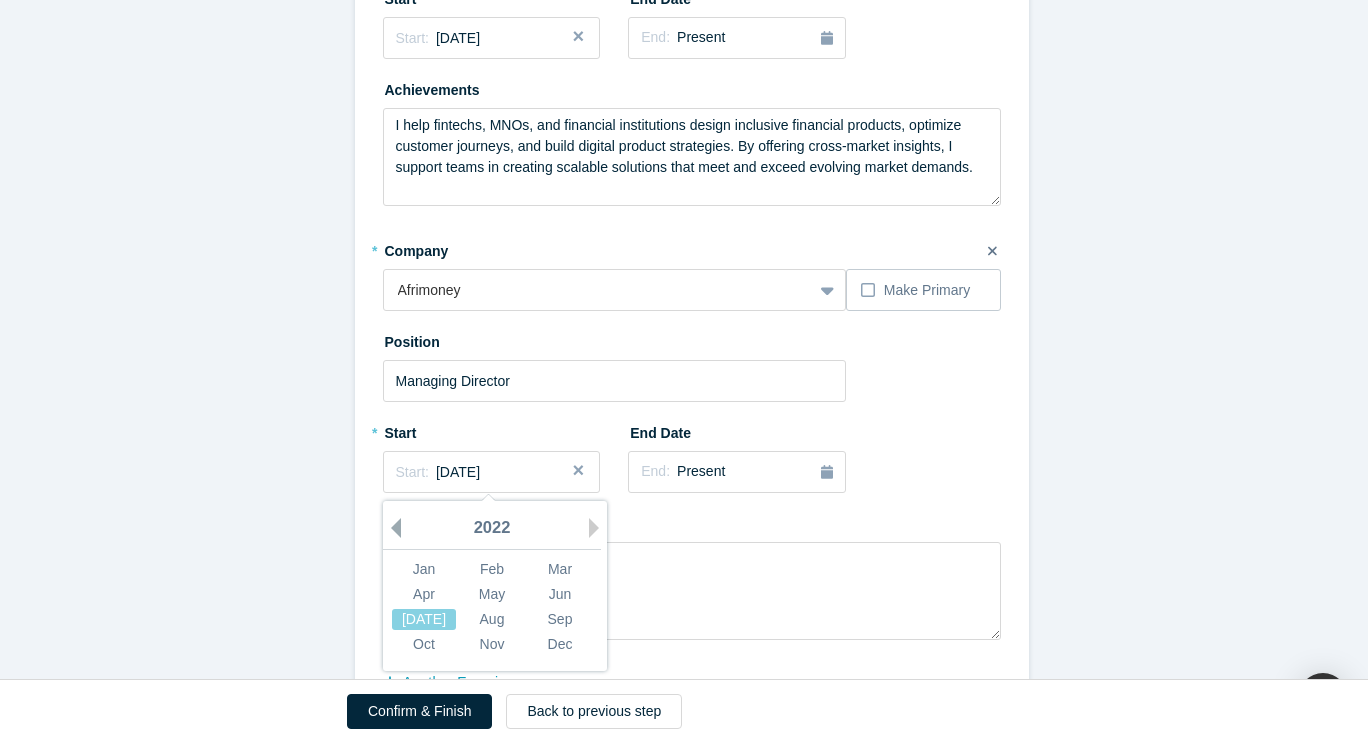 click on "Previous Year" at bounding box center [391, 528] 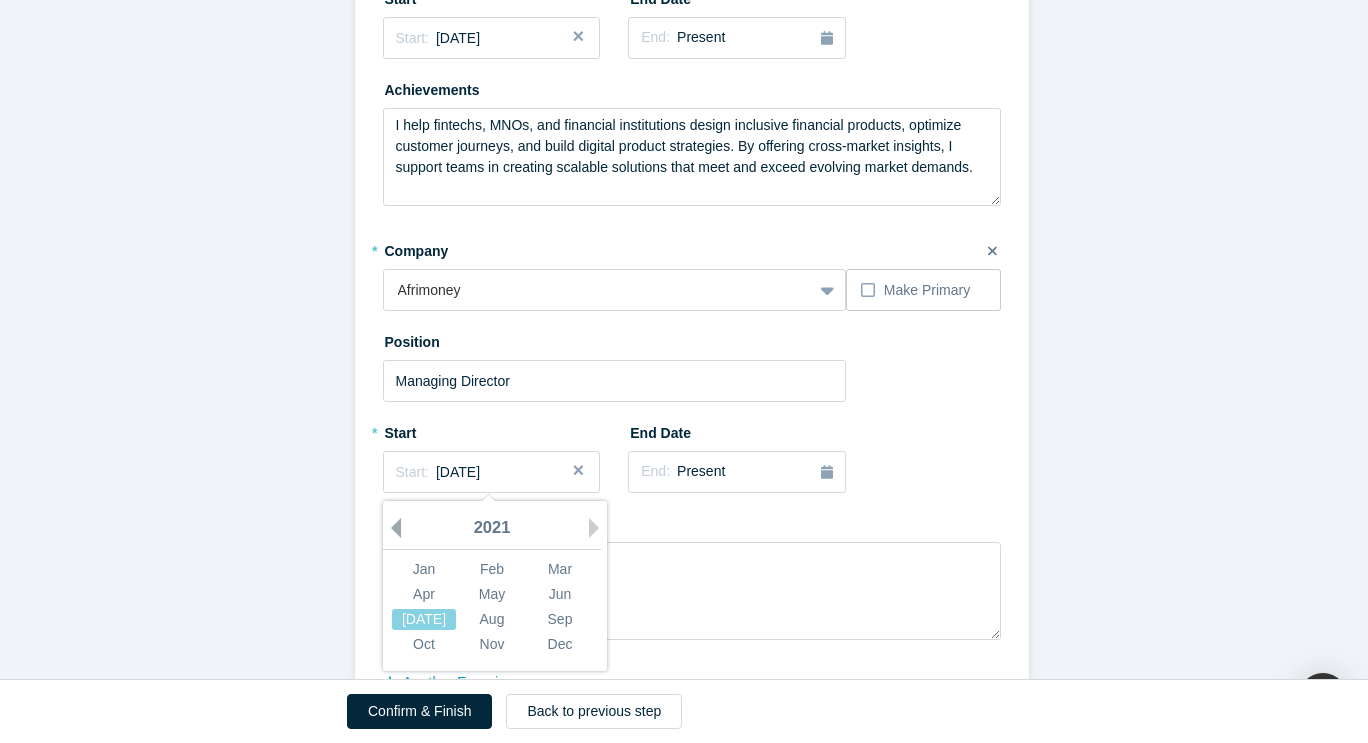 click on "Previous Year" at bounding box center (391, 528) 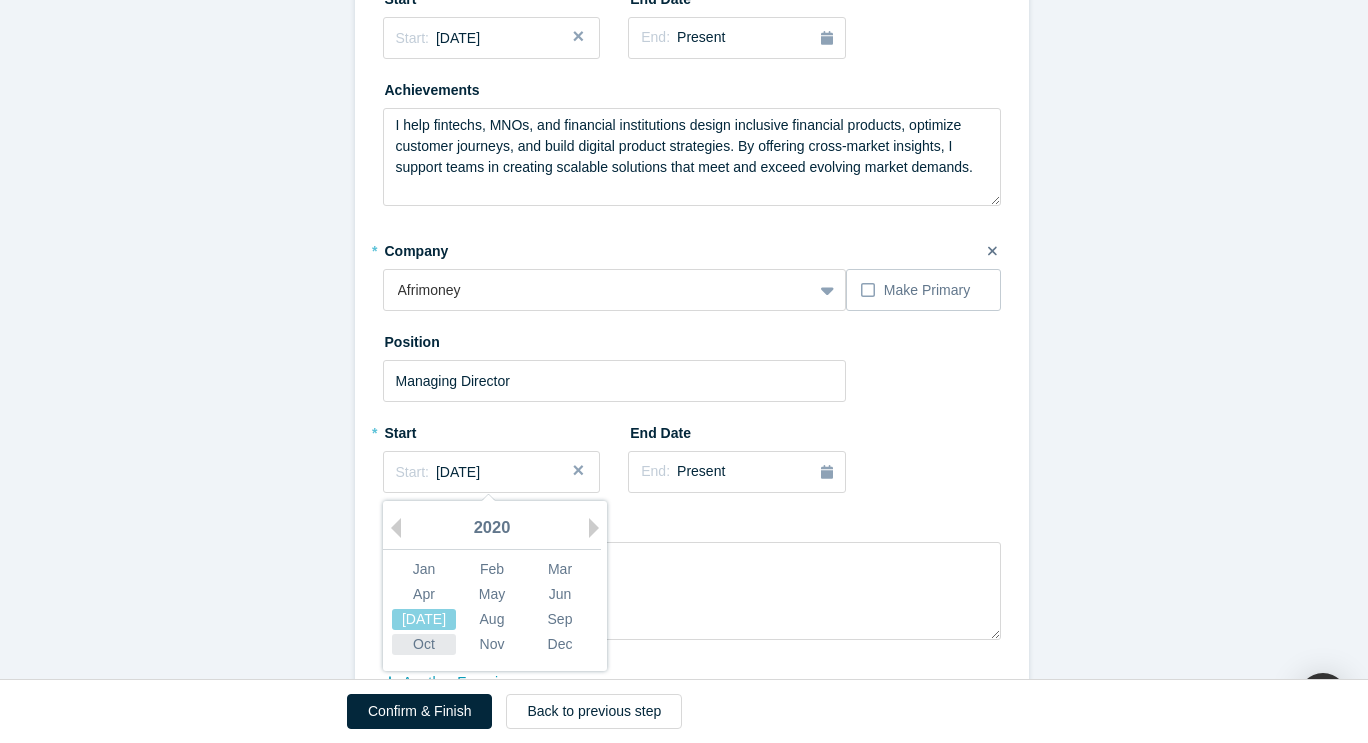 click on "Oct" at bounding box center [424, 644] 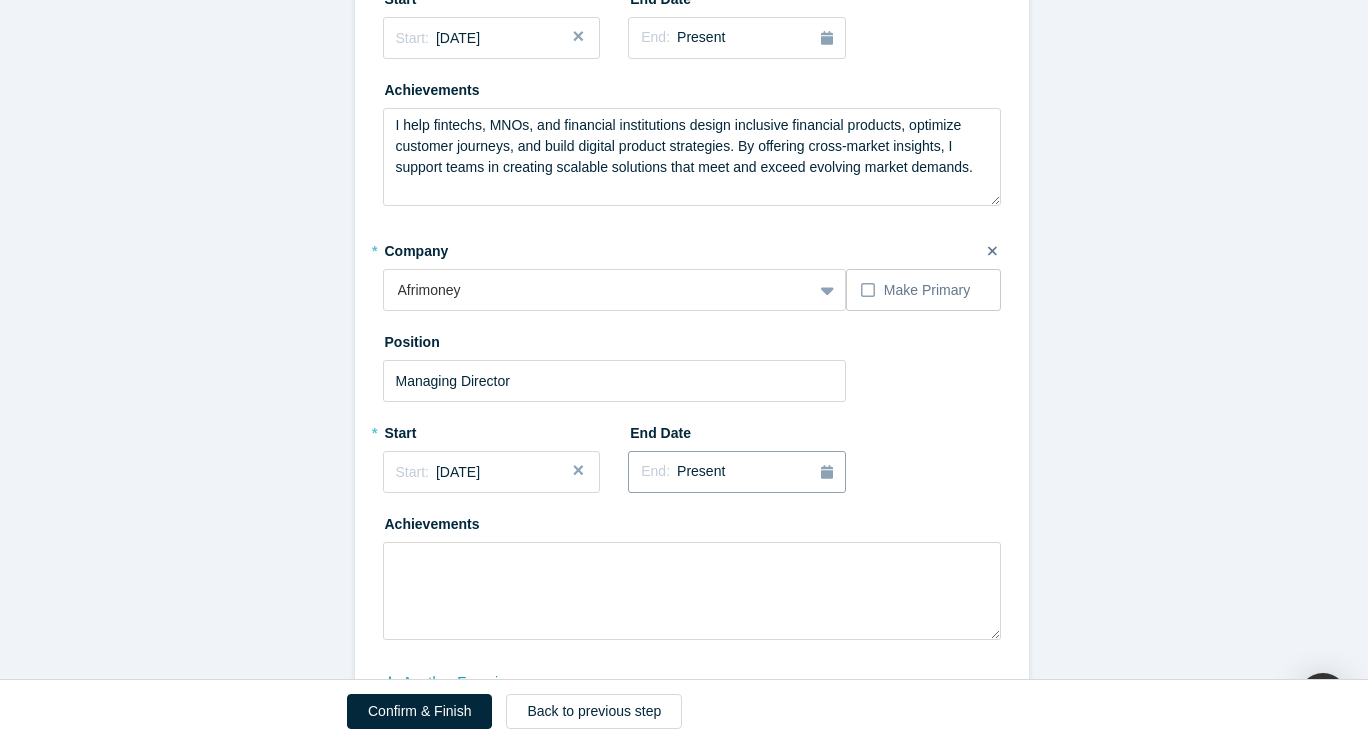 click on "Present" at bounding box center (701, 471) 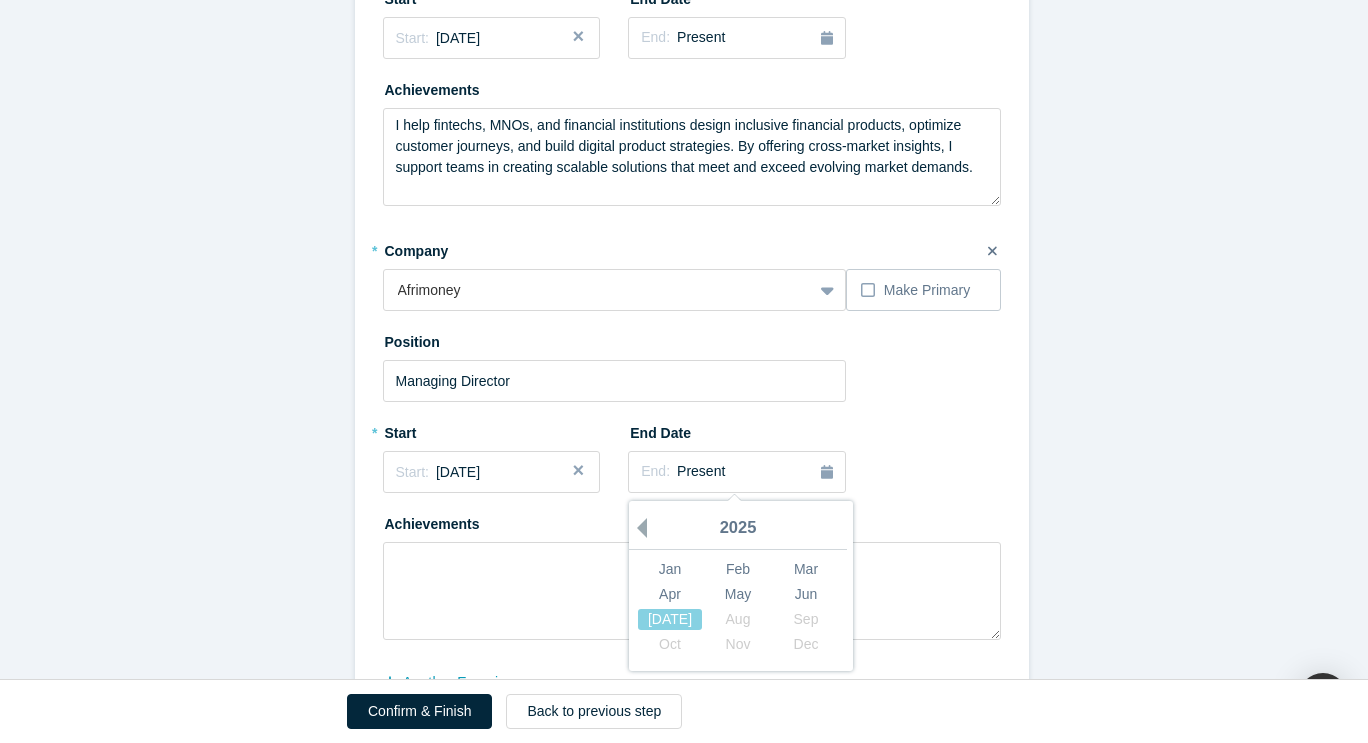 click on "Previous Year" at bounding box center (637, 528) 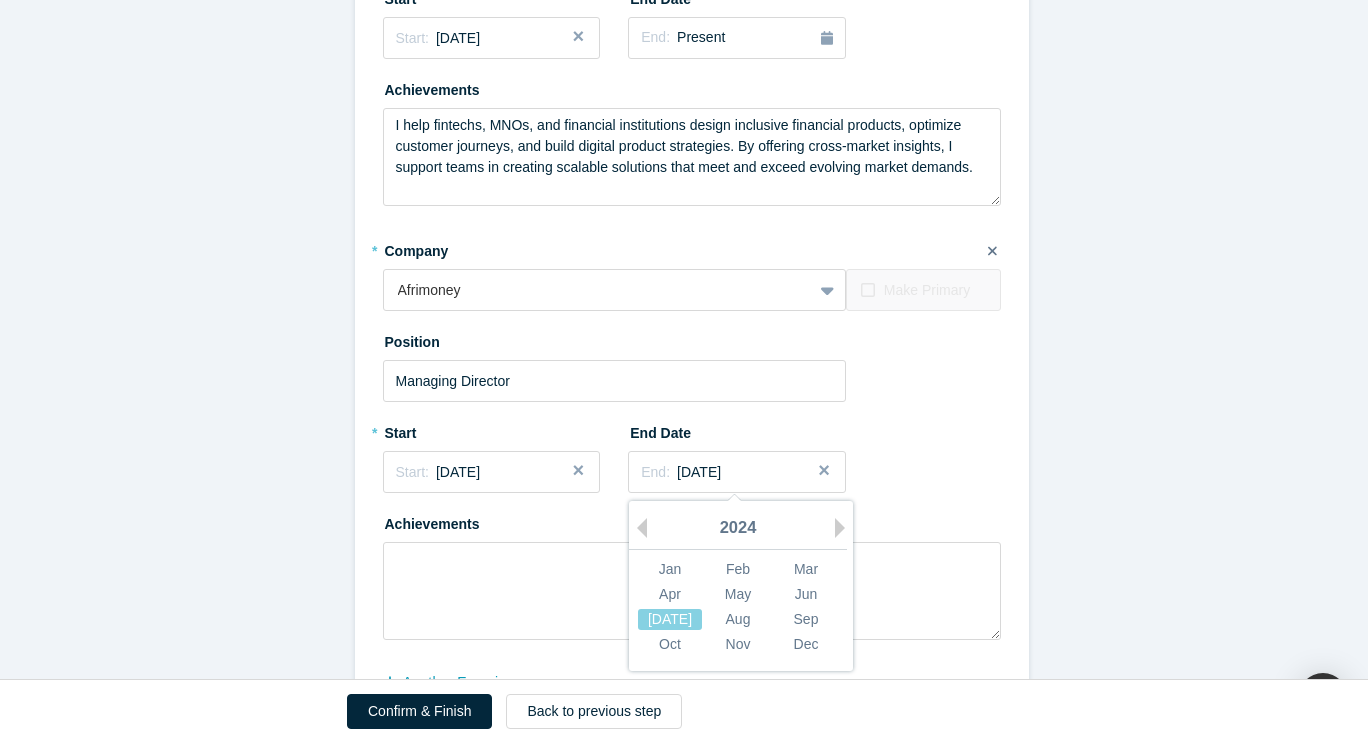 click on "* Company Afrimoney
To pick up a draggable item, press the space bar.
While dragging, use the arrow keys to move the item.
Press space again to drop the item in its new position, or press escape to cancel.
Make Primary Position Managing Director * Start Start: [DATE] End Date End: [DATE] Previous Year Next Year [DATE] Feb Mar Apr May Jun [DATE] Aug Sep Oct Nov Dec Achievements" at bounding box center (692, 437) 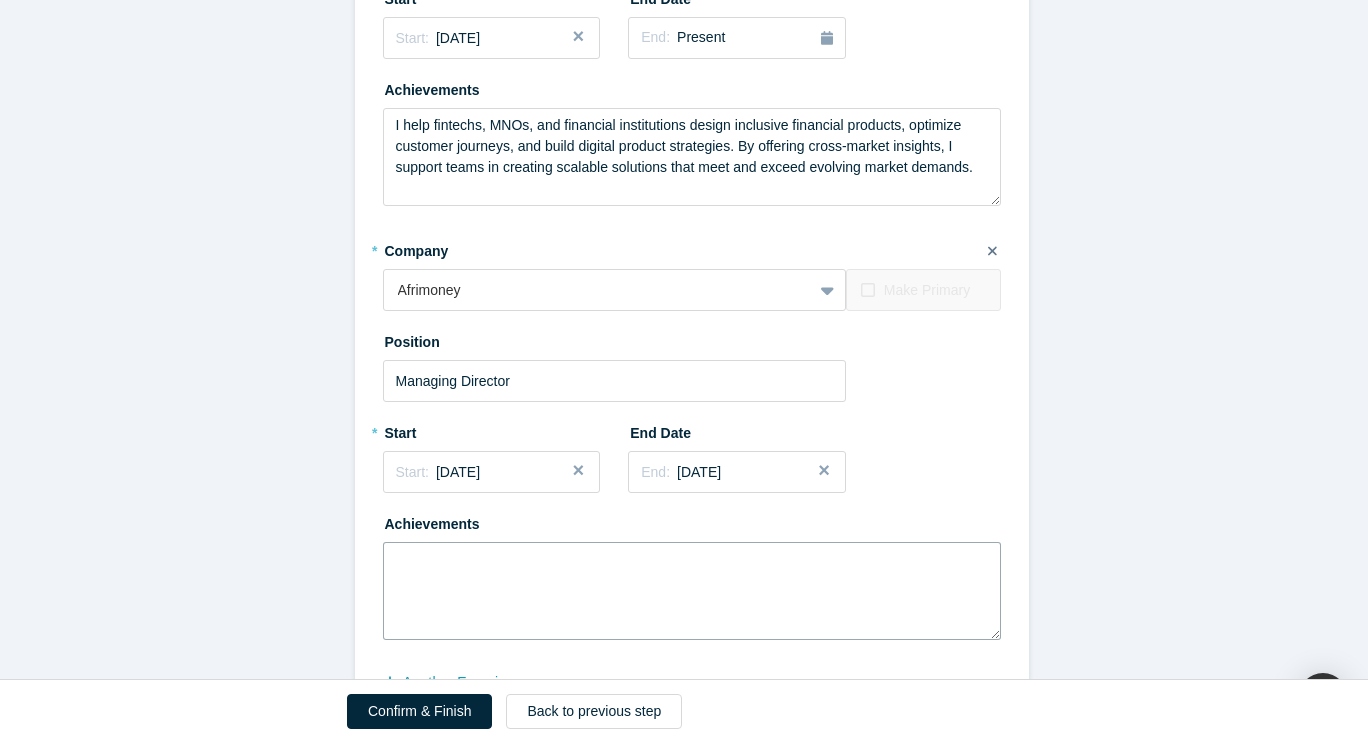 click at bounding box center (692, 591) 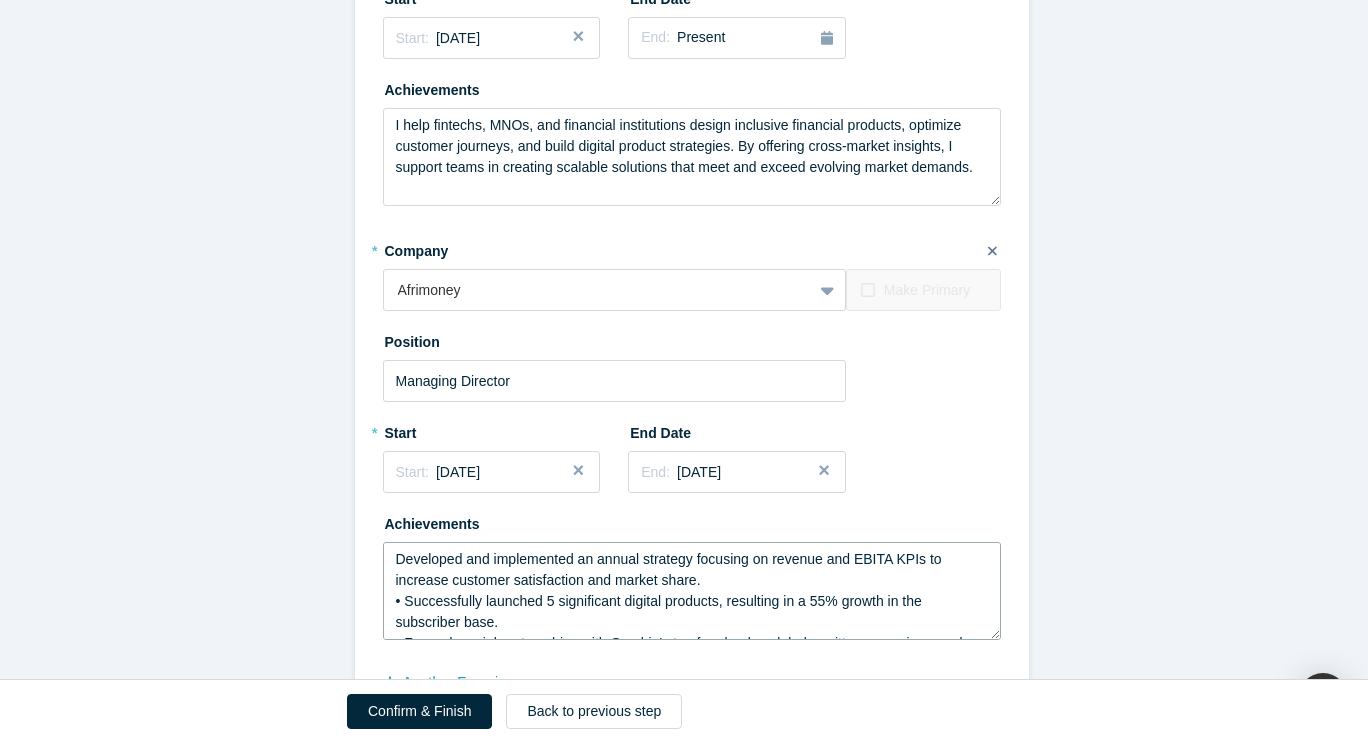 scroll, scrollTop: 34, scrollLeft: 0, axis: vertical 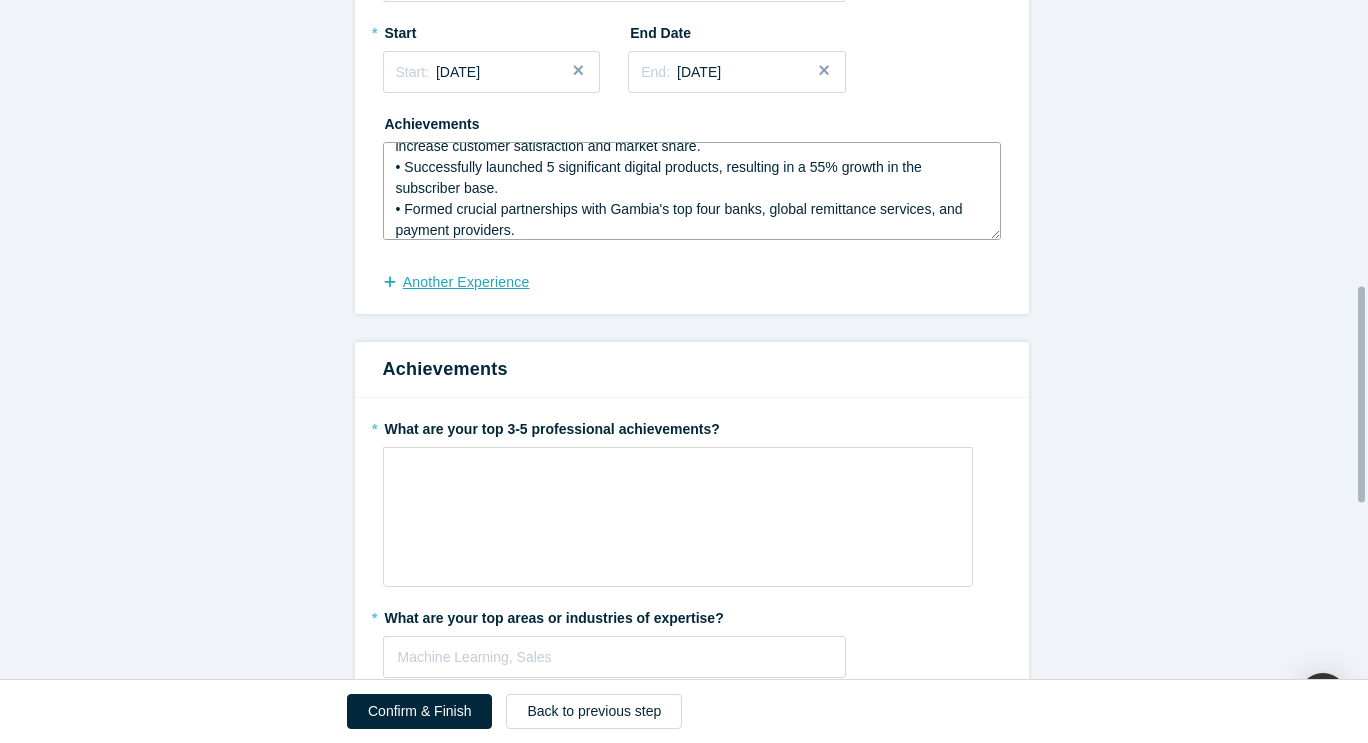 type on "Developed and implemented an annual strategy focusing on revenue and EBITA KPIs to increase customer satisfaction and market share.
• Successfully launched 5 significant digital products, resulting in a 55% growth in the subscriber base.
• Formed crucial partnerships with Gambia's top four banks, global remittance services, and payment providers." 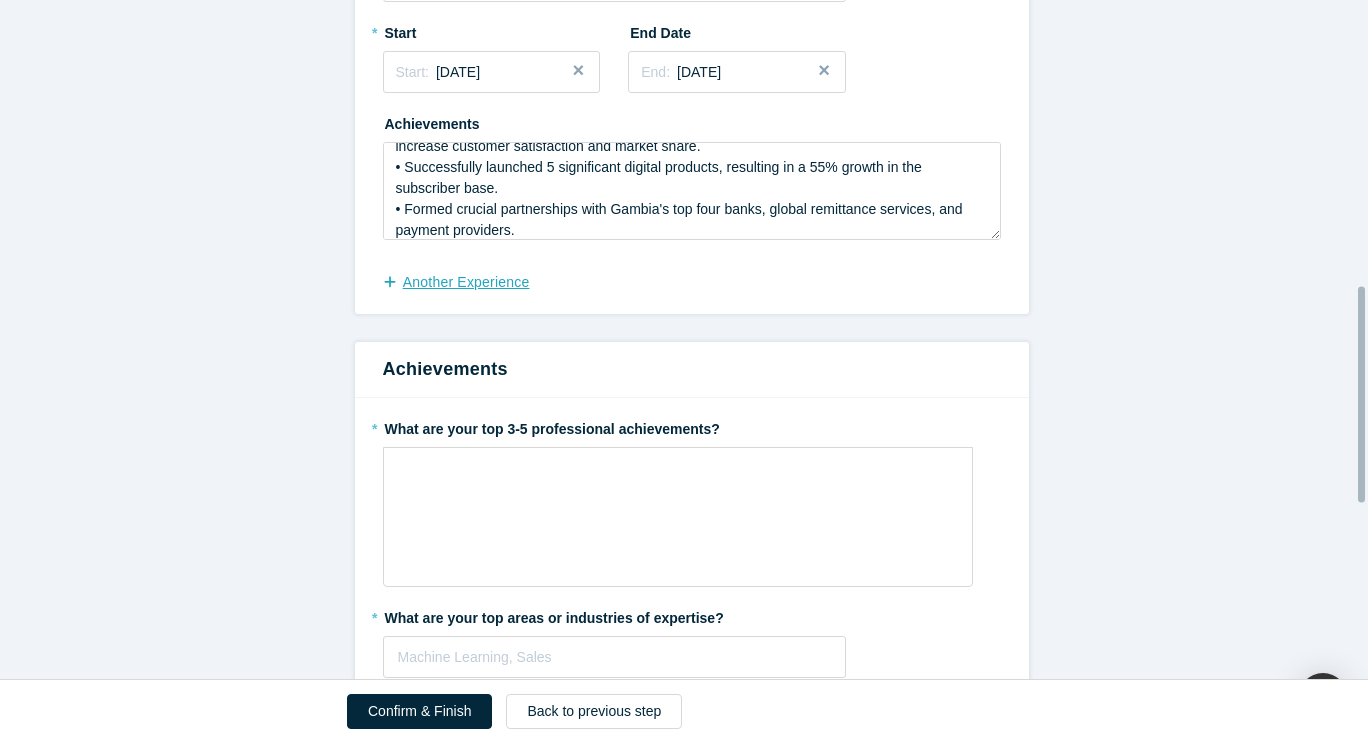 click on "another Experience" at bounding box center [467, 282] 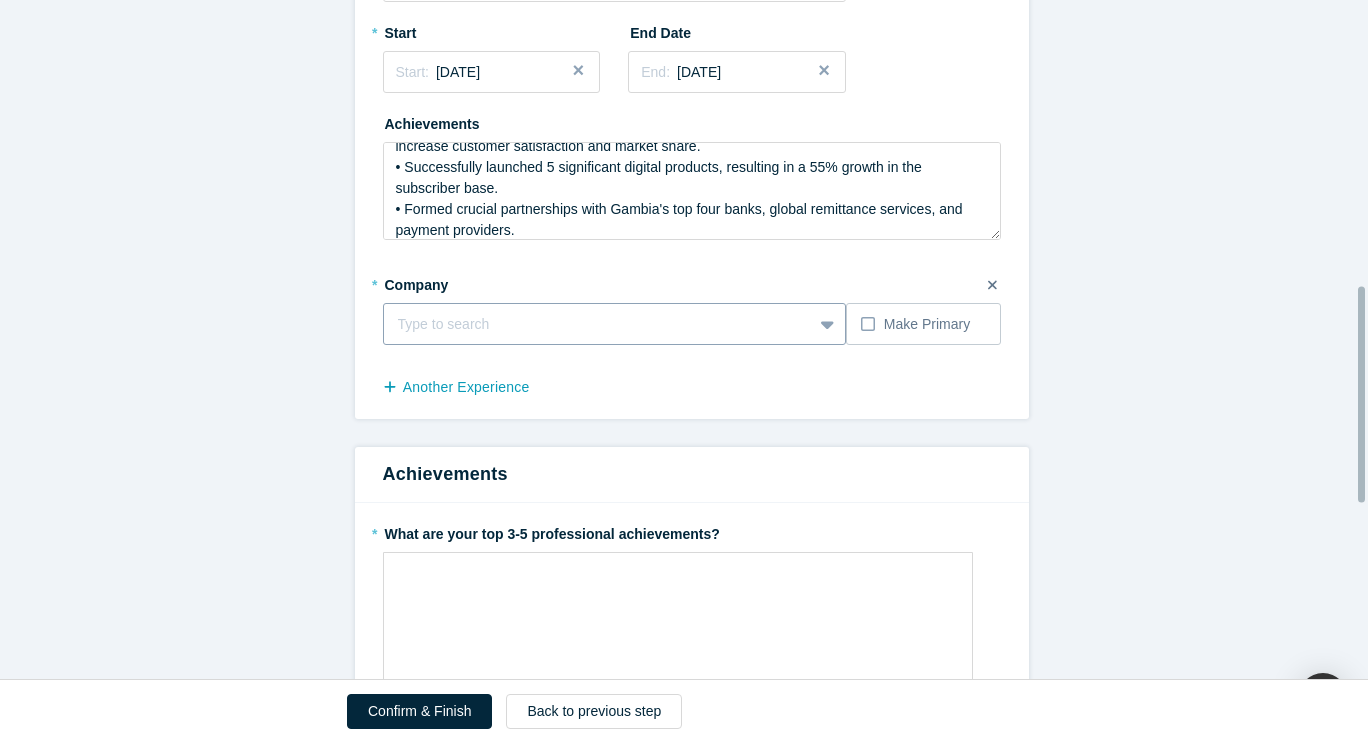 click at bounding box center (598, 324) 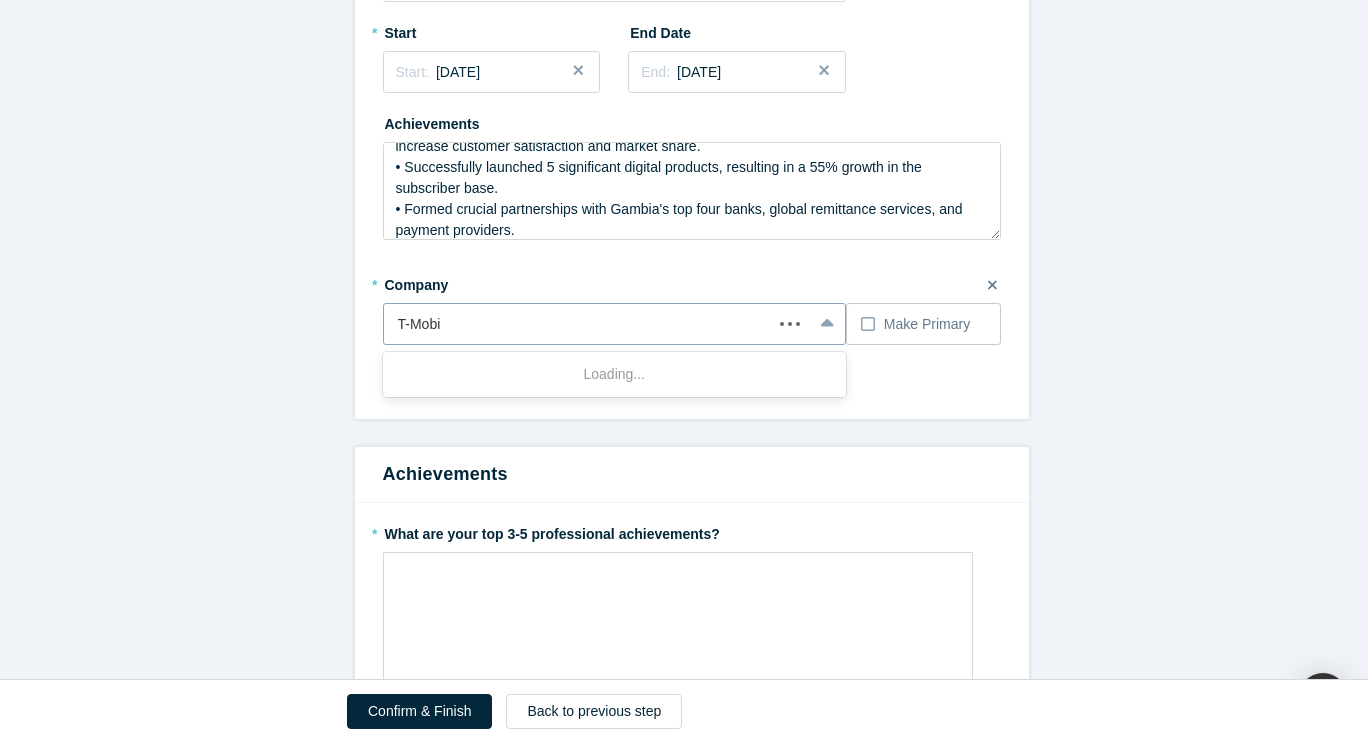 type on "T-Mobile" 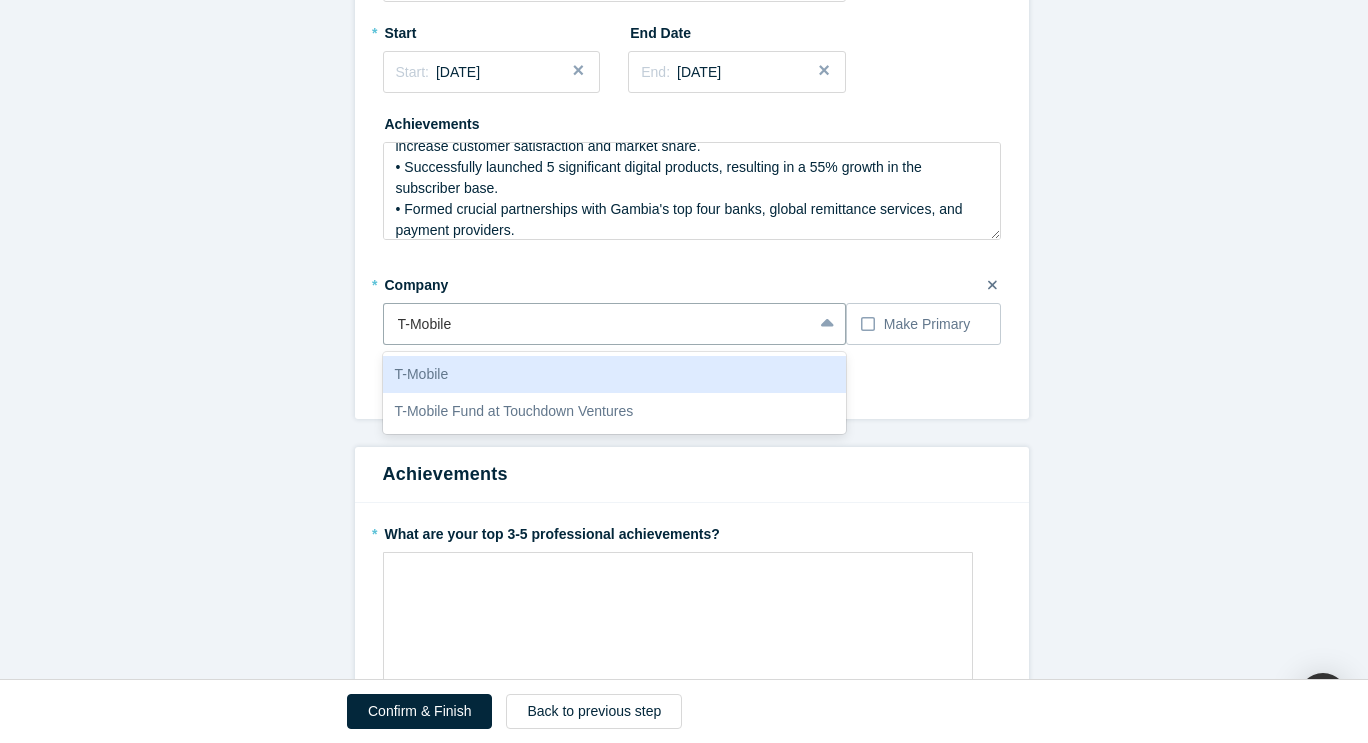 click on "T-Mobile" at bounding box center [615, 374] 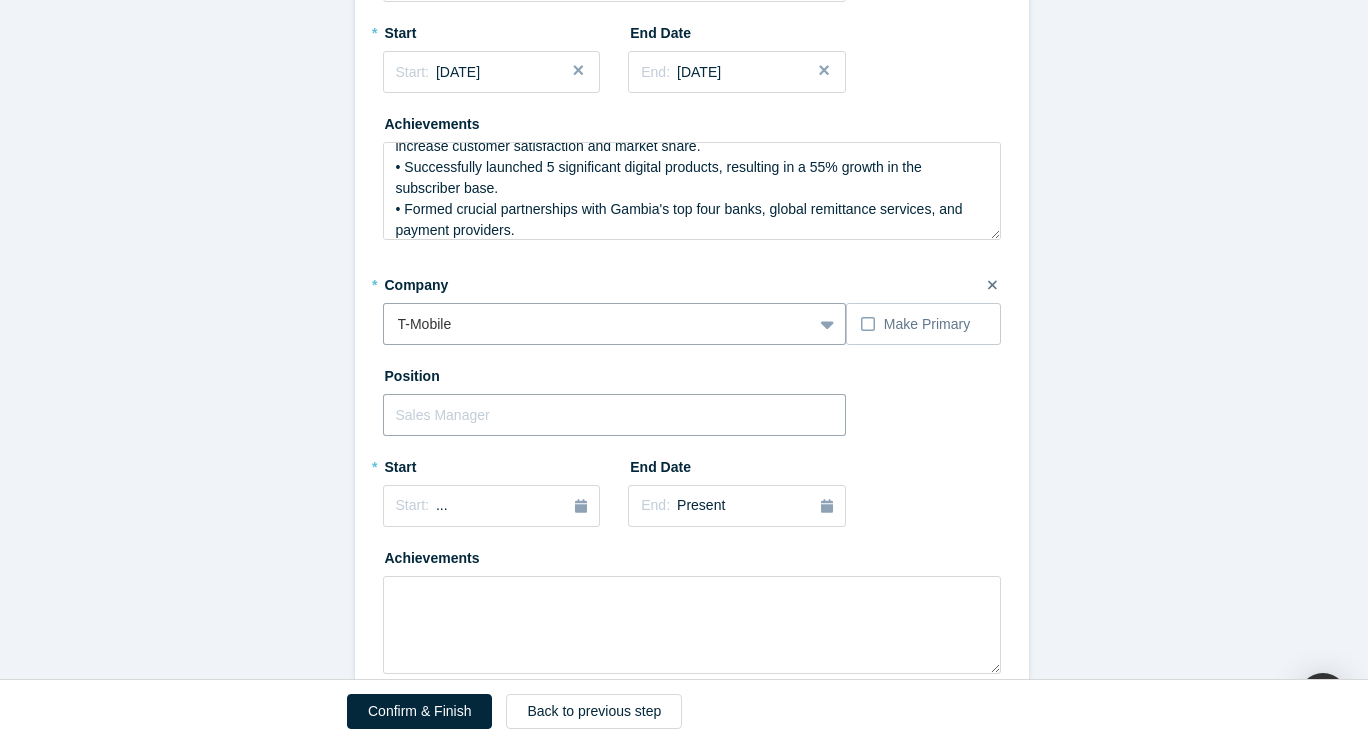 click at bounding box center [615, 415] 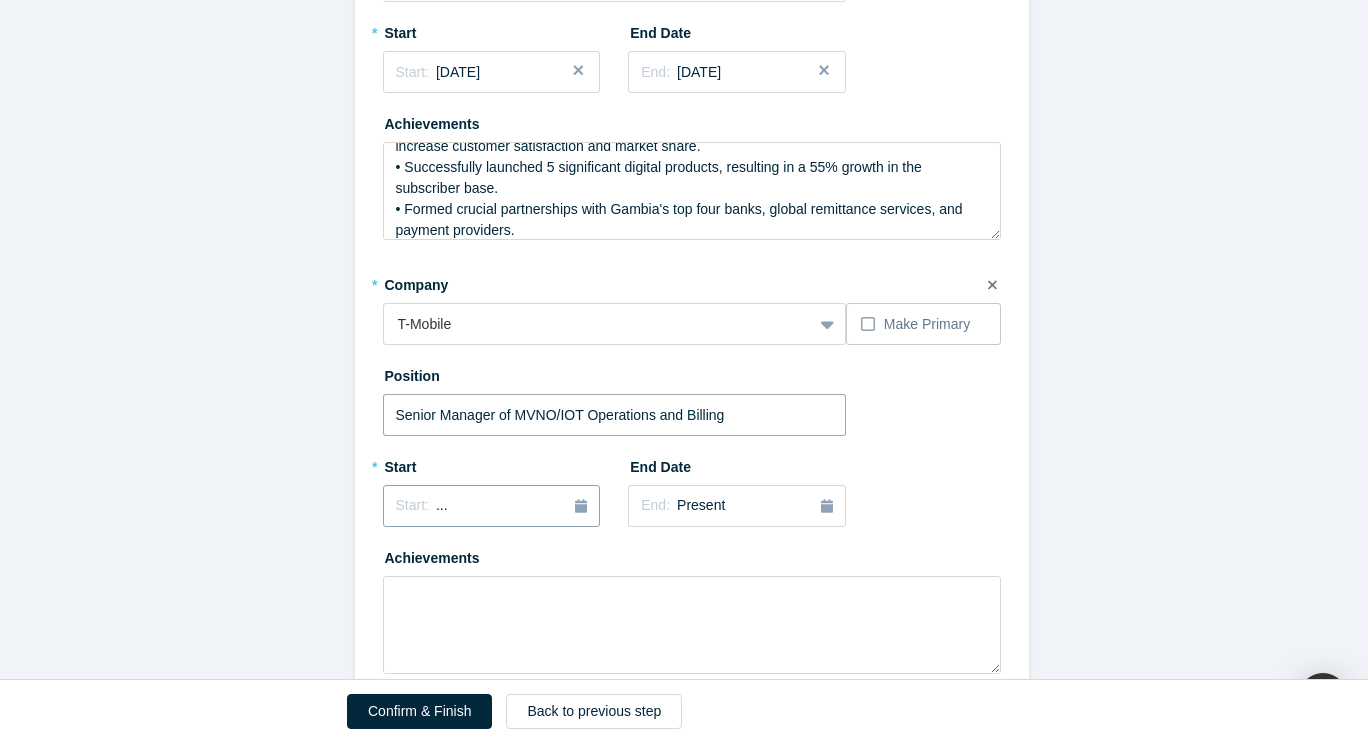 type on "Senior Manager of MVNO/IOT Operations and Billing" 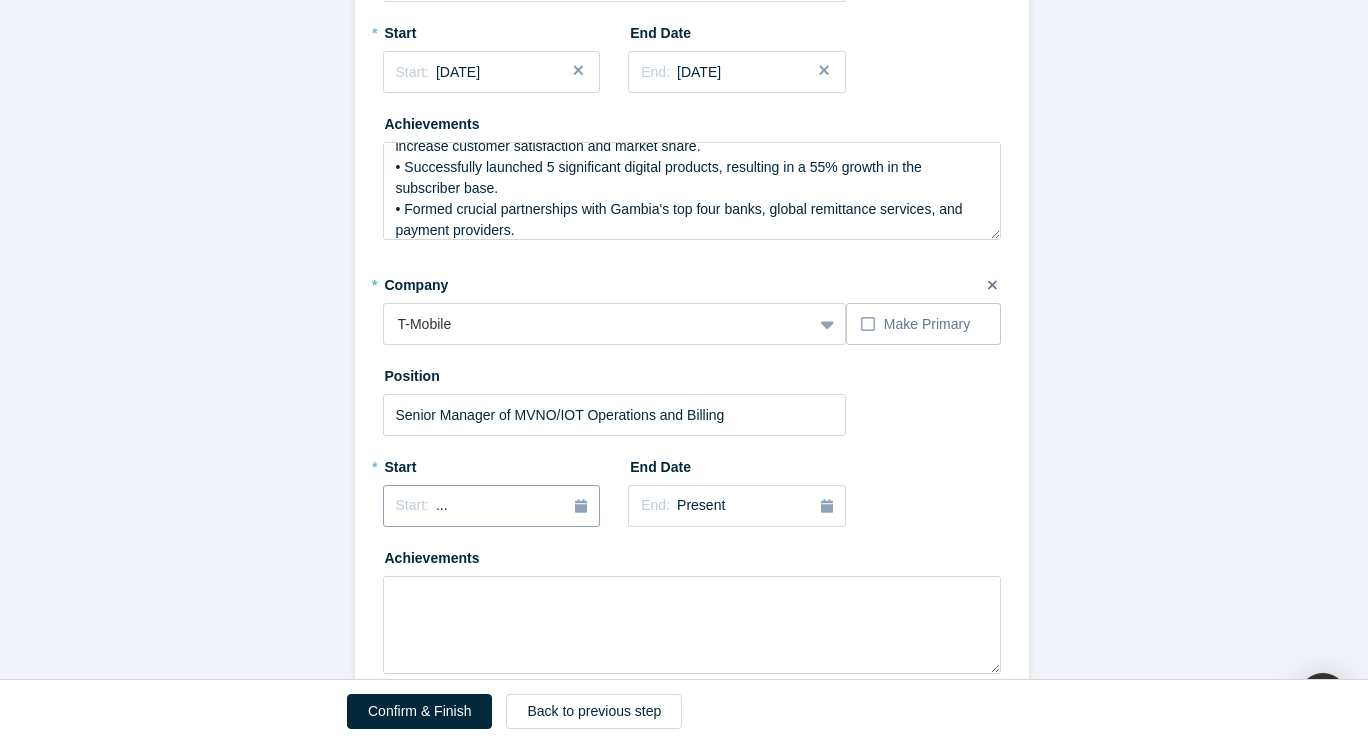 click on "Start: ..." at bounding box center [492, 506] 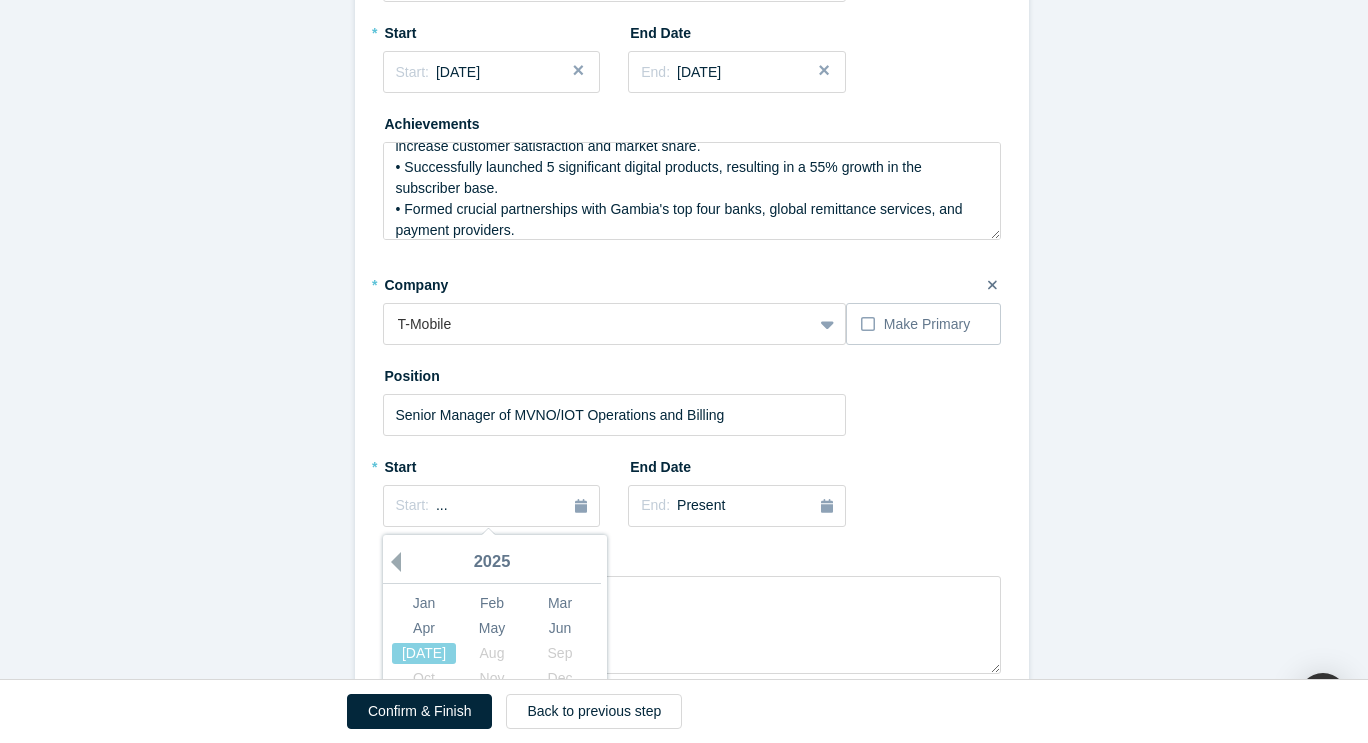 click on "Previous Year" at bounding box center [391, 562] 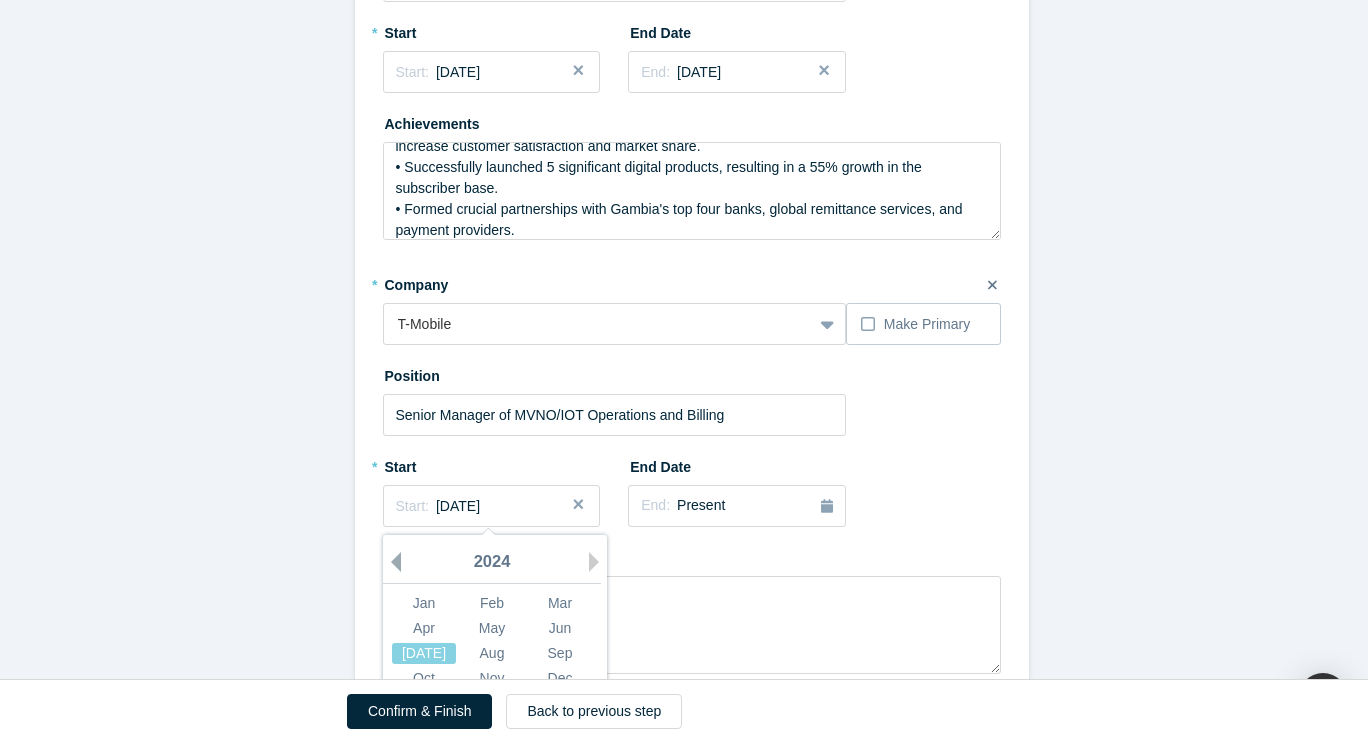 click on "Previous Year" at bounding box center [391, 562] 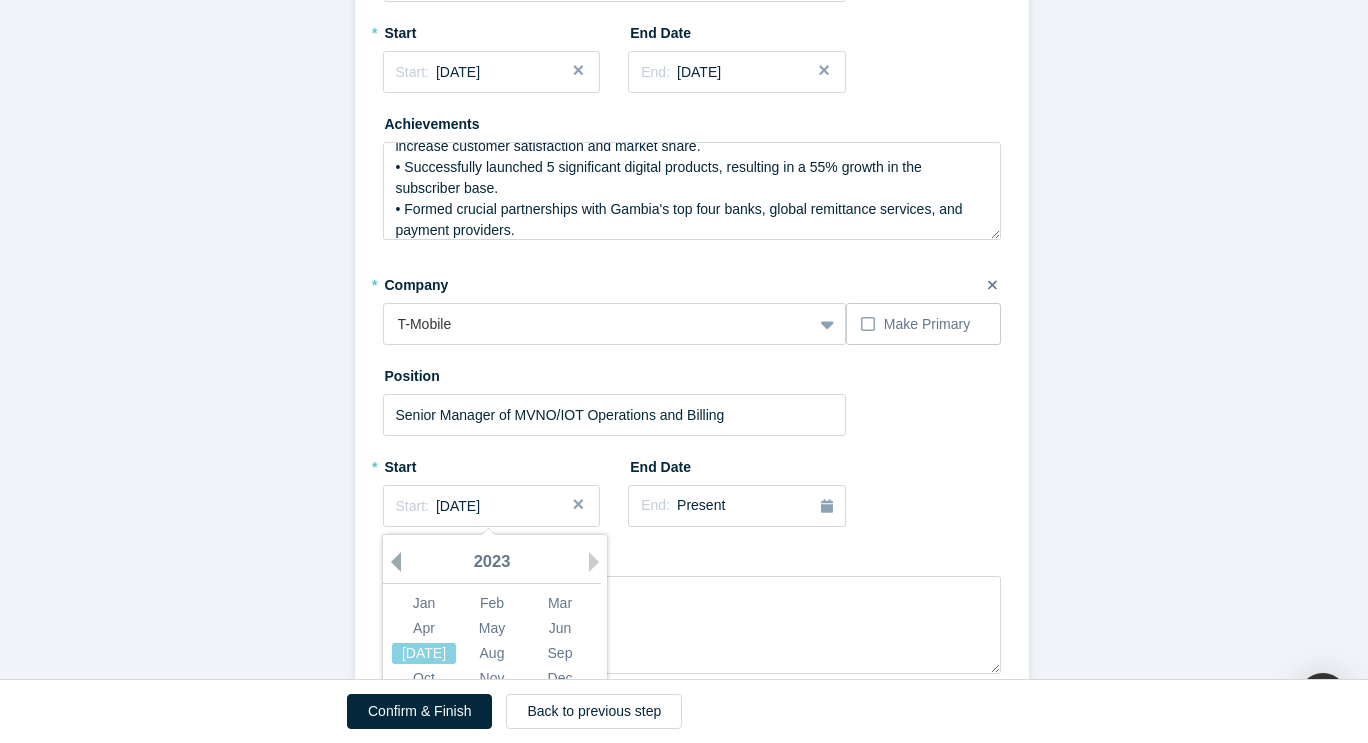 click on "Previous Year" at bounding box center (391, 562) 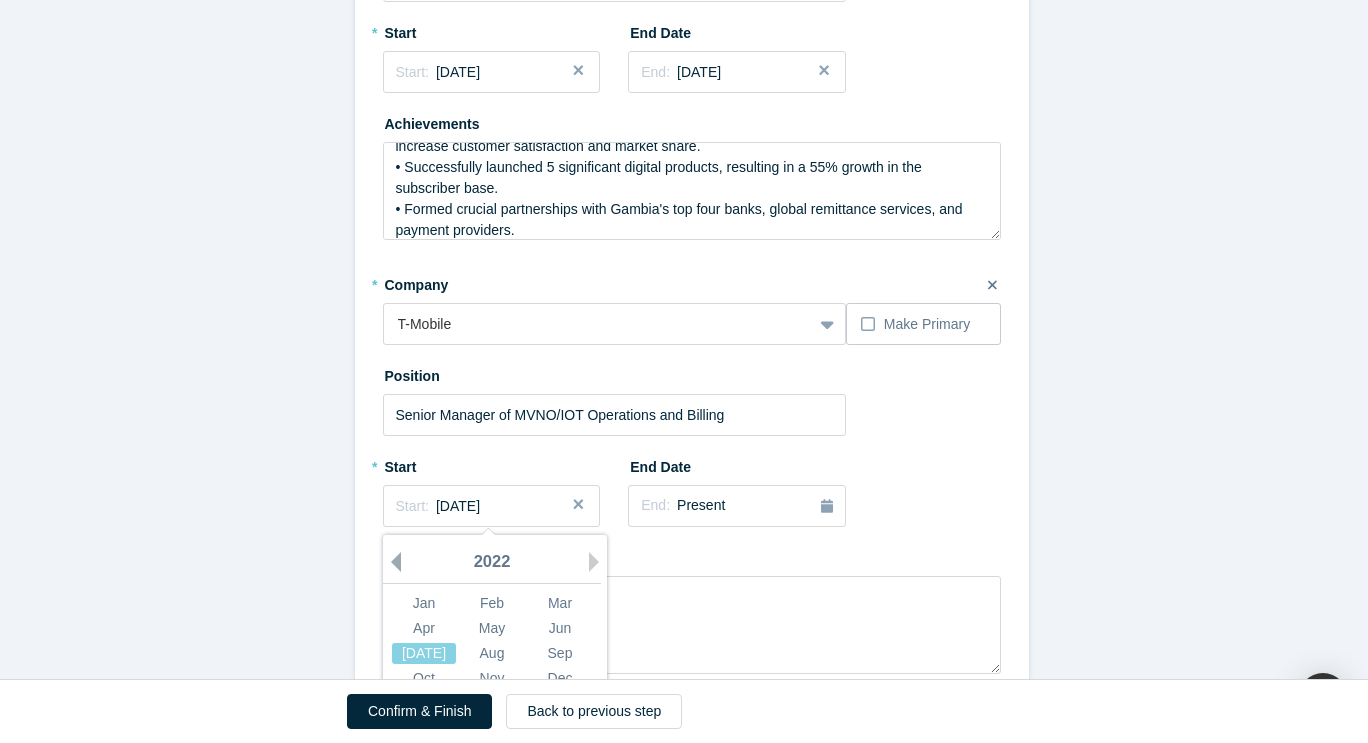 click on "Previous Year" at bounding box center [391, 562] 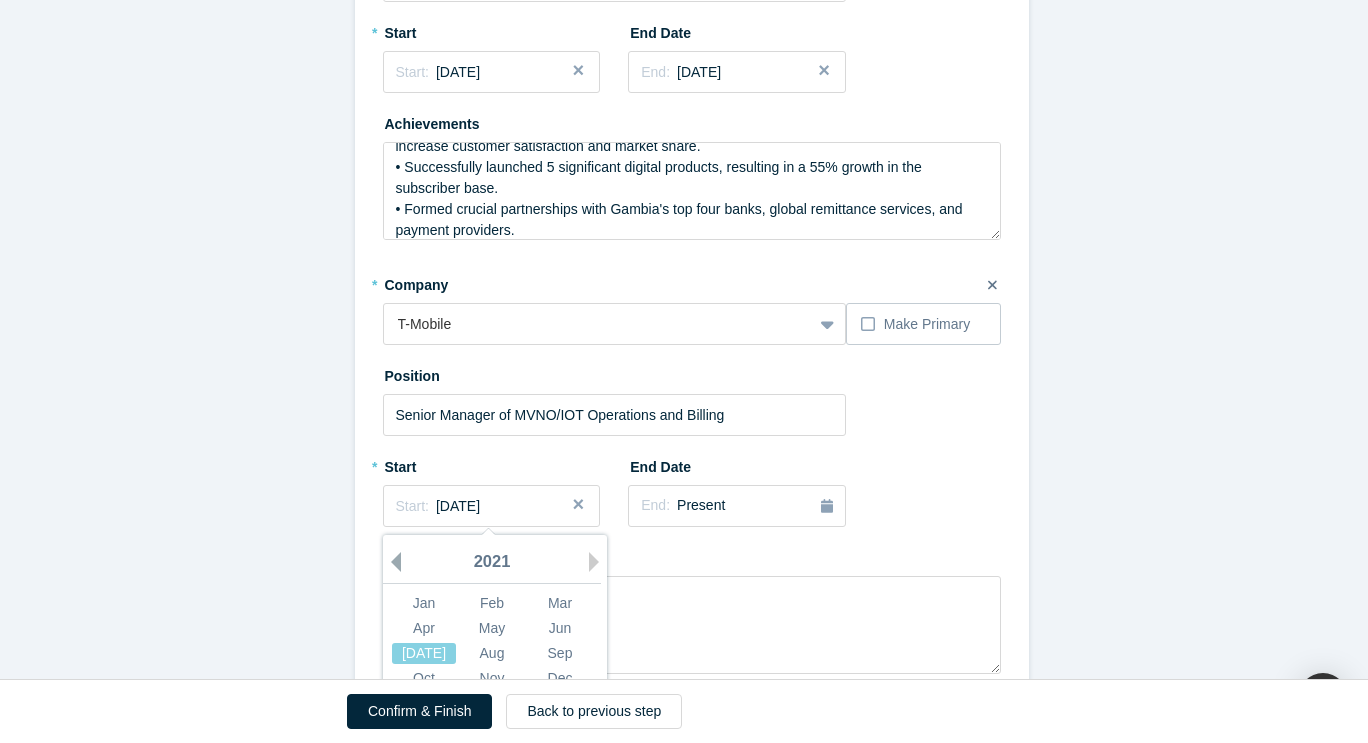 click on "Previous Year" at bounding box center (391, 562) 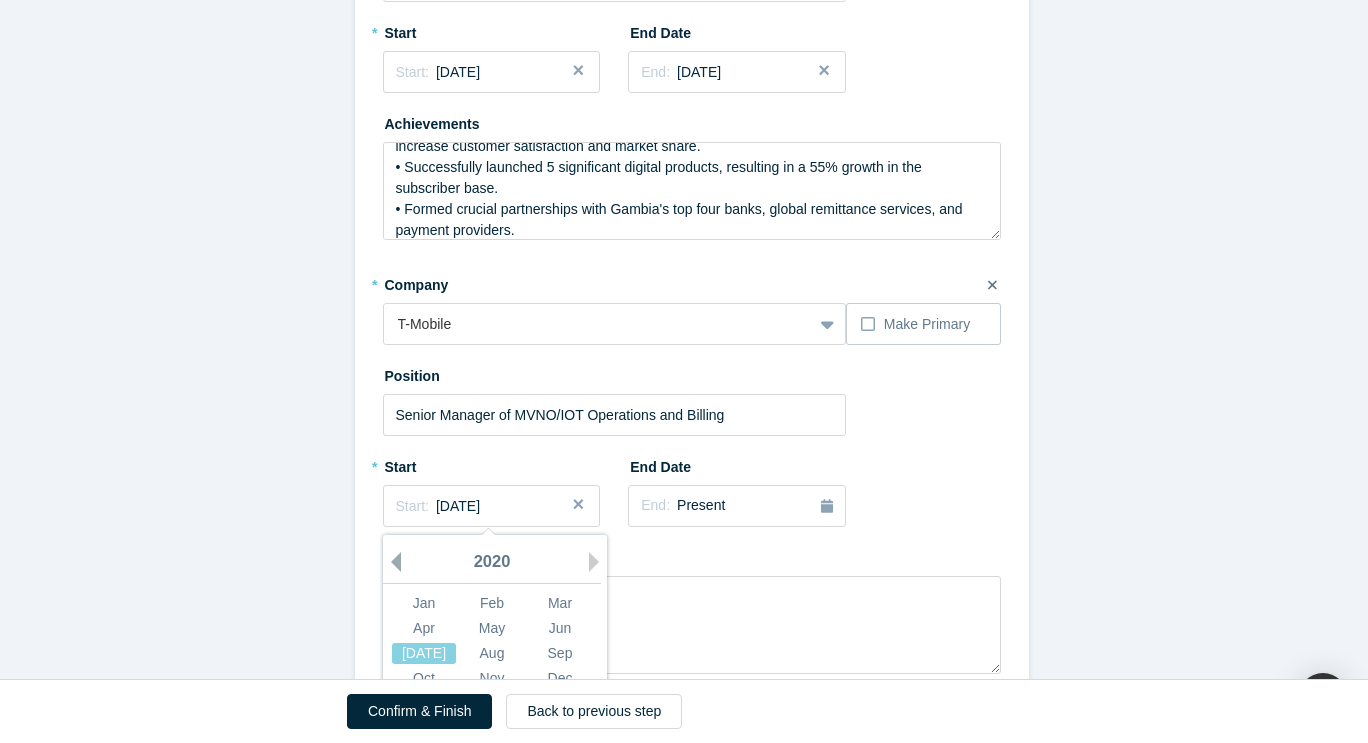 click on "Previous Year" at bounding box center [391, 562] 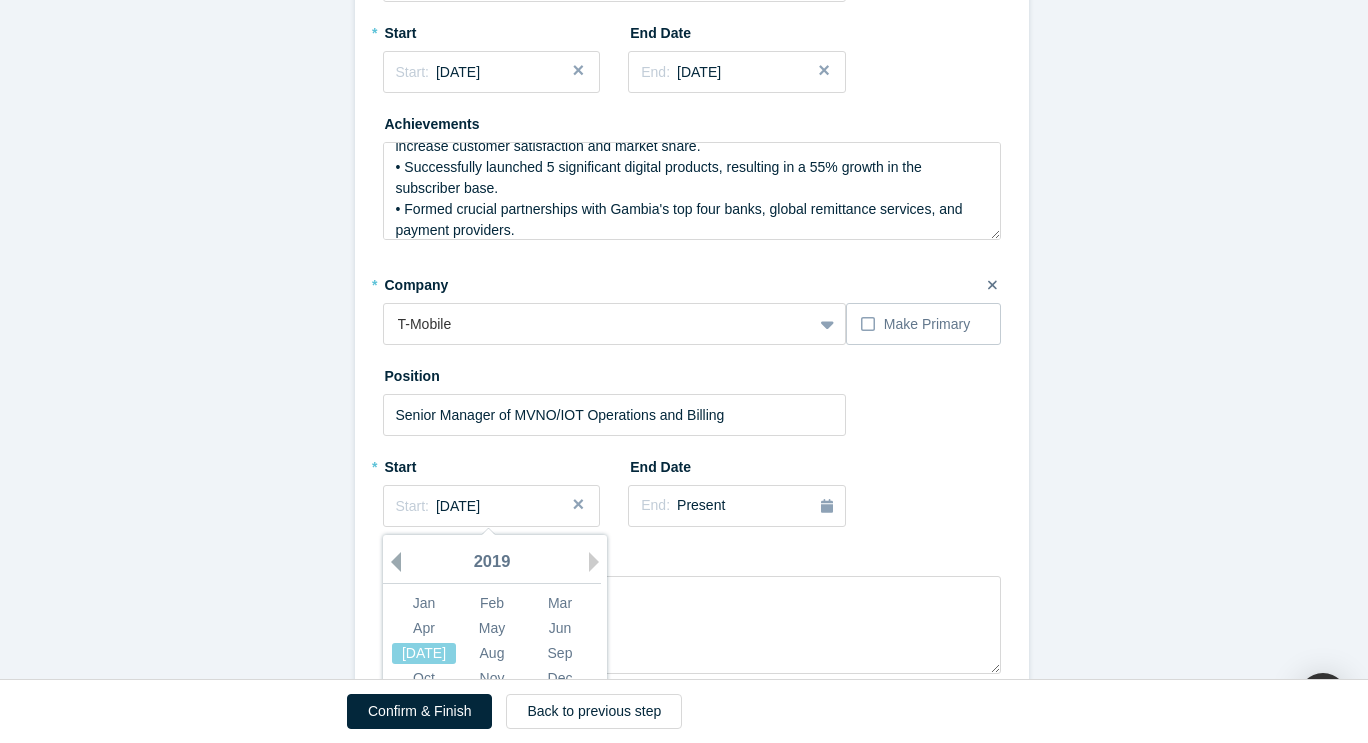 click on "Previous Year" at bounding box center [391, 562] 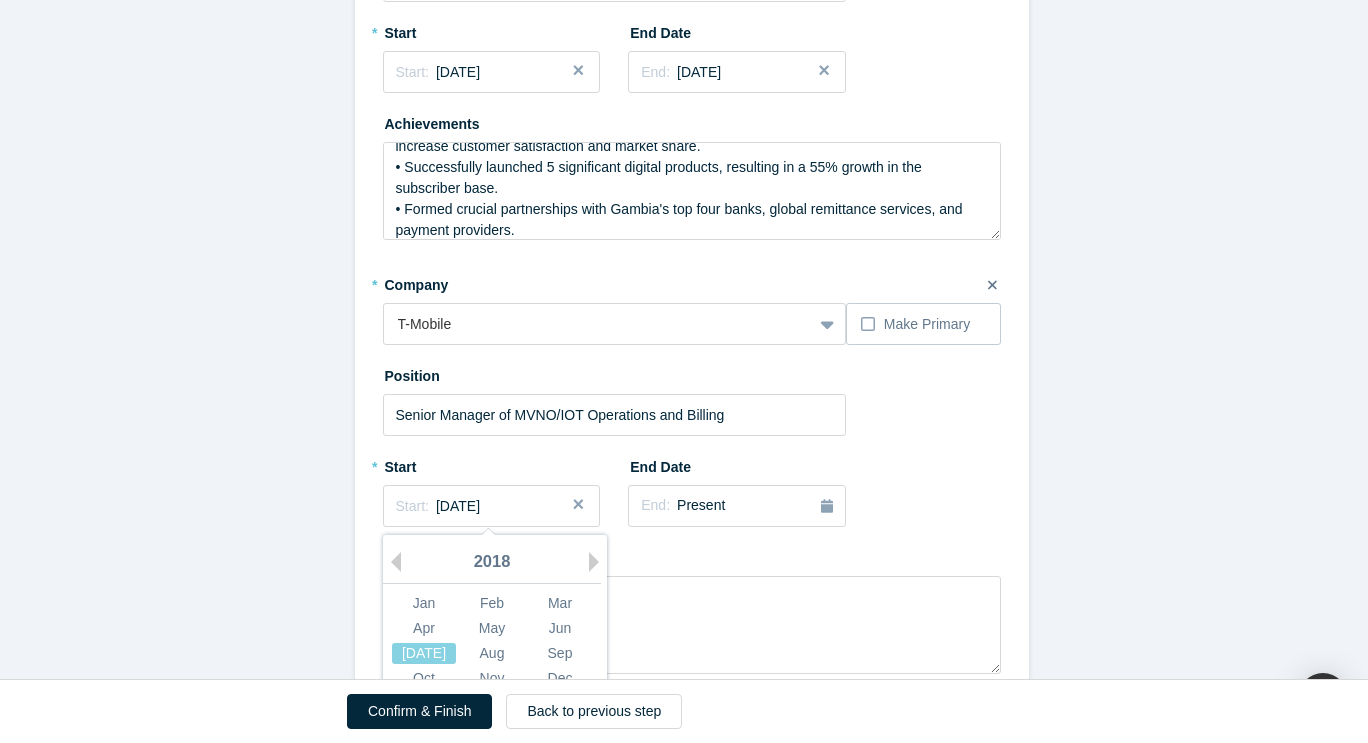 click on "2018" at bounding box center [492, 563] 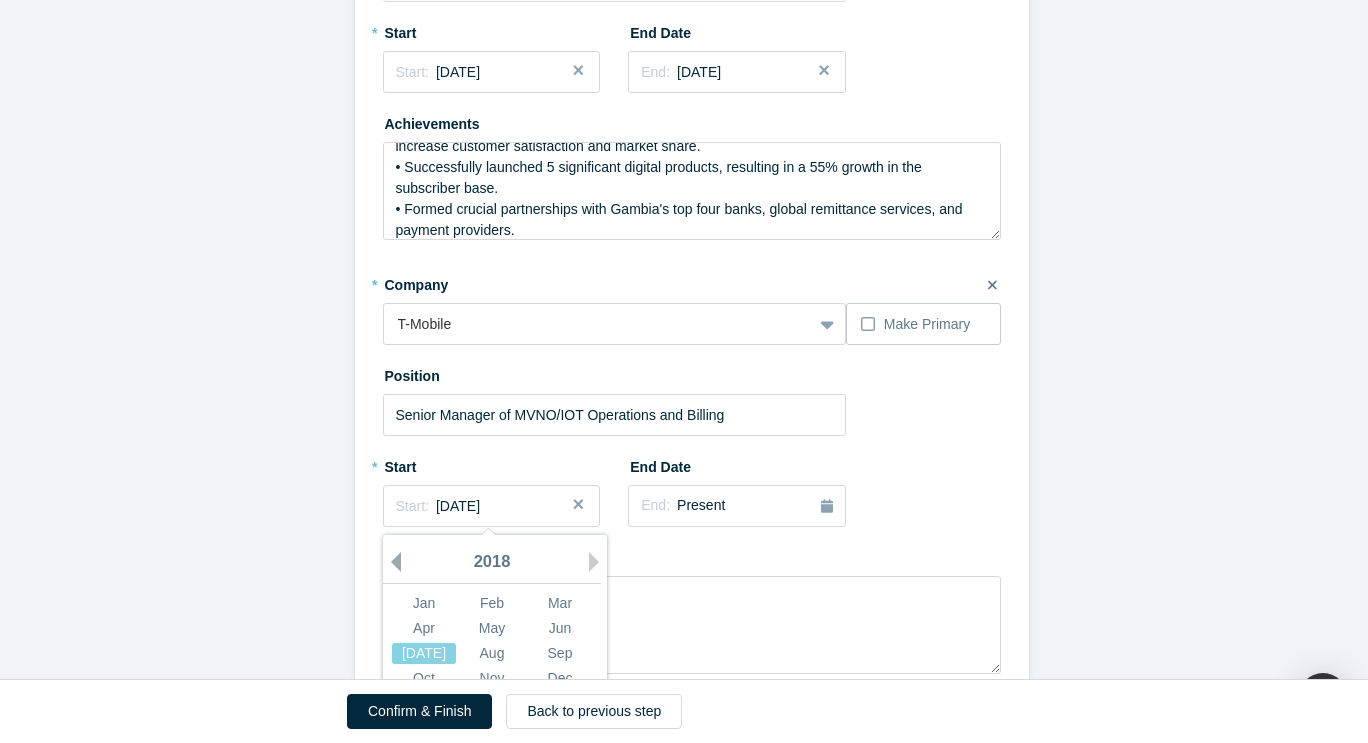 click on "Previous Year" at bounding box center (391, 562) 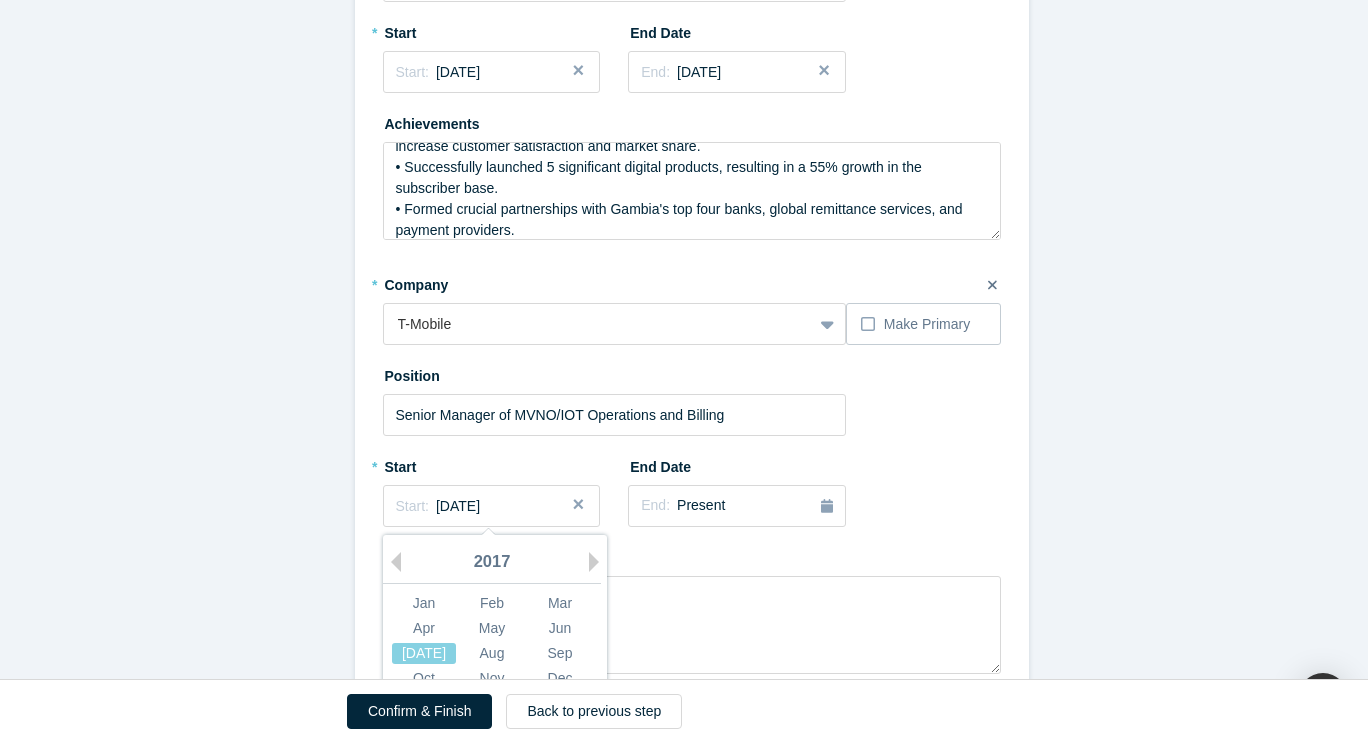 click on "Achievements" at bounding box center [692, 607] 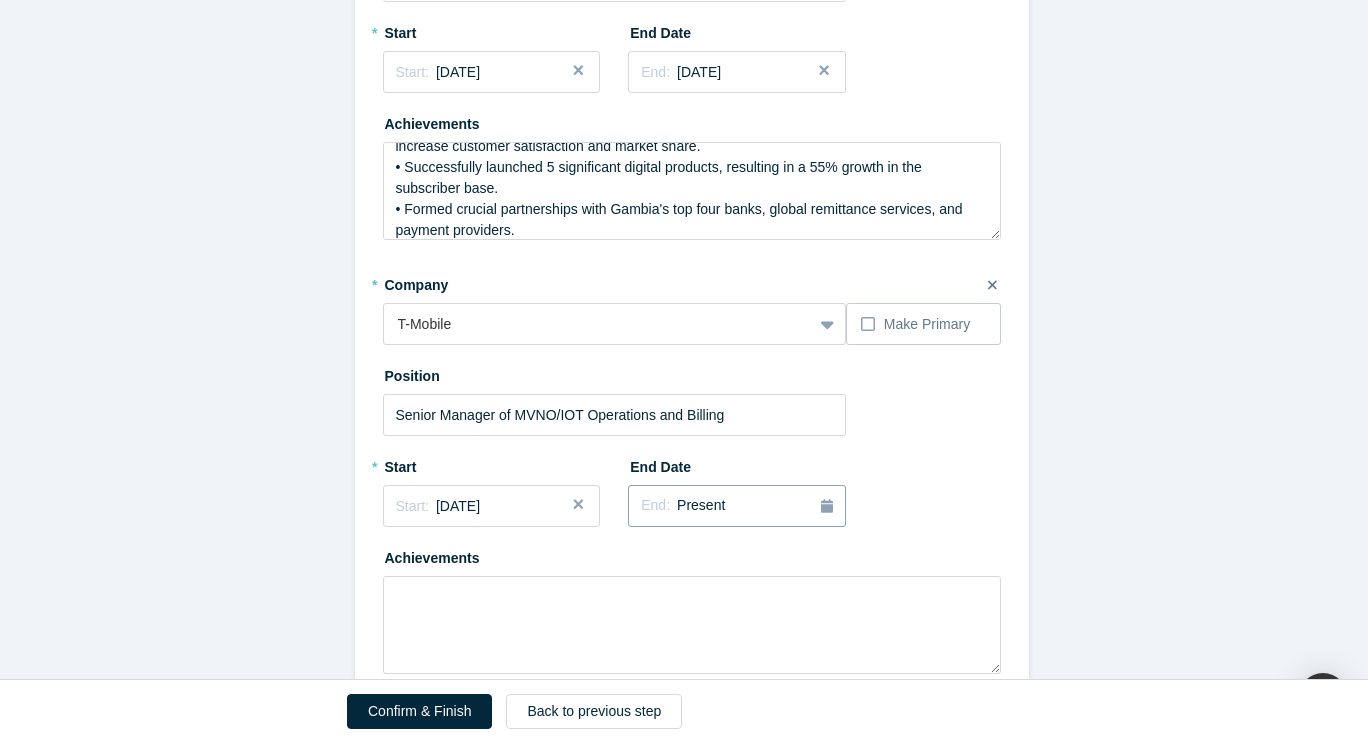 click on "End: Present" at bounding box center (737, 506) 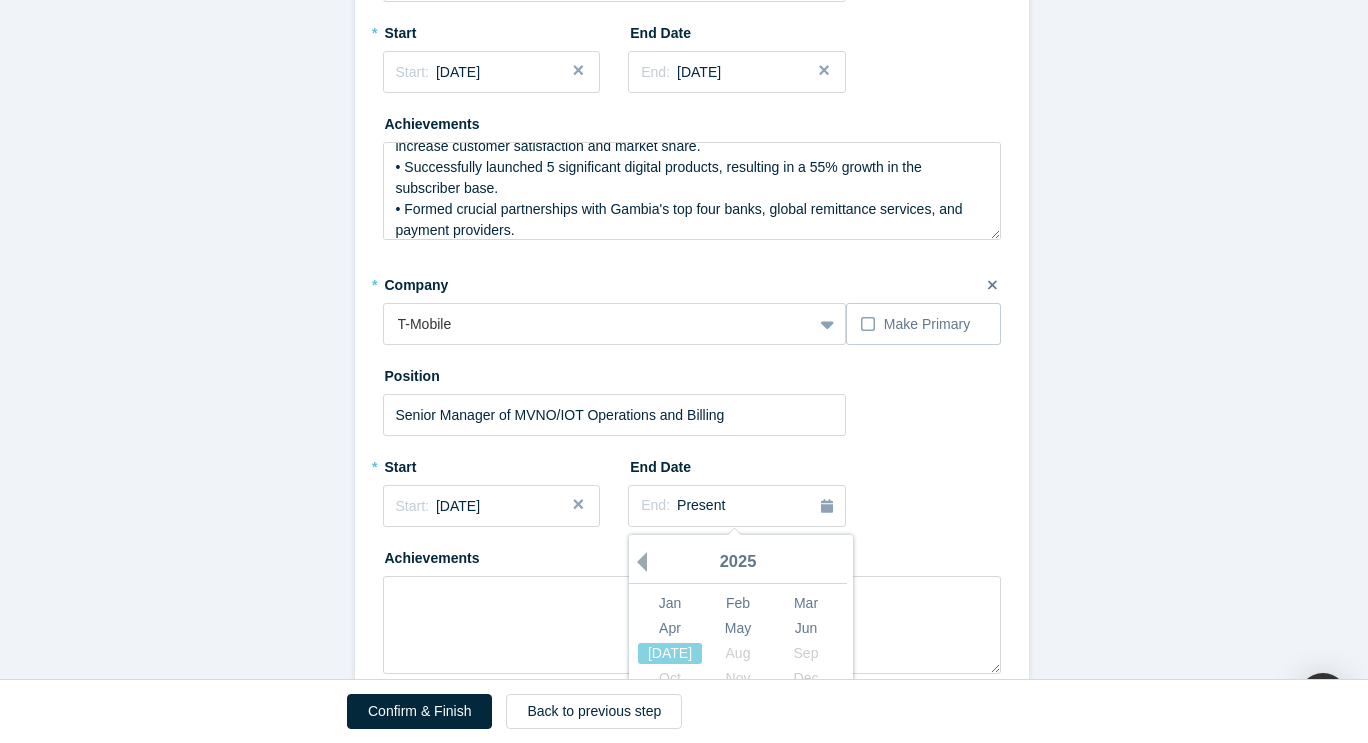 click on "Previous Year" at bounding box center (637, 562) 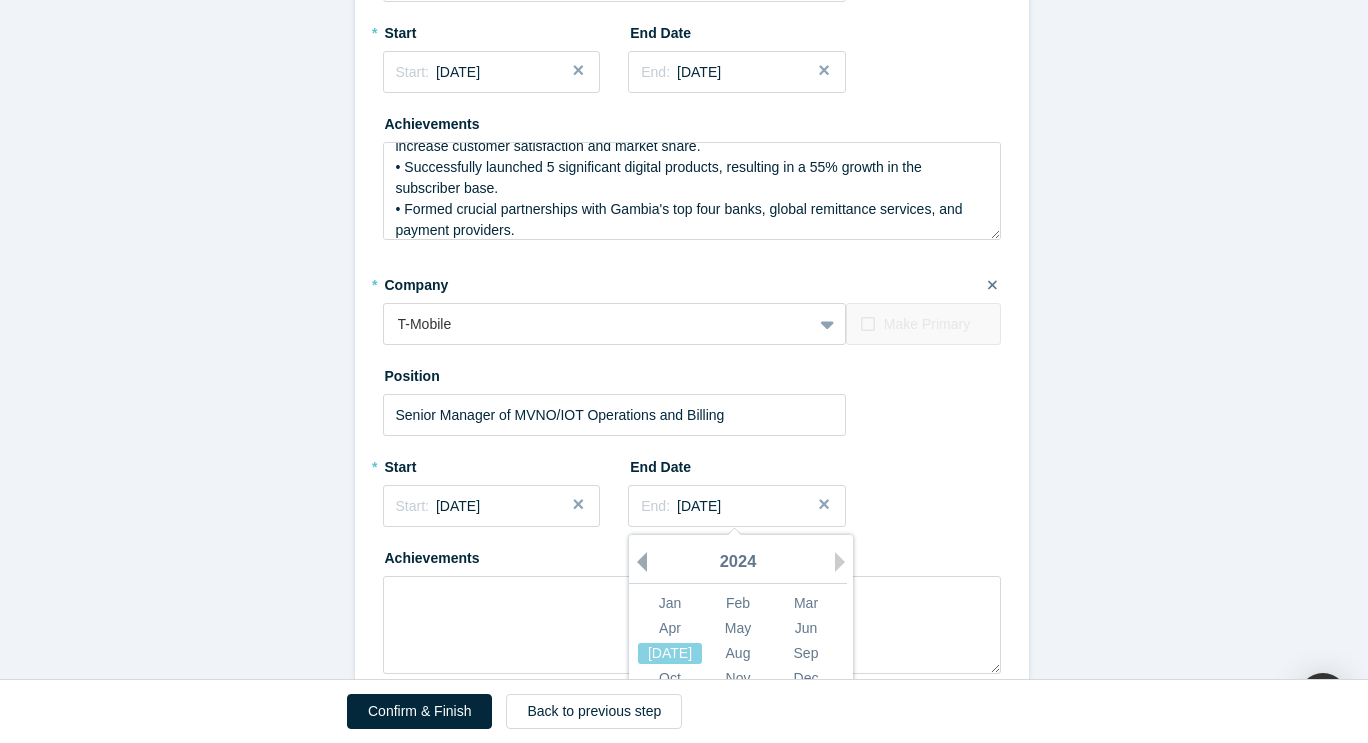 click on "Previous Year" at bounding box center [637, 562] 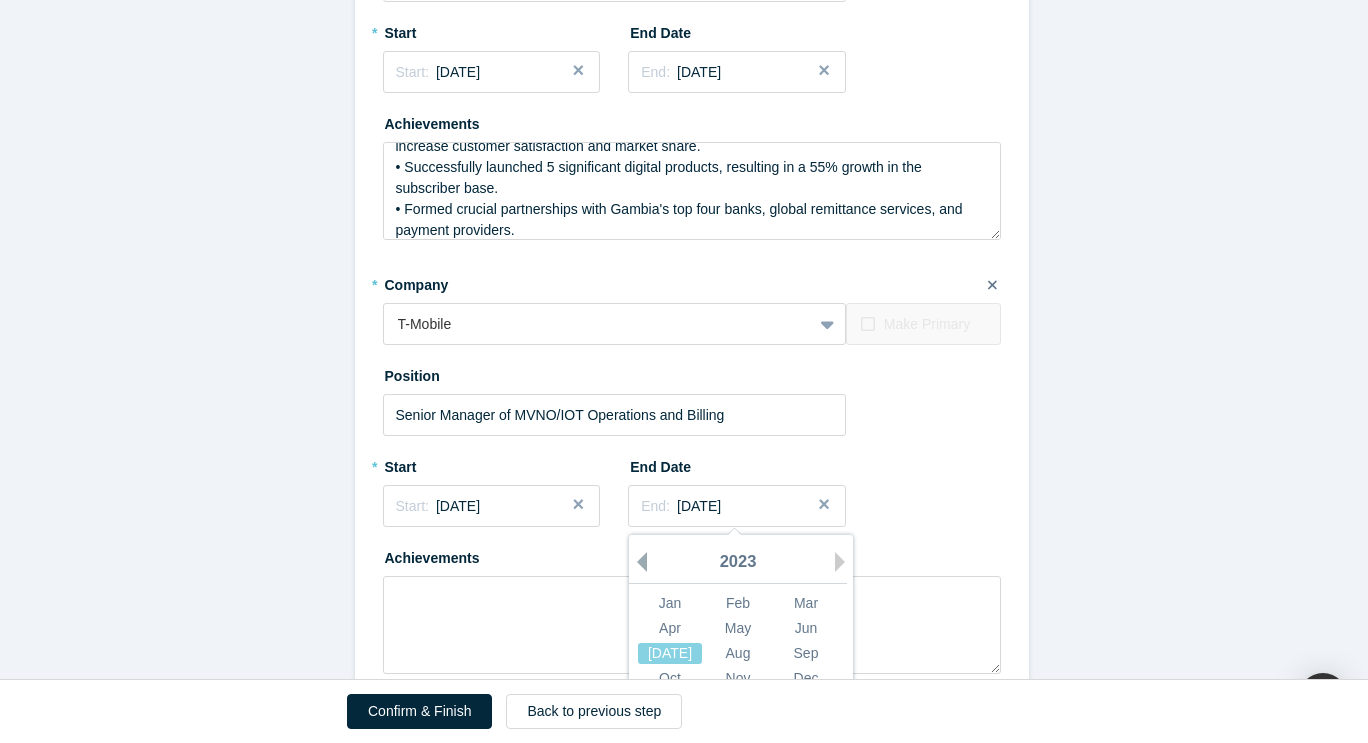 click on "Previous Year" at bounding box center (637, 562) 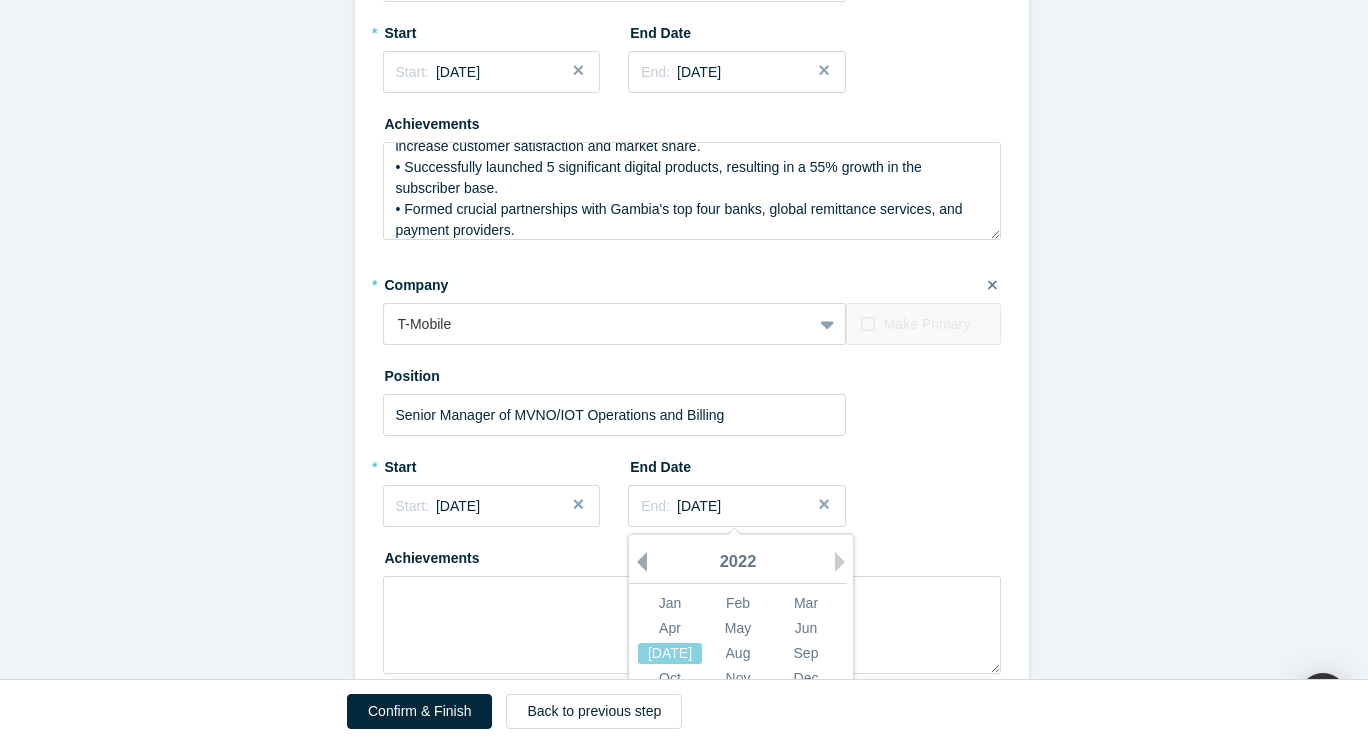 click on "Previous Year" at bounding box center (637, 562) 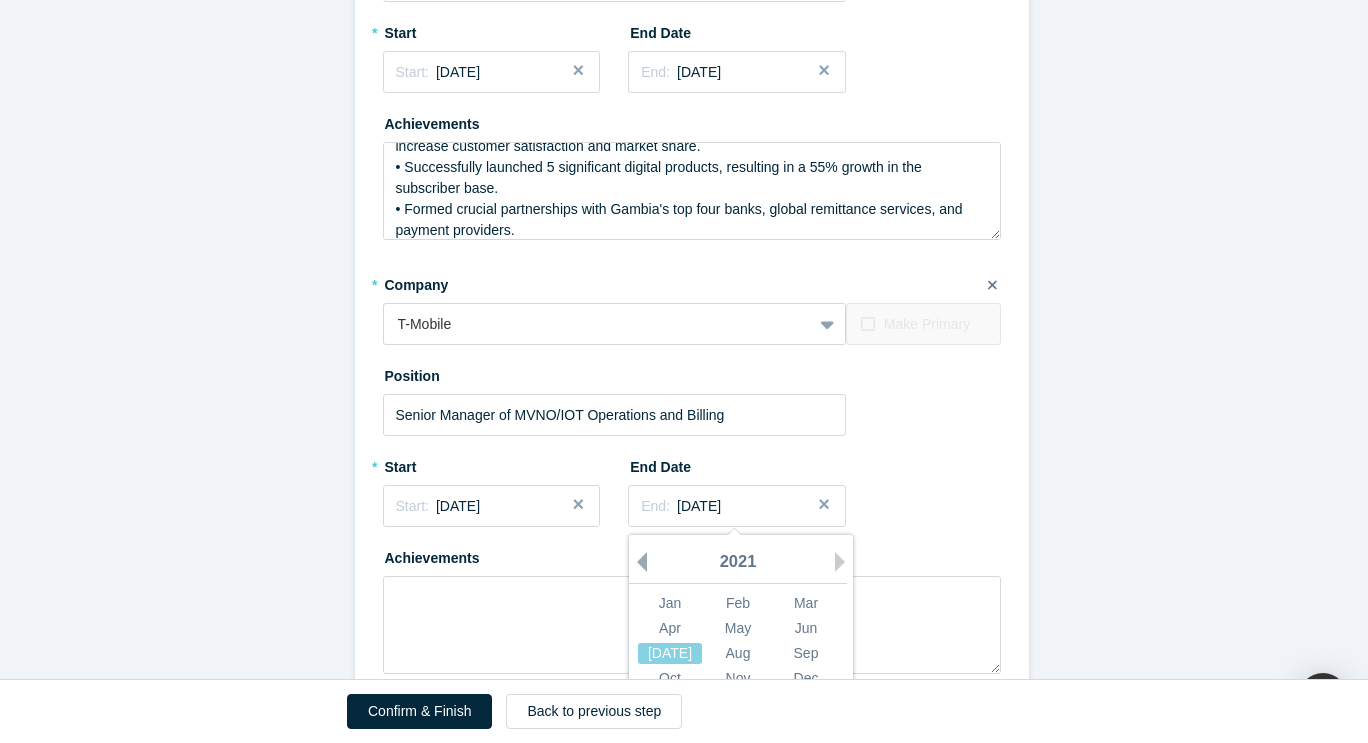 click on "Previous Year" at bounding box center [637, 562] 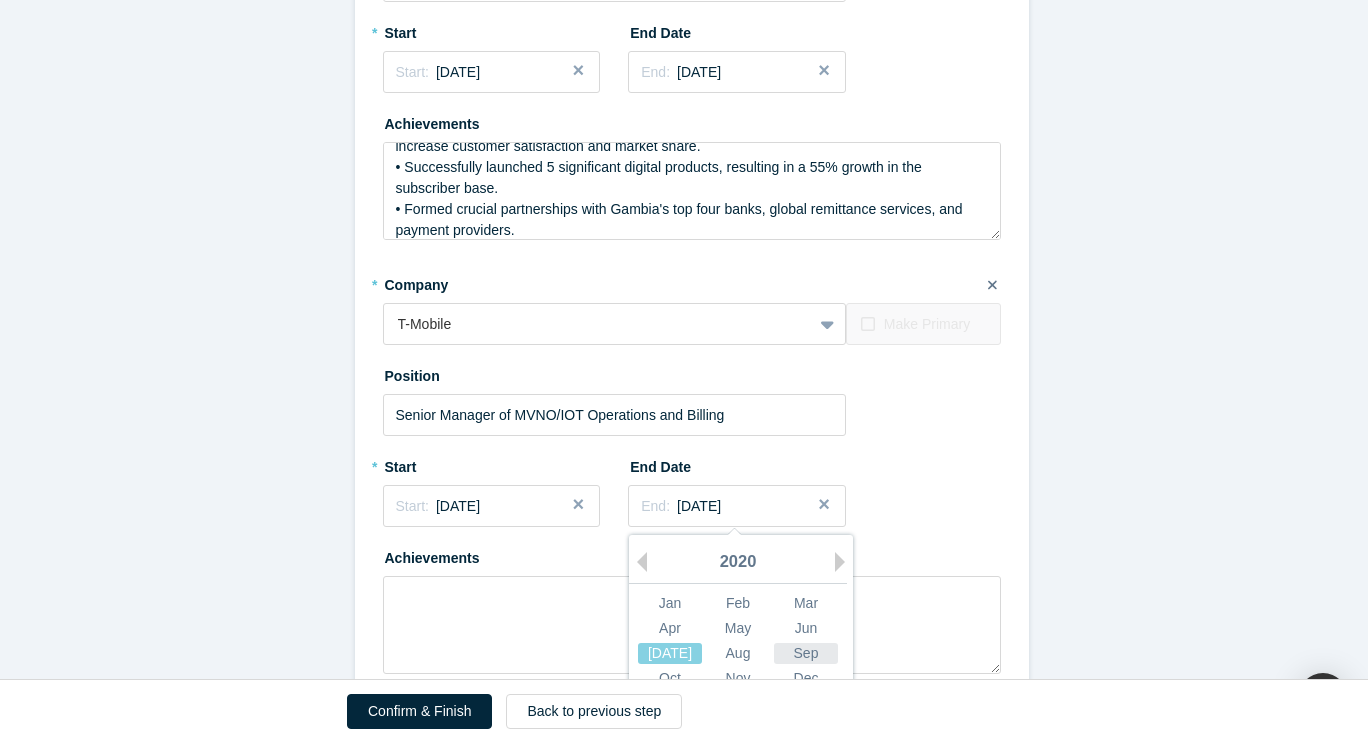 click on "Sep" at bounding box center (806, 653) 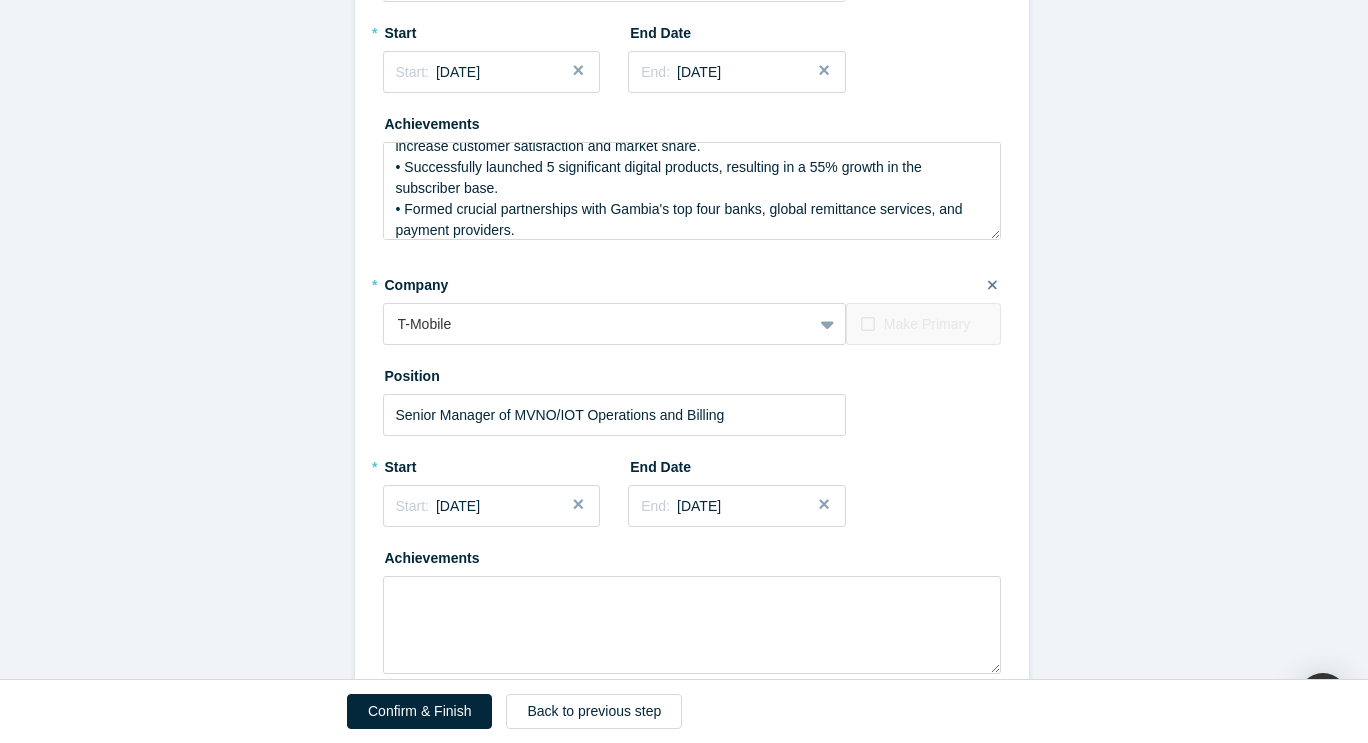 click on "* Company T-Mobile
To pick up a draggable item, press the space bar.
While dragging, use the arrow keys to move the item.
Press space again to drop the item in its new position, or press escape to cancel.
Make Primary Position Senior Manager of MVNO/IOT Operations and Billing * Start Start: [DATE] End Date End: [DATE] Achievements" at bounding box center [692, 471] 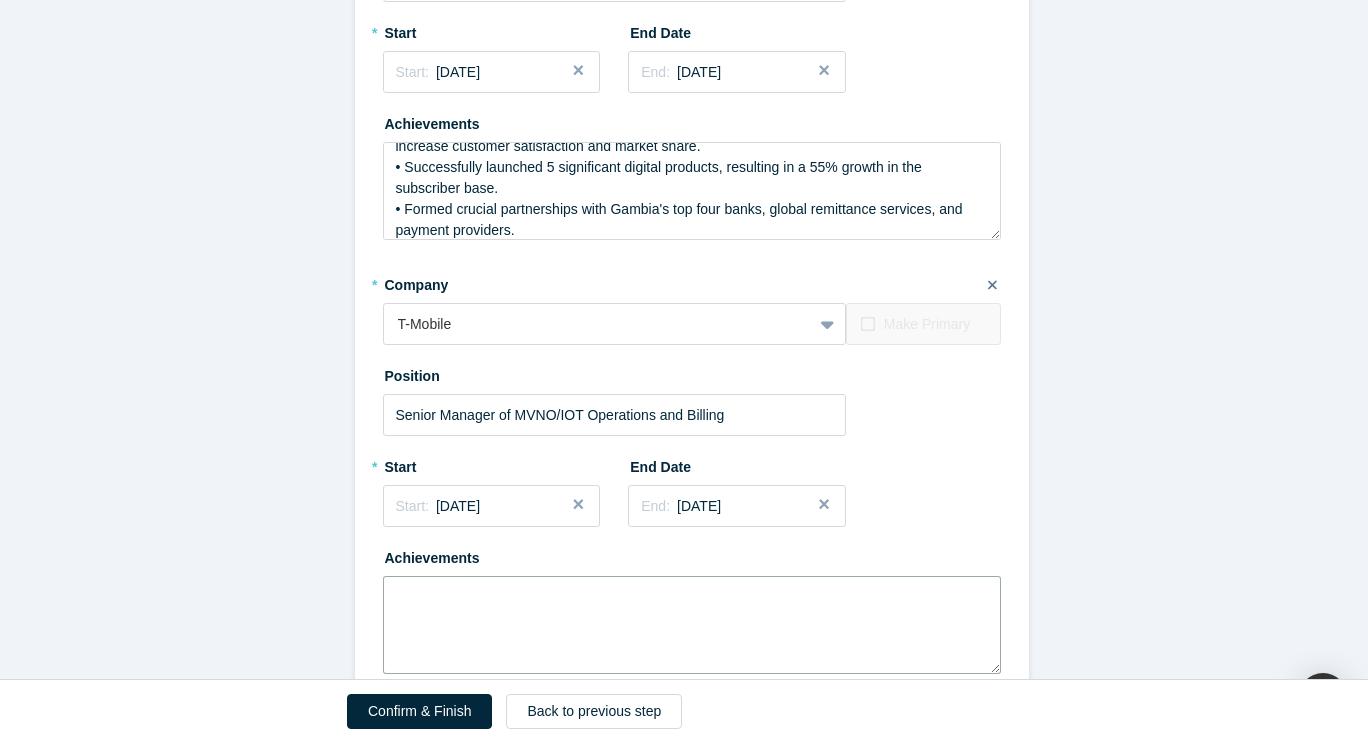 click at bounding box center (692, 625) 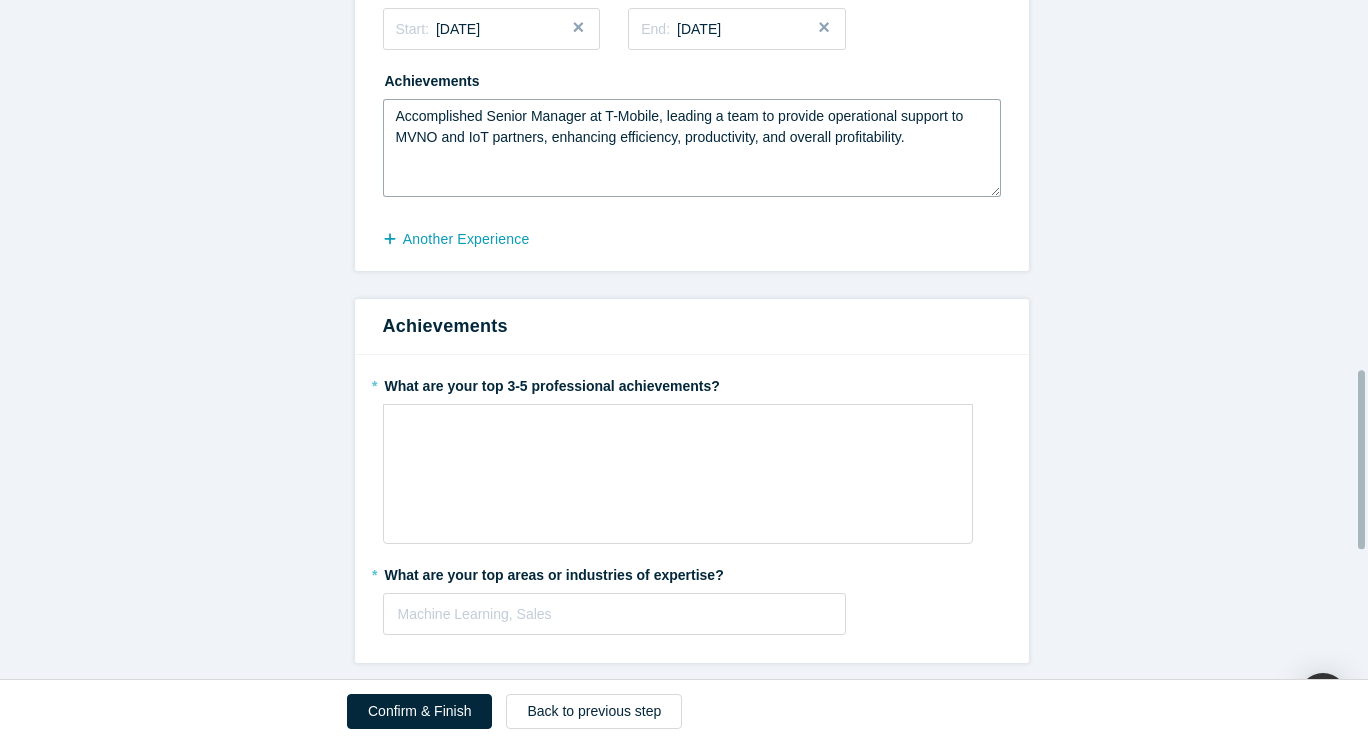 scroll, scrollTop: 1400, scrollLeft: 0, axis: vertical 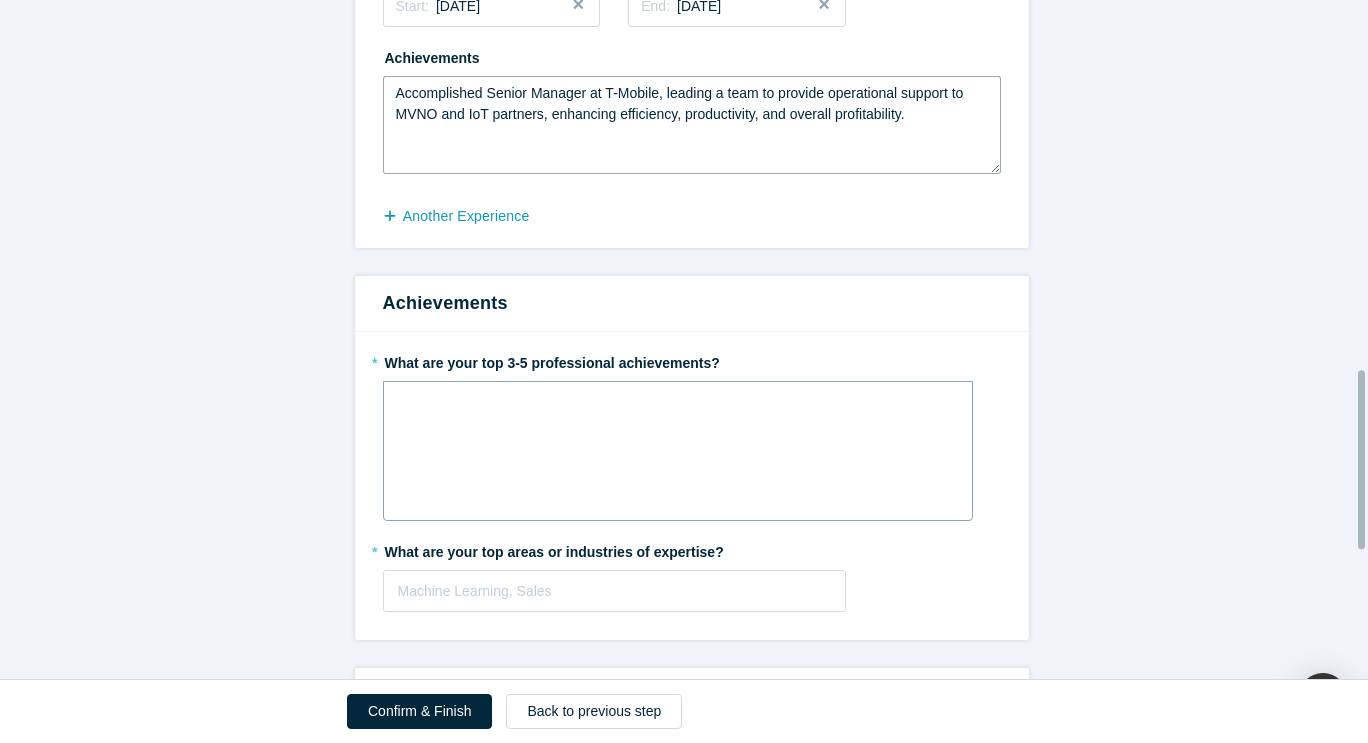 type on "Accomplished Senior Manager at T-Mobile, leading a team to provide operational support to MVNO and IoT partners, enhancing efficiency, productivity, and overall profitability." 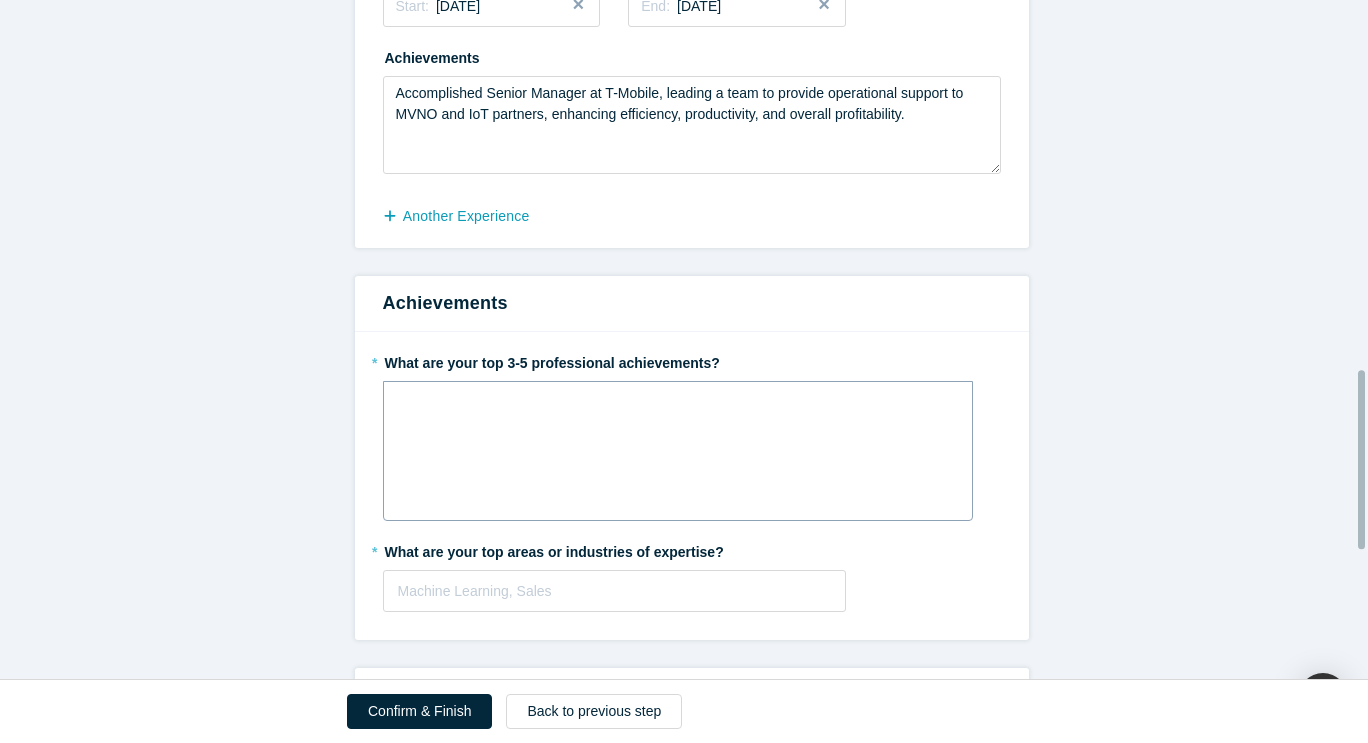 click at bounding box center [678, 451] 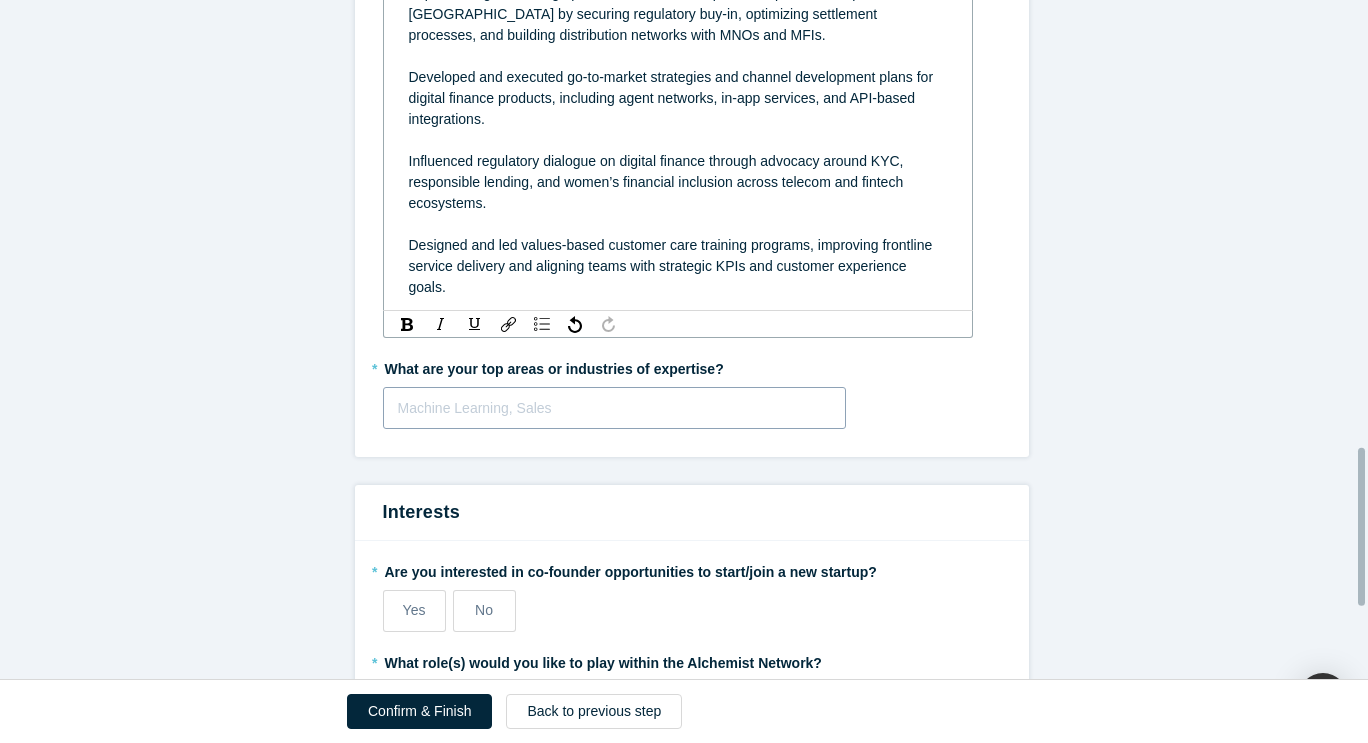 scroll, scrollTop: 1999, scrollLeft: 0, axis: vertical 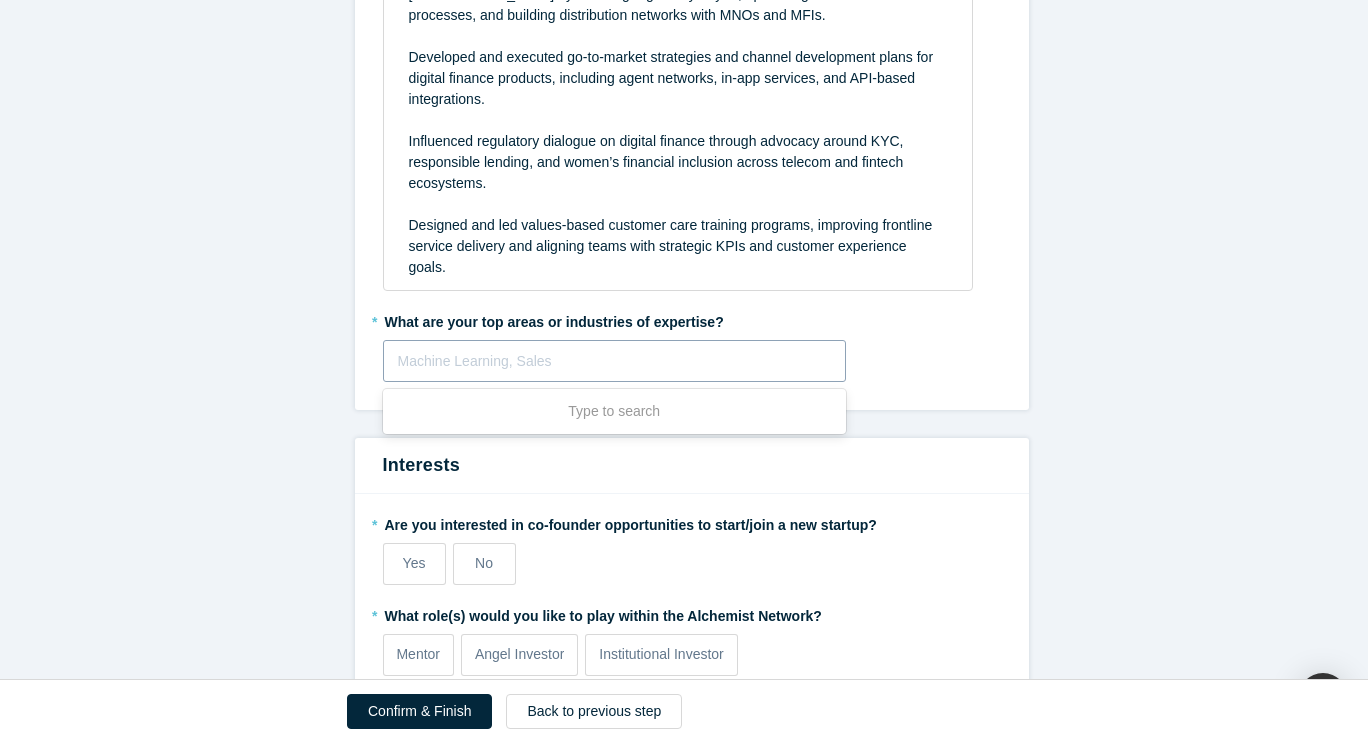 click on "* What are your top 3-5 professional achievements? Led the design, go-to-market strategy, and launch of inclusive mobile money products (loans, savings, merchant services), resulting in increased customer adoption and TPV. Repositioned a customer into a mobile money risk intelligence partner, delivering internal training, product strategy, and regional go-to-market planning to support expansion across [GEOGRAPHIC_DATA]. Expanded agent lending operations and channel partnerships in Francophone Africa by securing regulatory buy-in, optimizing settlement processes, and building distribution networks with MNOs and MFIs. Developed and executed go-to-market strategies and channel development plans for digital finance products, including agent networks, in-app services, and API-based integrations. Influenced regulatory dialogue on digital finance through advocacy around KYC, responsible lending, and women’s financial inclusion across telecom and fintech ecosystems. * What are your top areas or industries of expertise?" at bounding box center (692, 71) 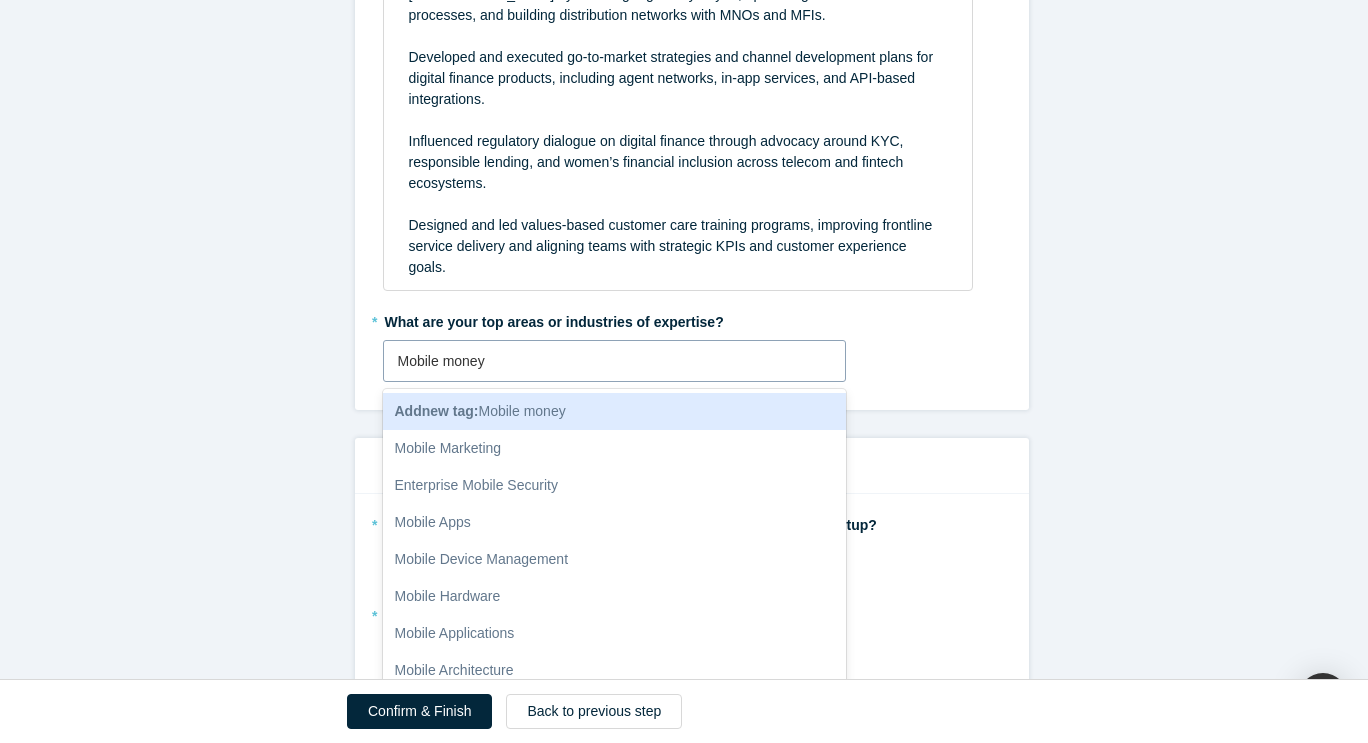 click on "Mobile money" at bounding box center (443, 361) 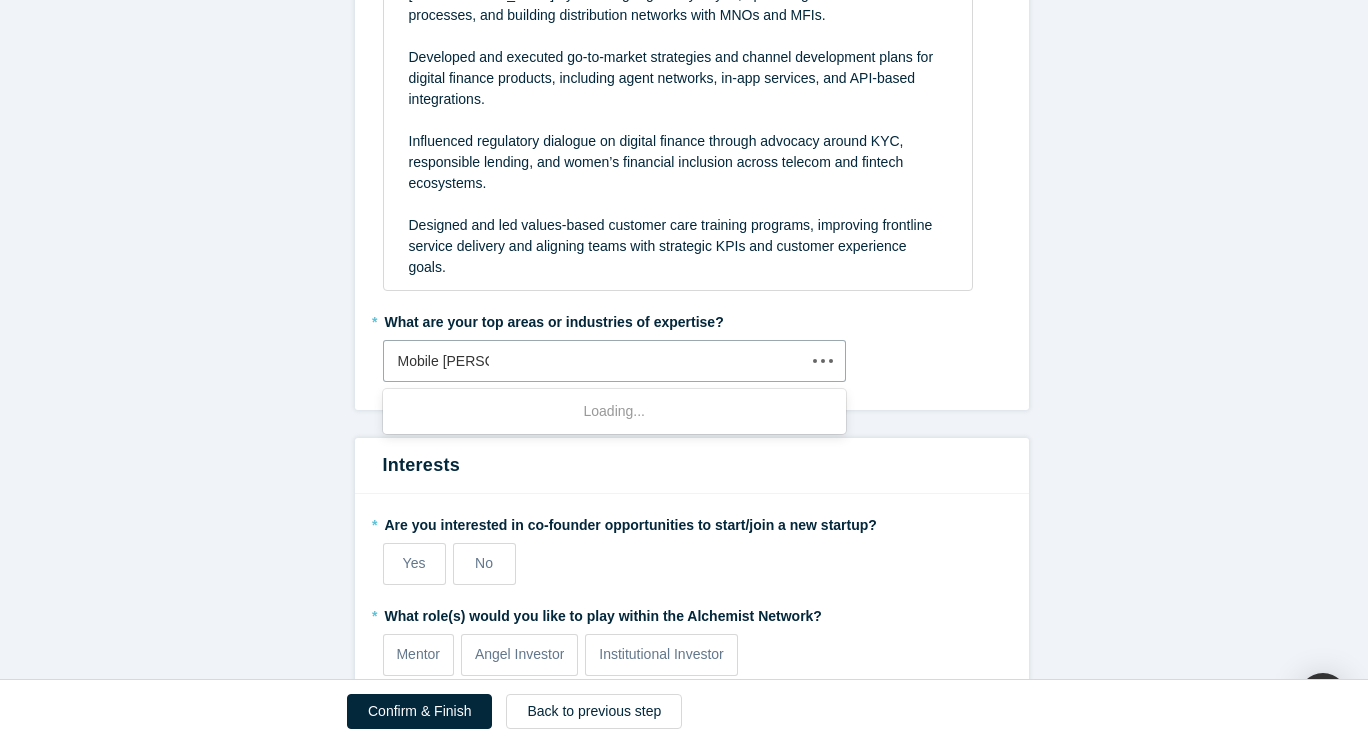 type on "Mobile Money" 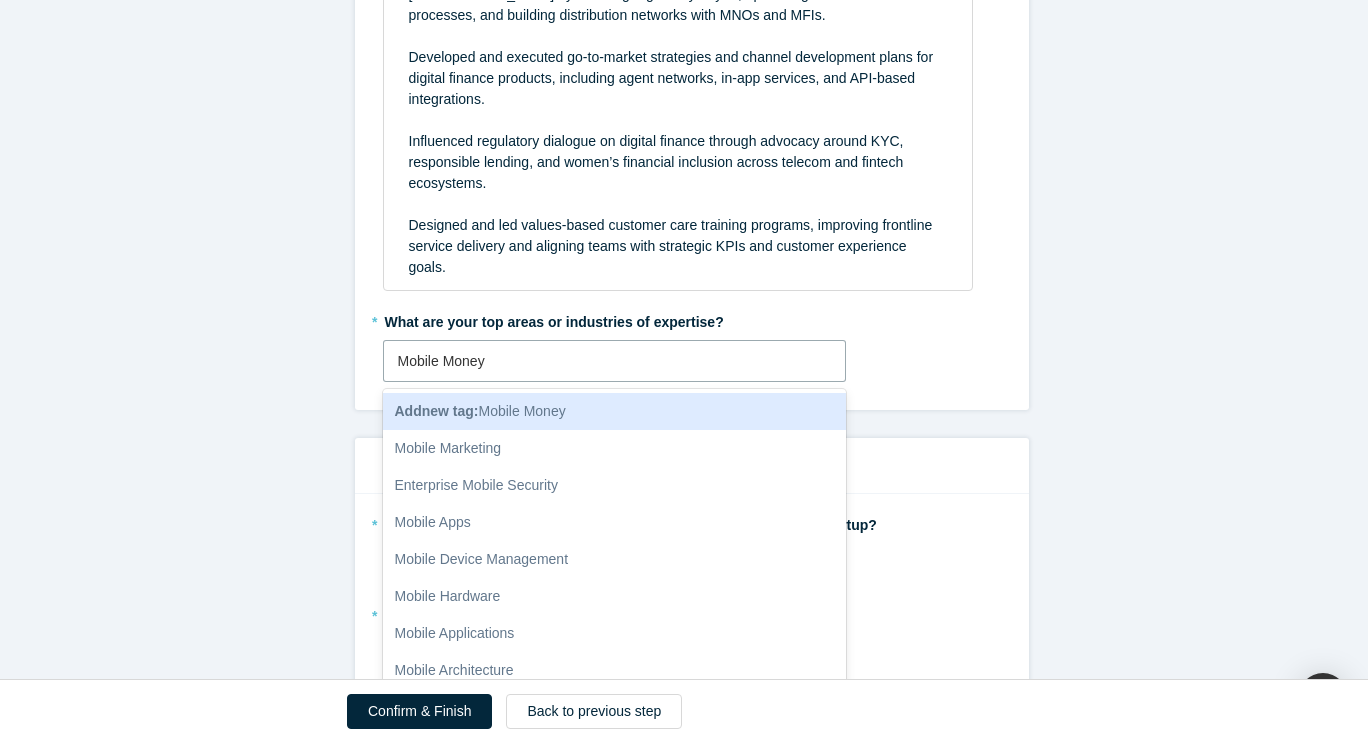 click on "Add  new tag :  Mobile Money" at bounding box center [480, 411] 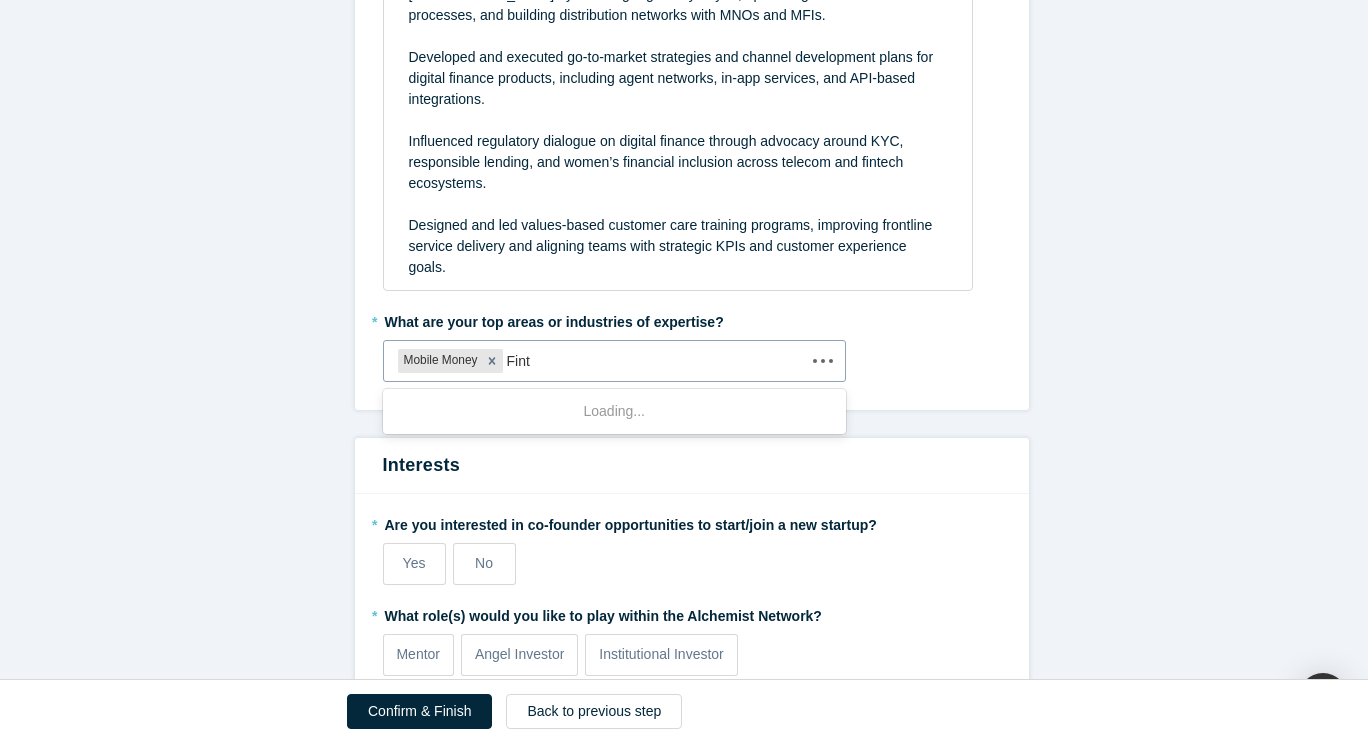 type on "Finte" 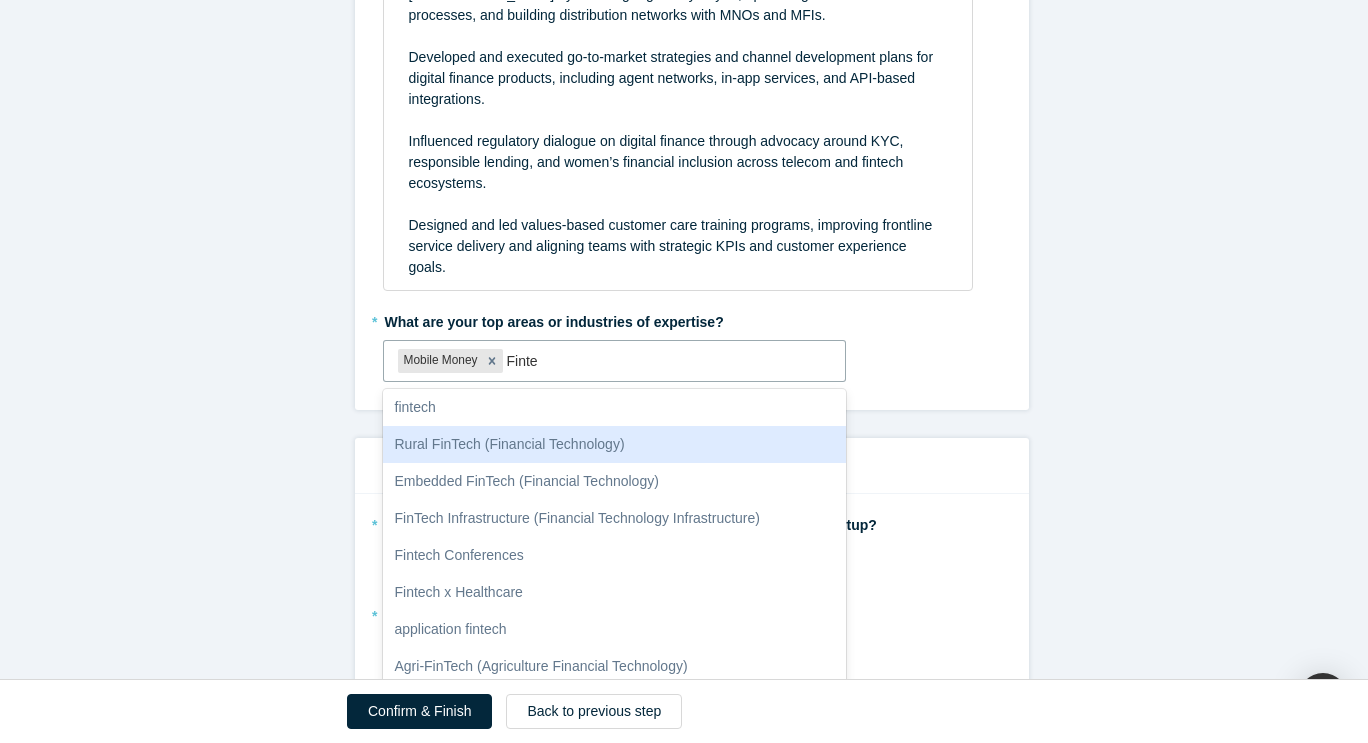 scroll, scrollTop: 15, scrollLeft: 0, axis: vertical 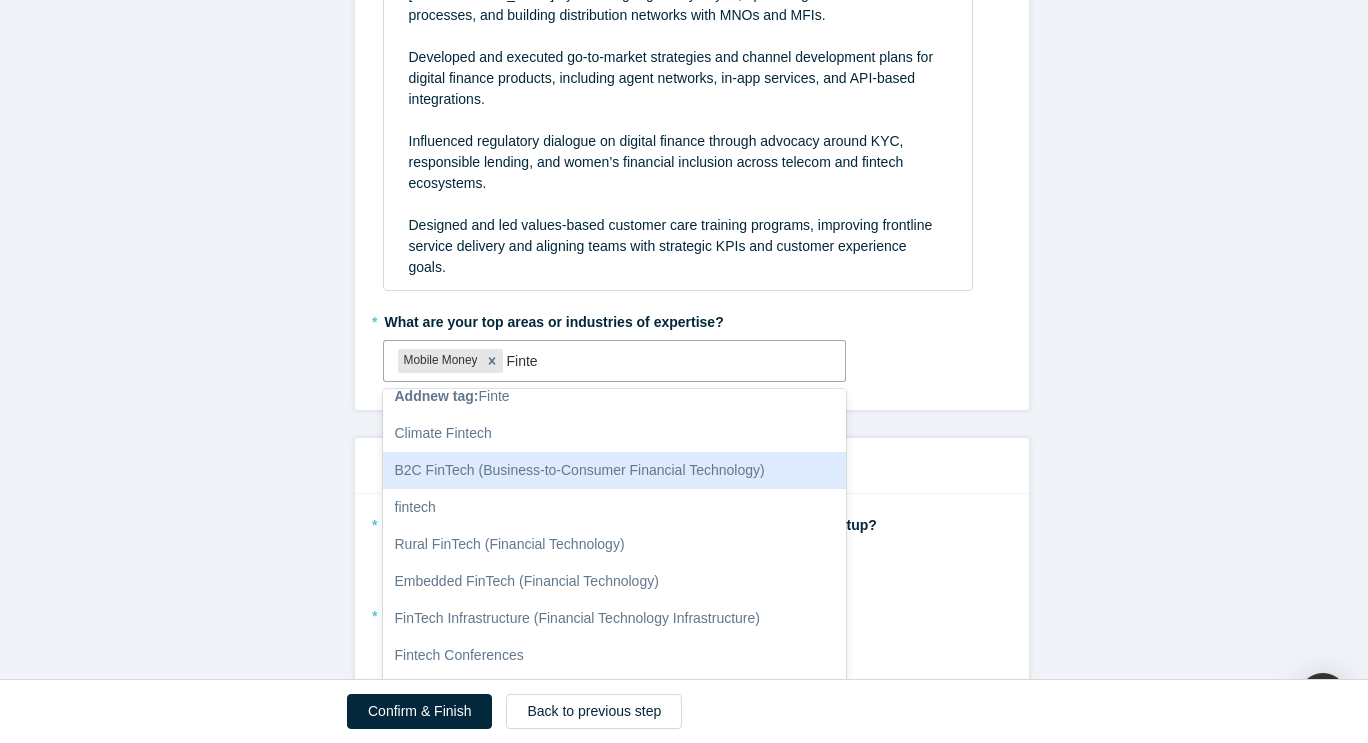 click on "B2C FinTech (Business-to-Consumer Financial Technology)" at bounding box center [615, 470] 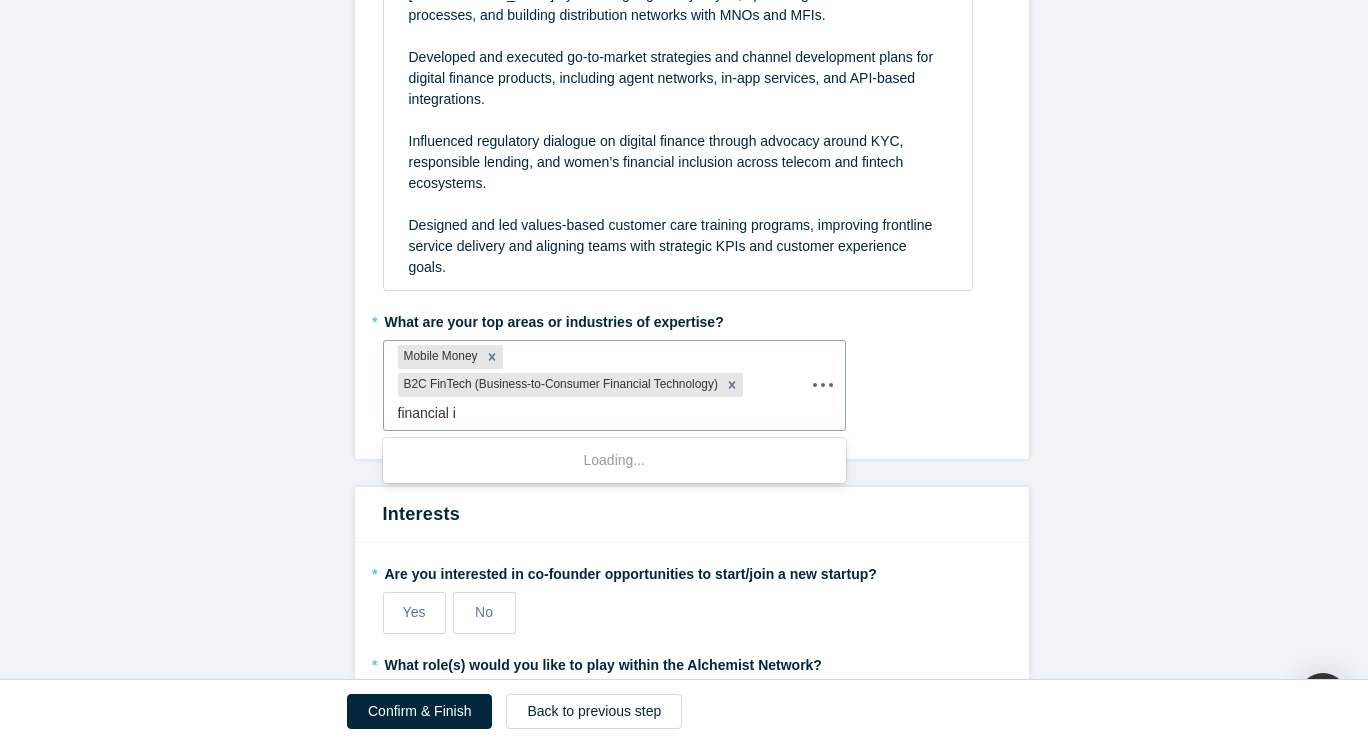 type on "financial in" 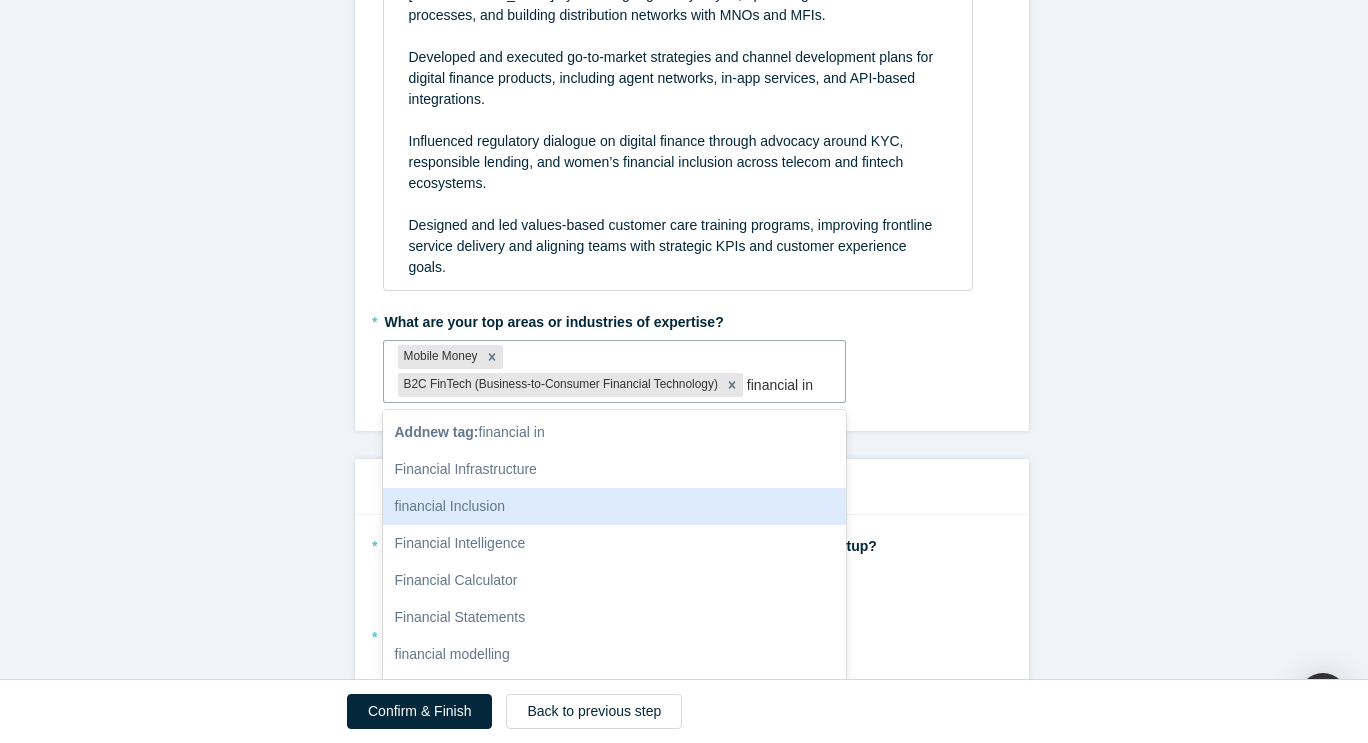 click on "financial Inclusion" at bounding box center [615, 506] 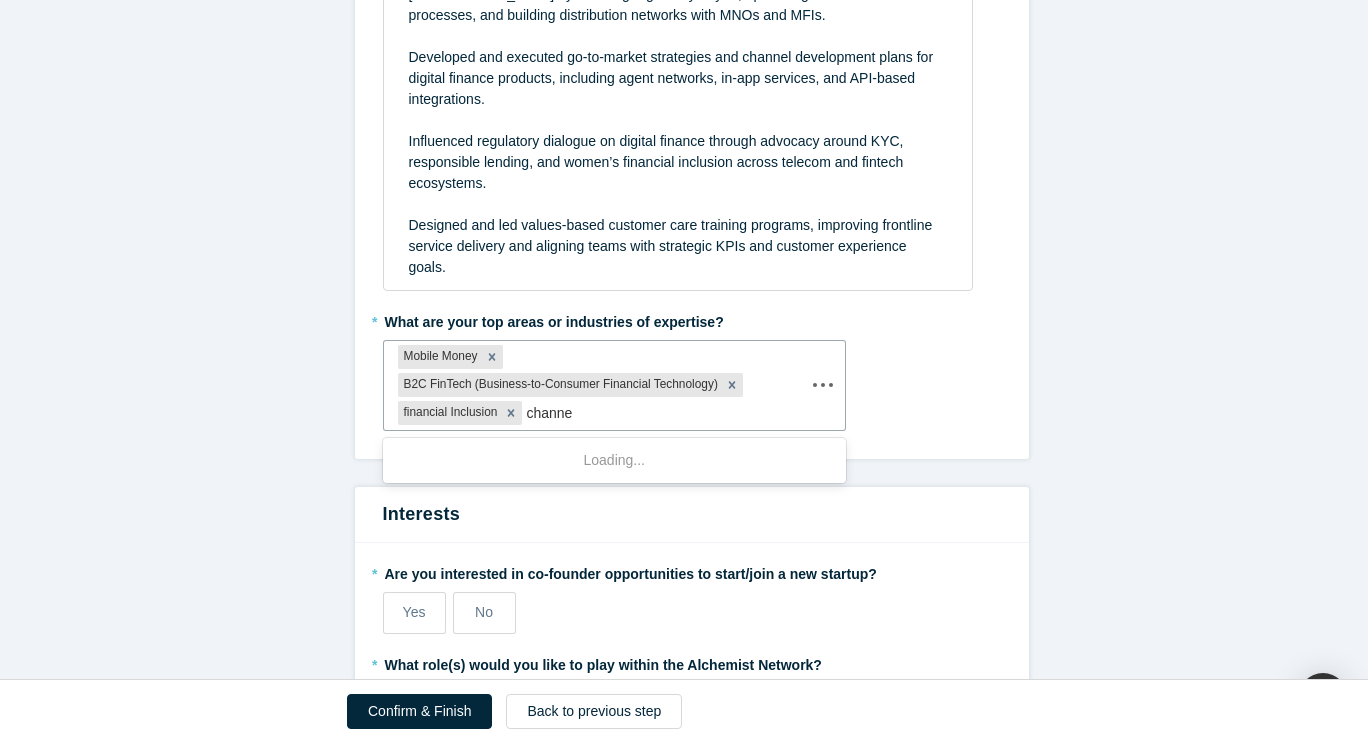 type on "channel" 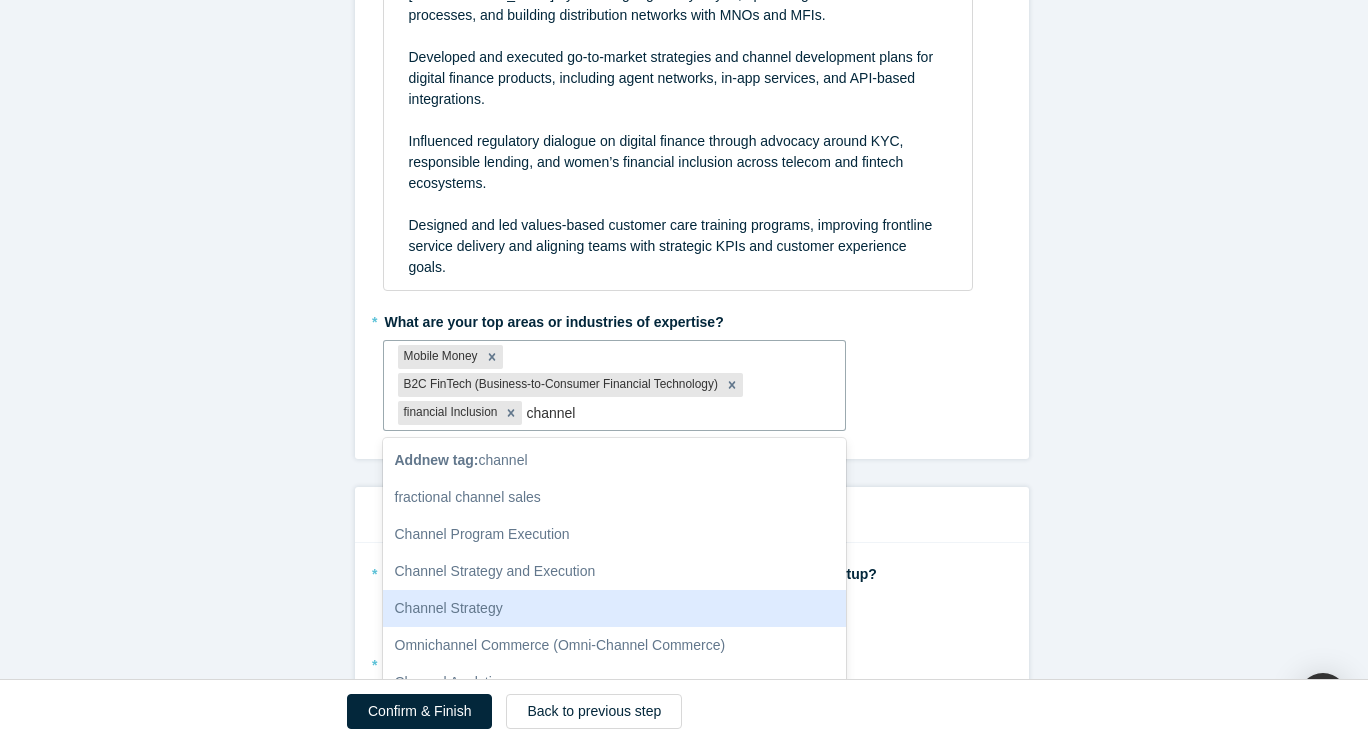 drag, startPoint x: 584, startPoint y: 532, endPoint x: 566, endPoint y: 553, distance: 27.658634 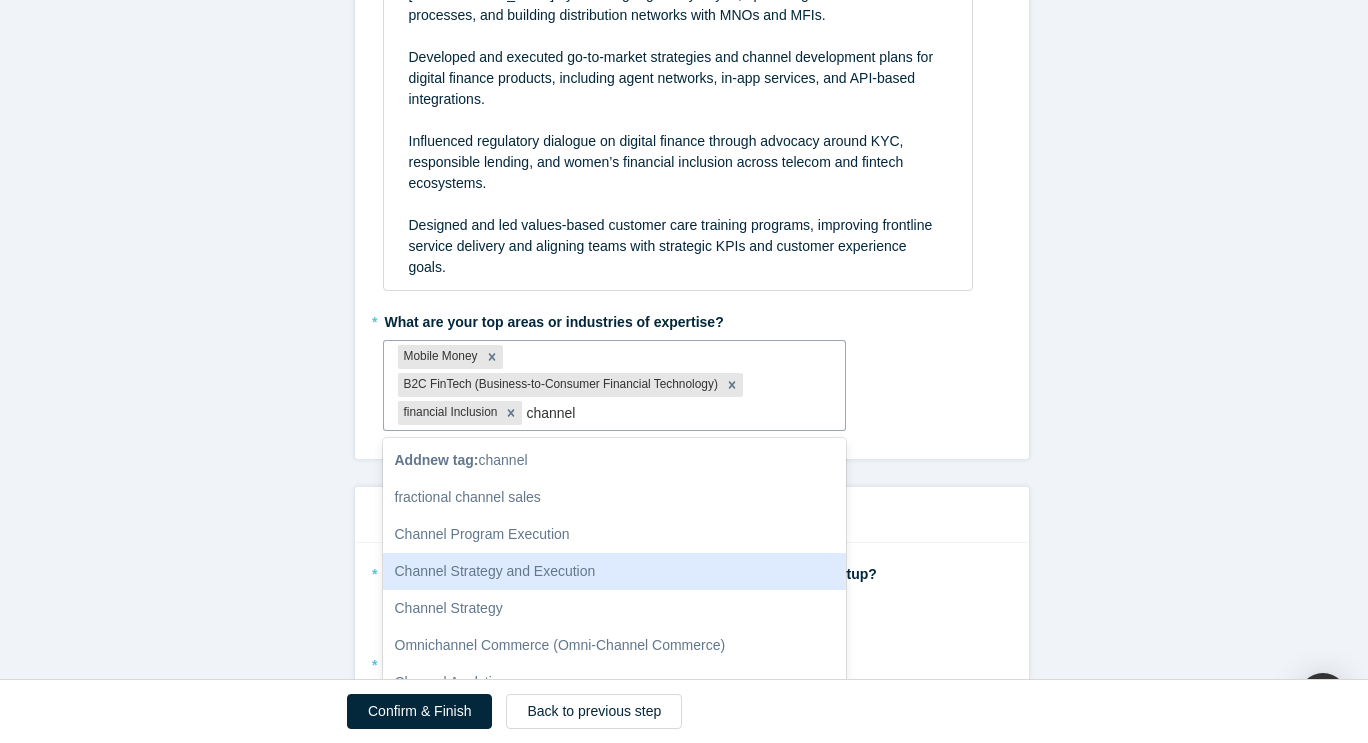 click on "Channel Strategy and Execution" at bounding box center (615, 571) 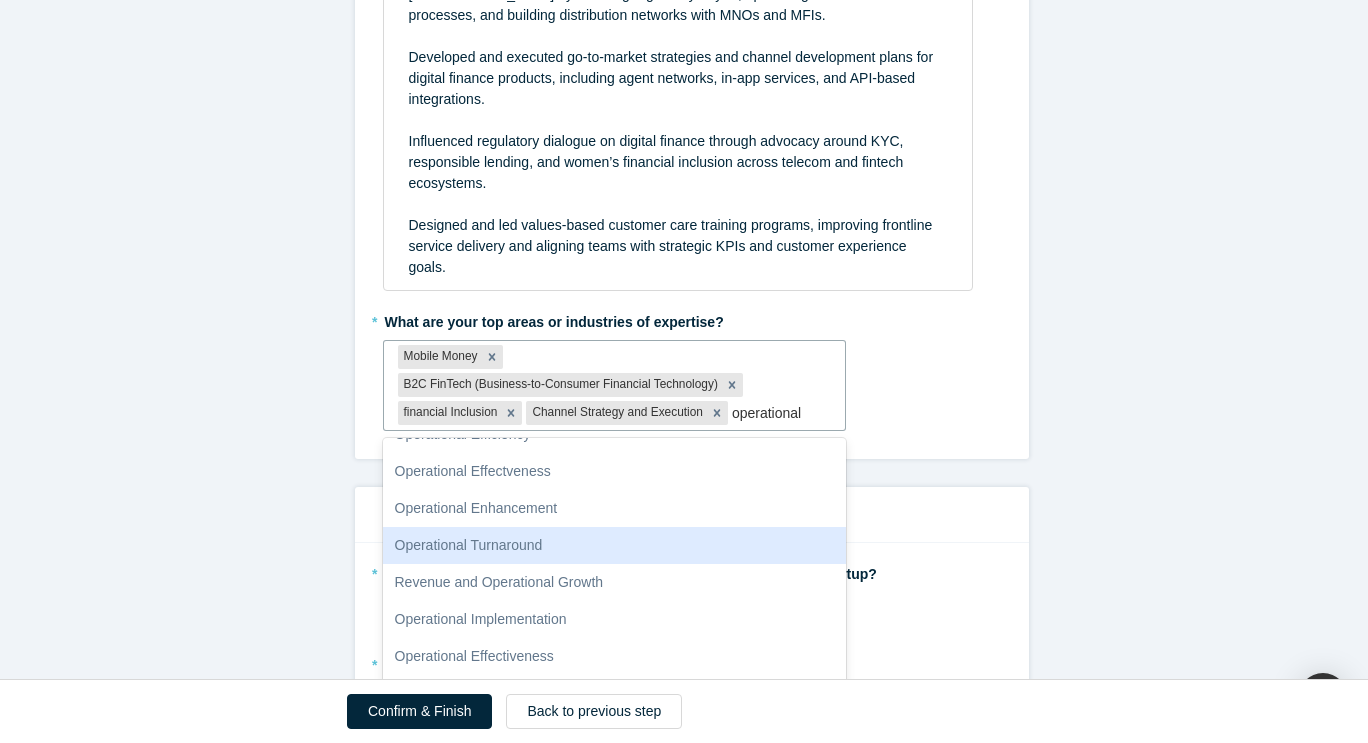 scroll, scrollTop: 115, scrollLeft: 0, axis: vertical 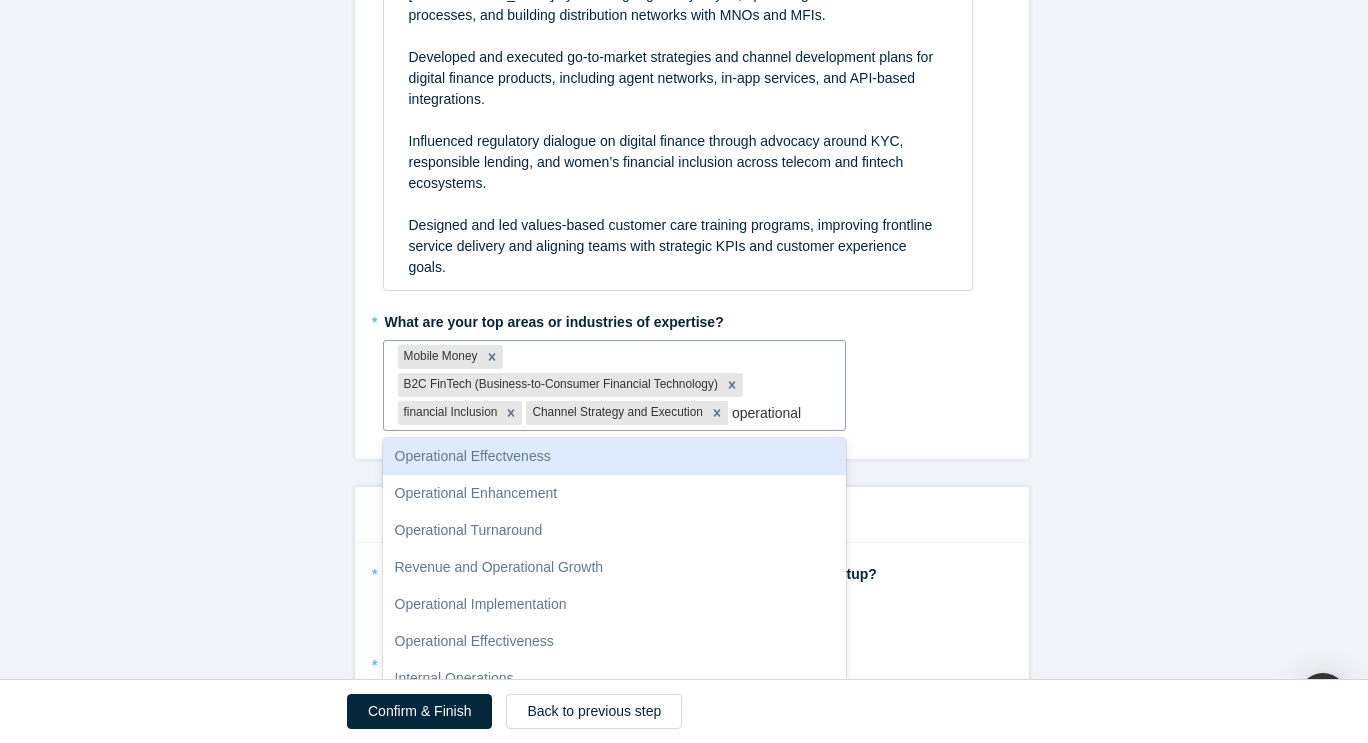 click on "operational" at bounding box center [768, 413] 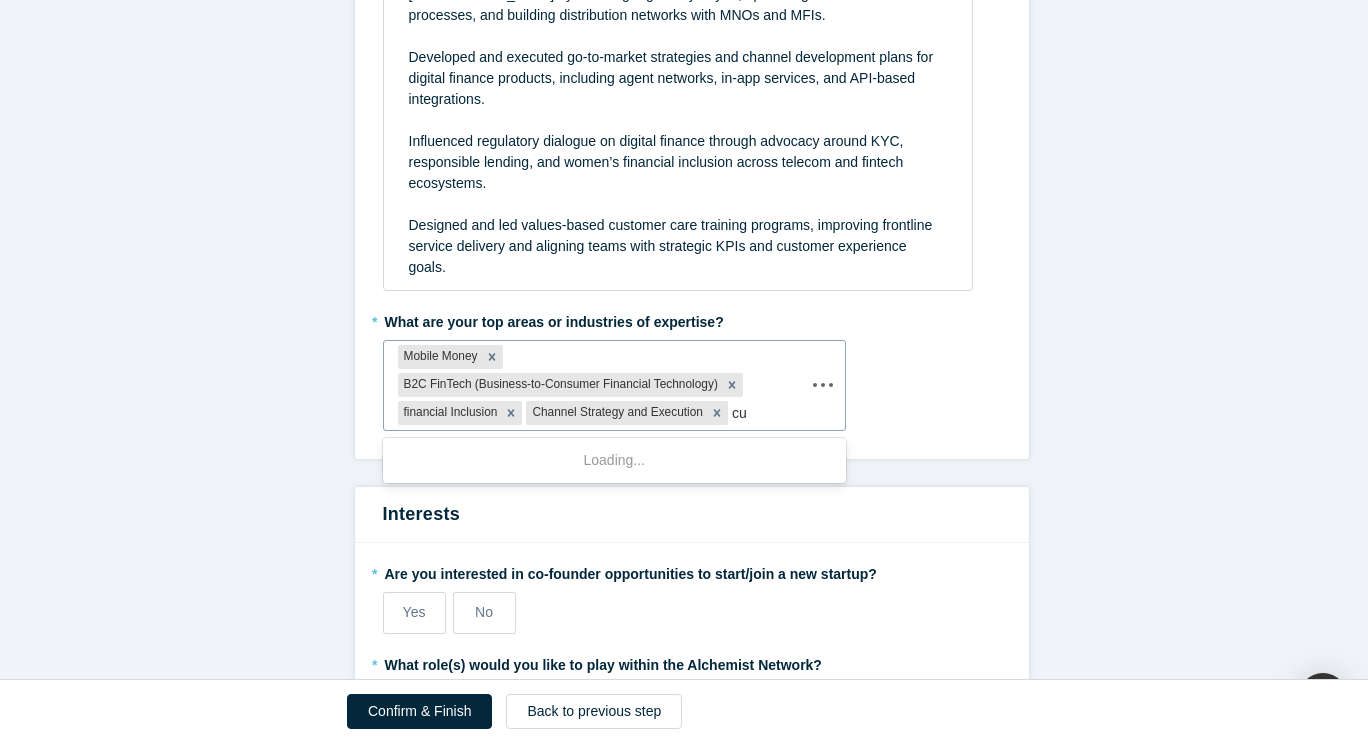 scroll, scrollTop: 0, scrollLeft: 0, axis: both 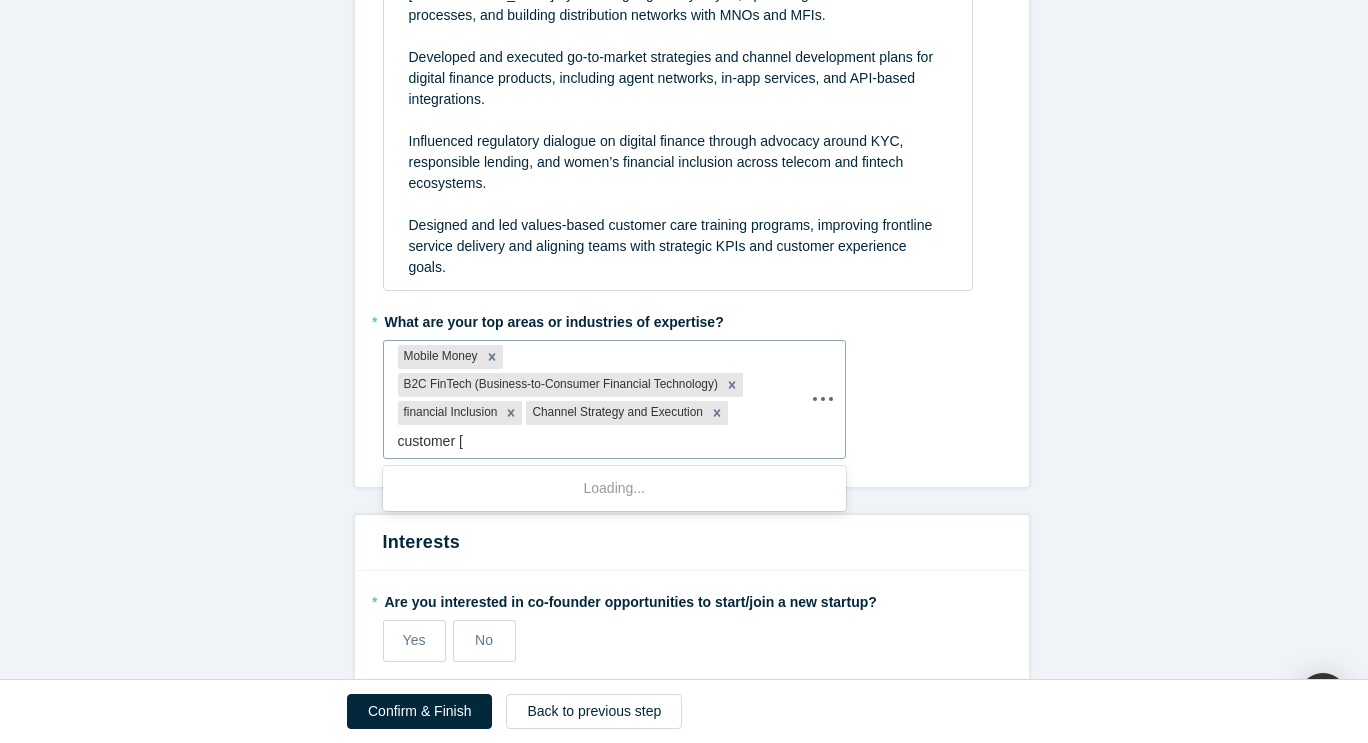 type on "customer jou" 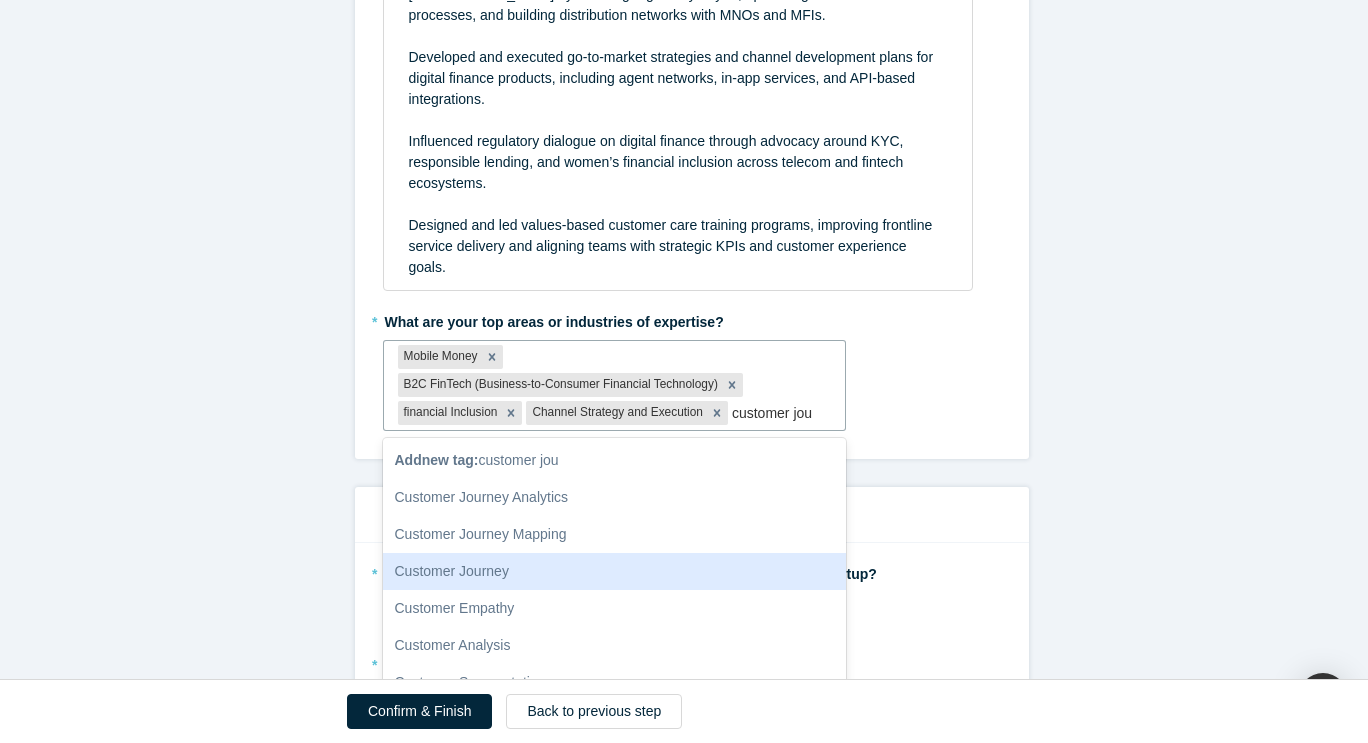click on "Customer Journey" at bounding box center [615, 571] 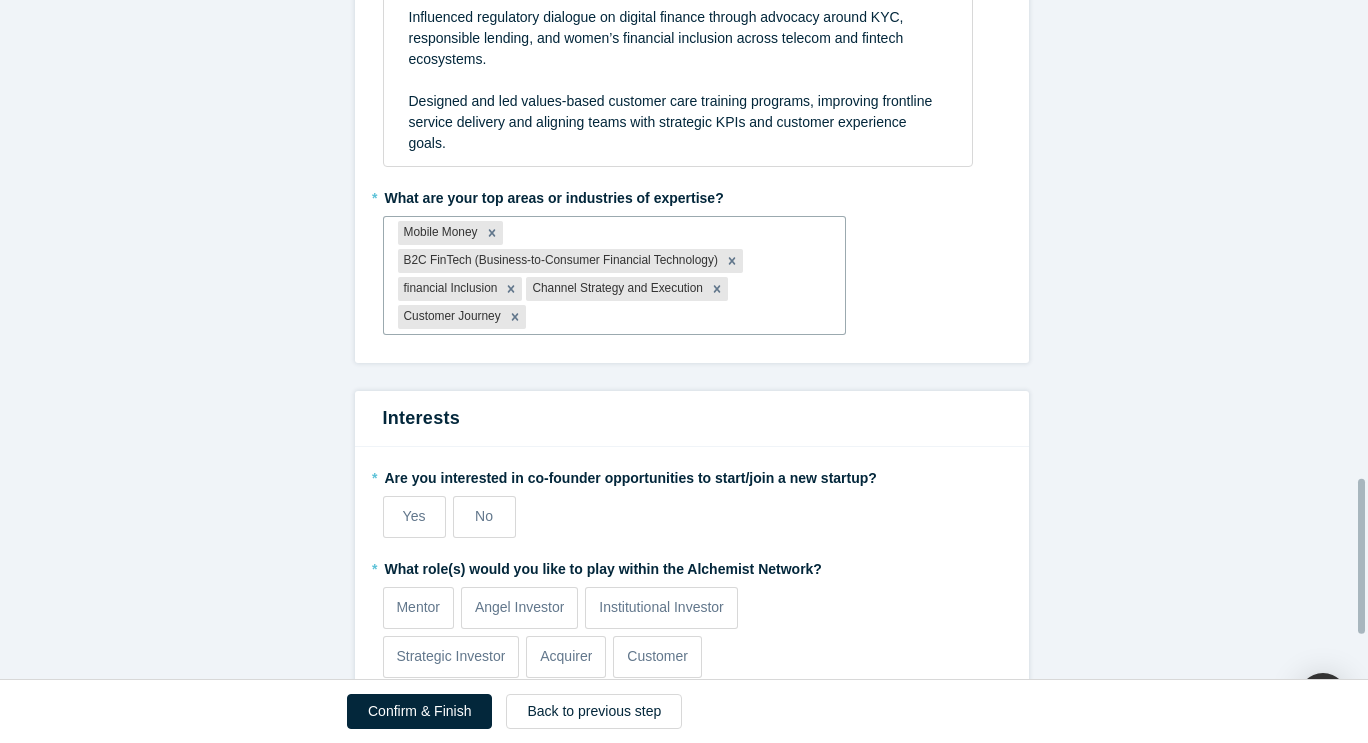 scroll, scrollTop: 2199, scrollLeft: 0, axis: vertical 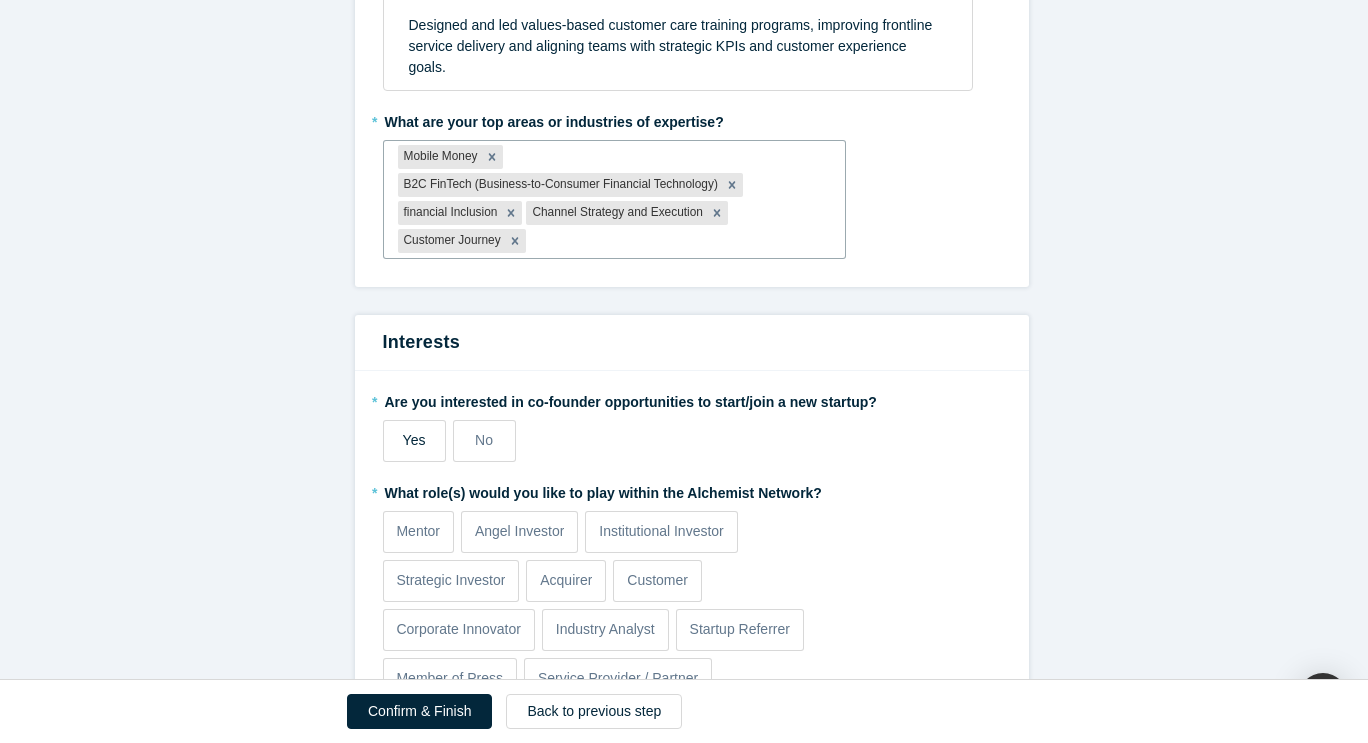 click on "Yes" at bounding box center (414, 441) 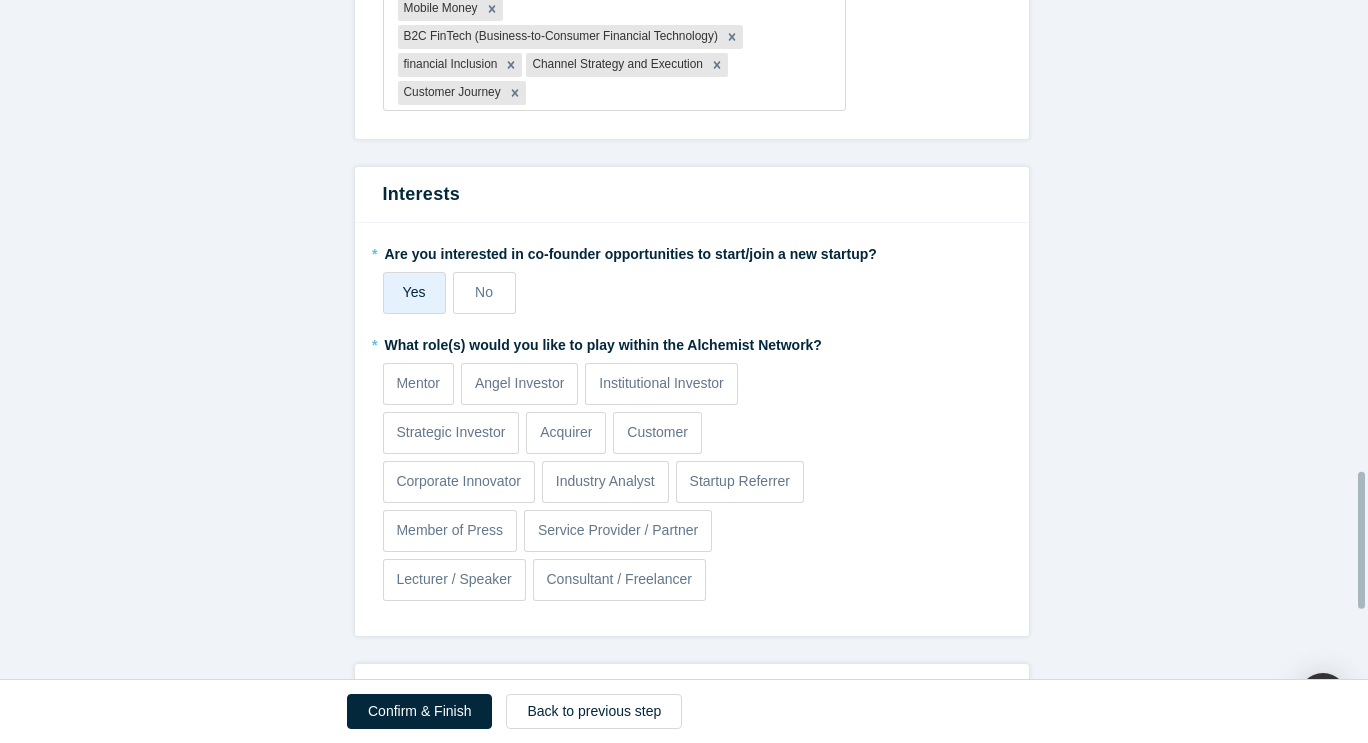 scroll, scrollTop: 2399, scrollLeft: 0, axis: vertical 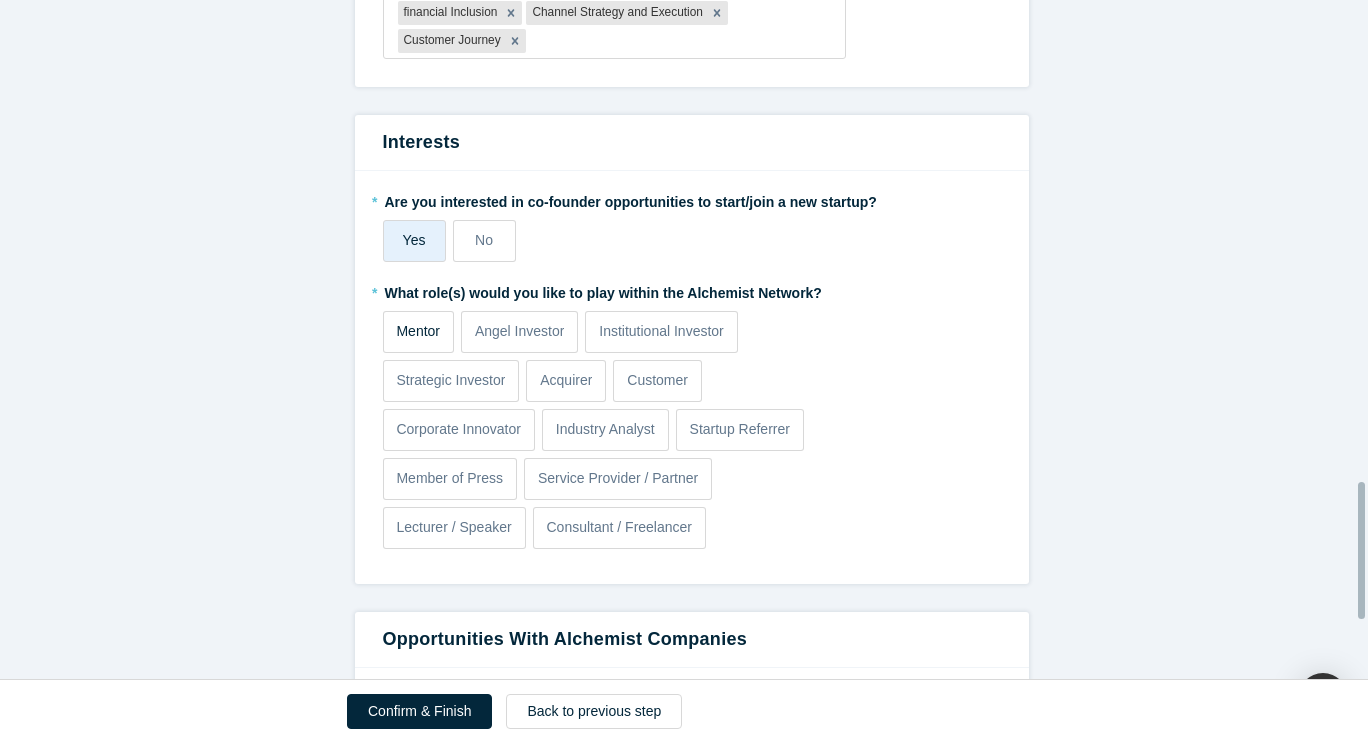 click on "Mentor" at bounding box center (418, 331) 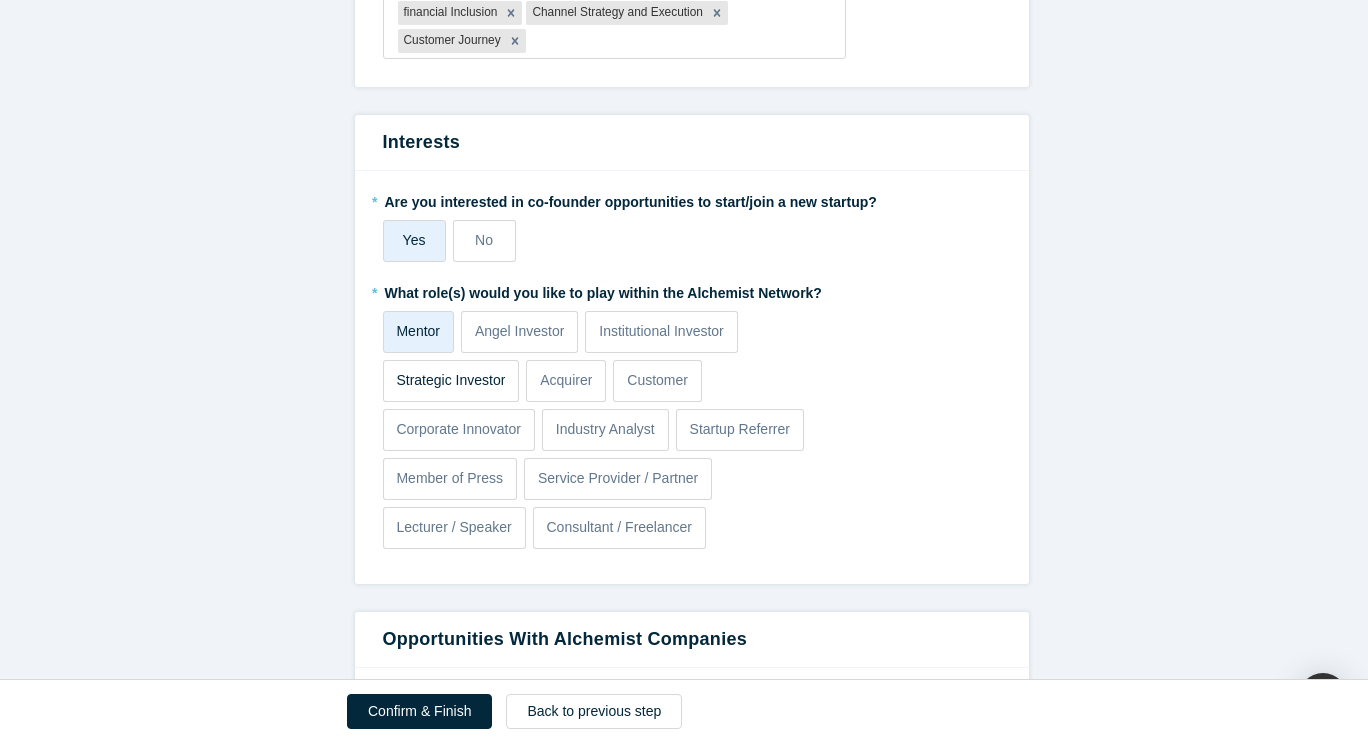 click on "Strategic Investor" at bounding box center (450, 380) 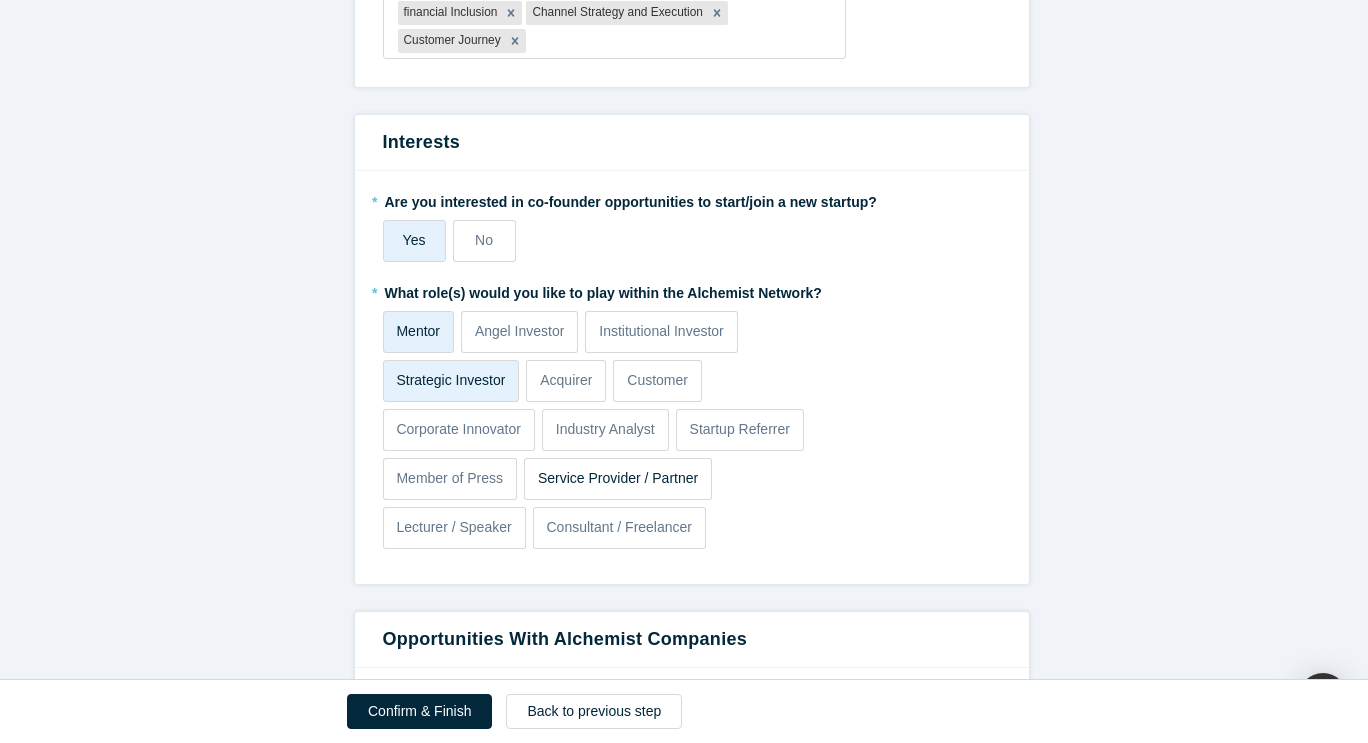 click on "Service Provider / Partner" at bounding box center [618, 478] 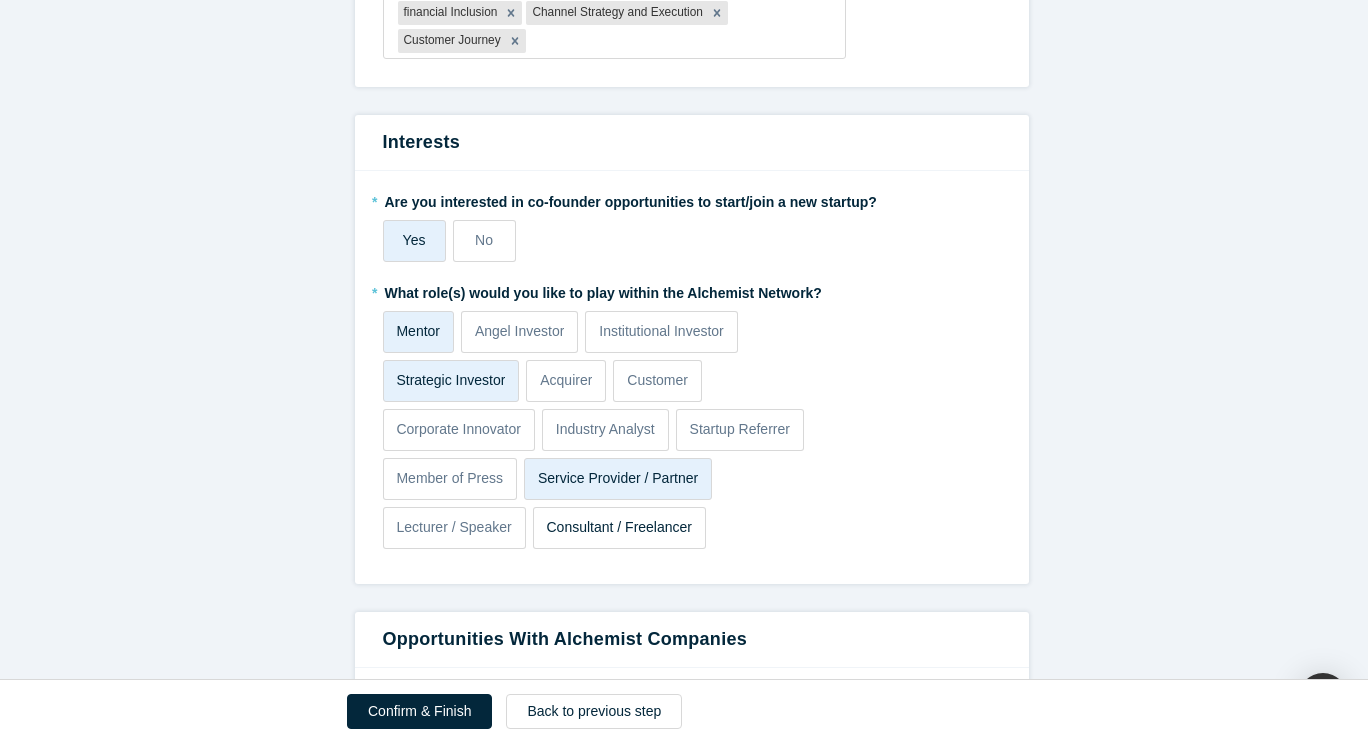 click on "Consultant / Freelancer" at bounding box center [619, 527] 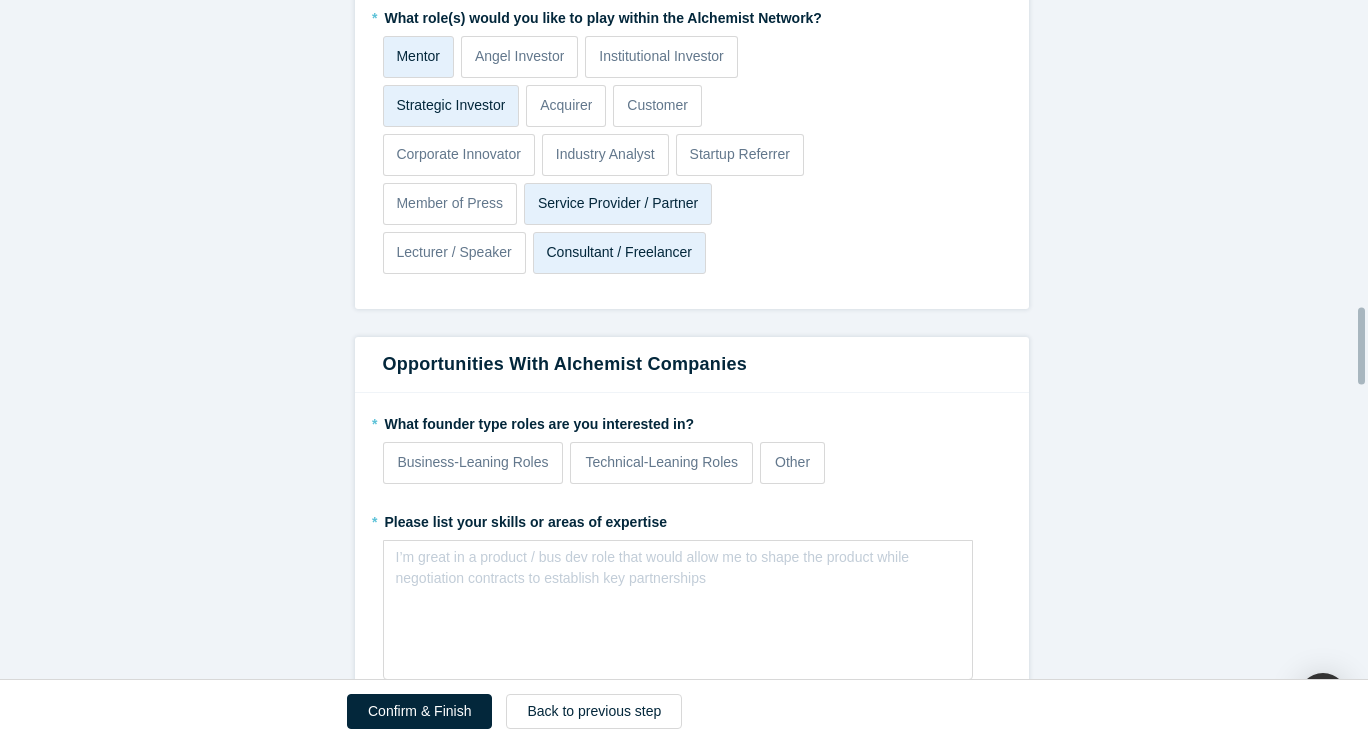 scroll, scrollTop: 2699, scrollLeft: 0, axis: vertical 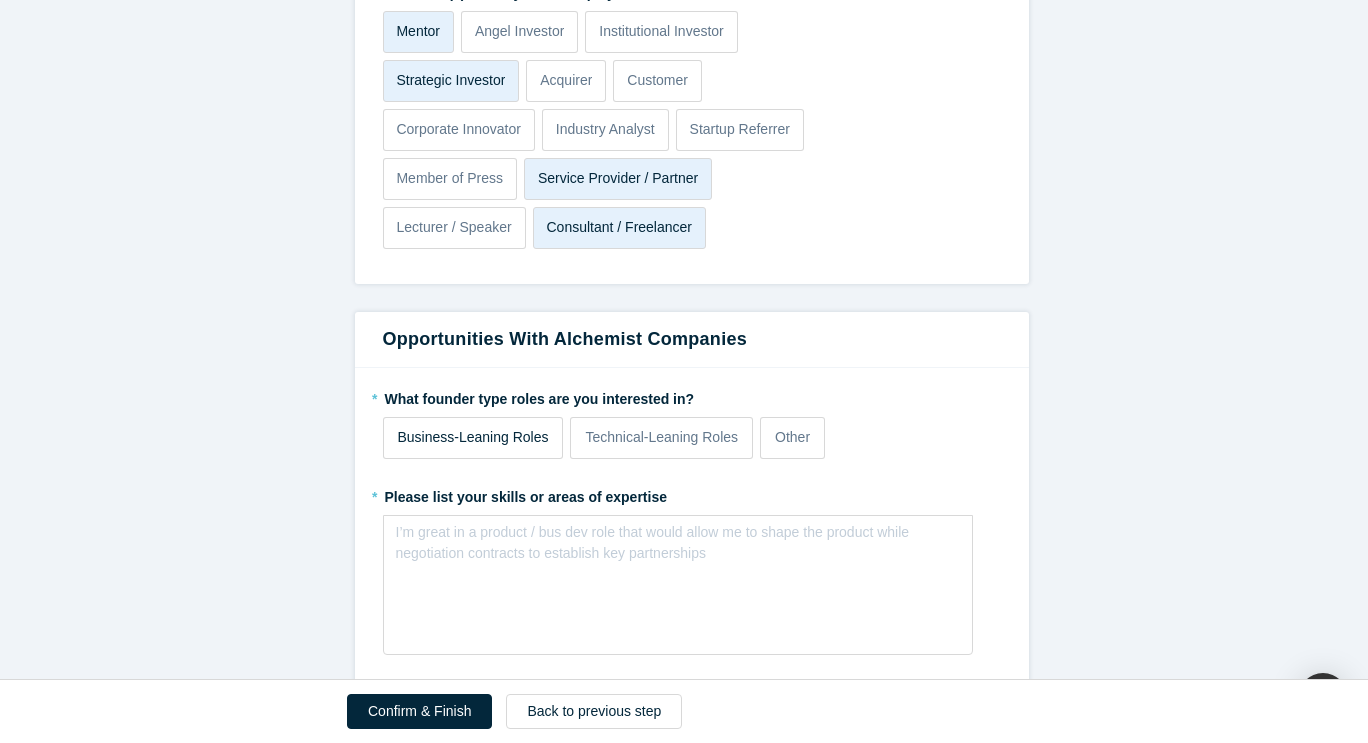 click on "Business-Leaning Roles" at bounding box center (473, 437) 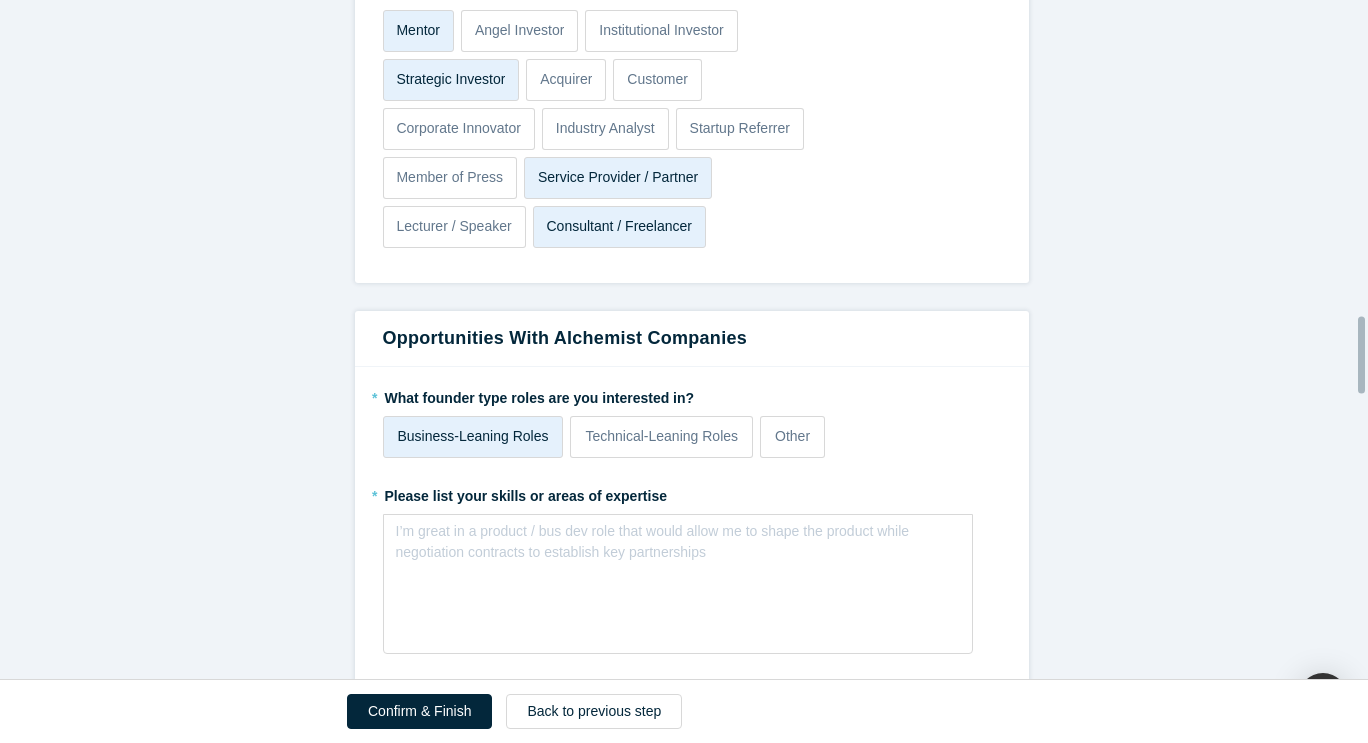 scroll, scrollTop: 2900, scrollLeft: 0, axis: vertical 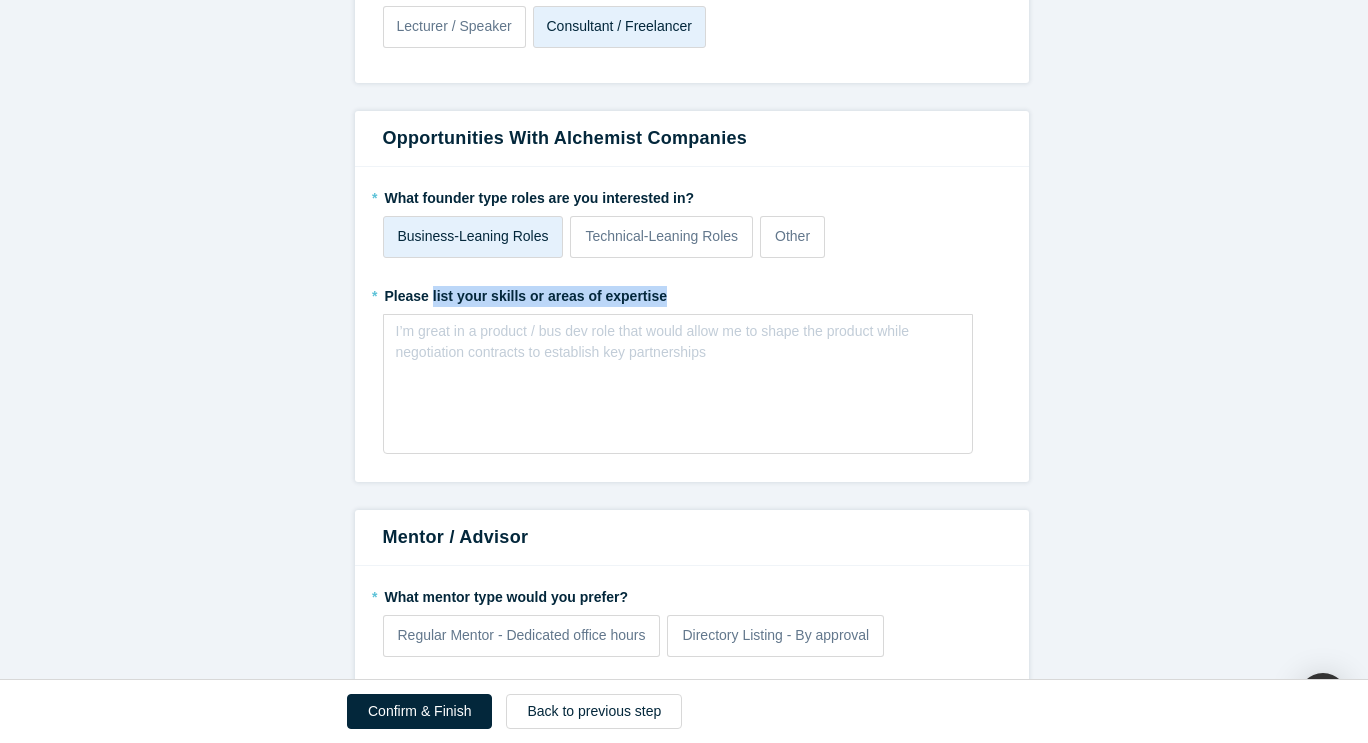 drag, startPoint x: 639, startPoint y: 251, endPoint x: 422, endPoint y: 249, distance: 217.00922 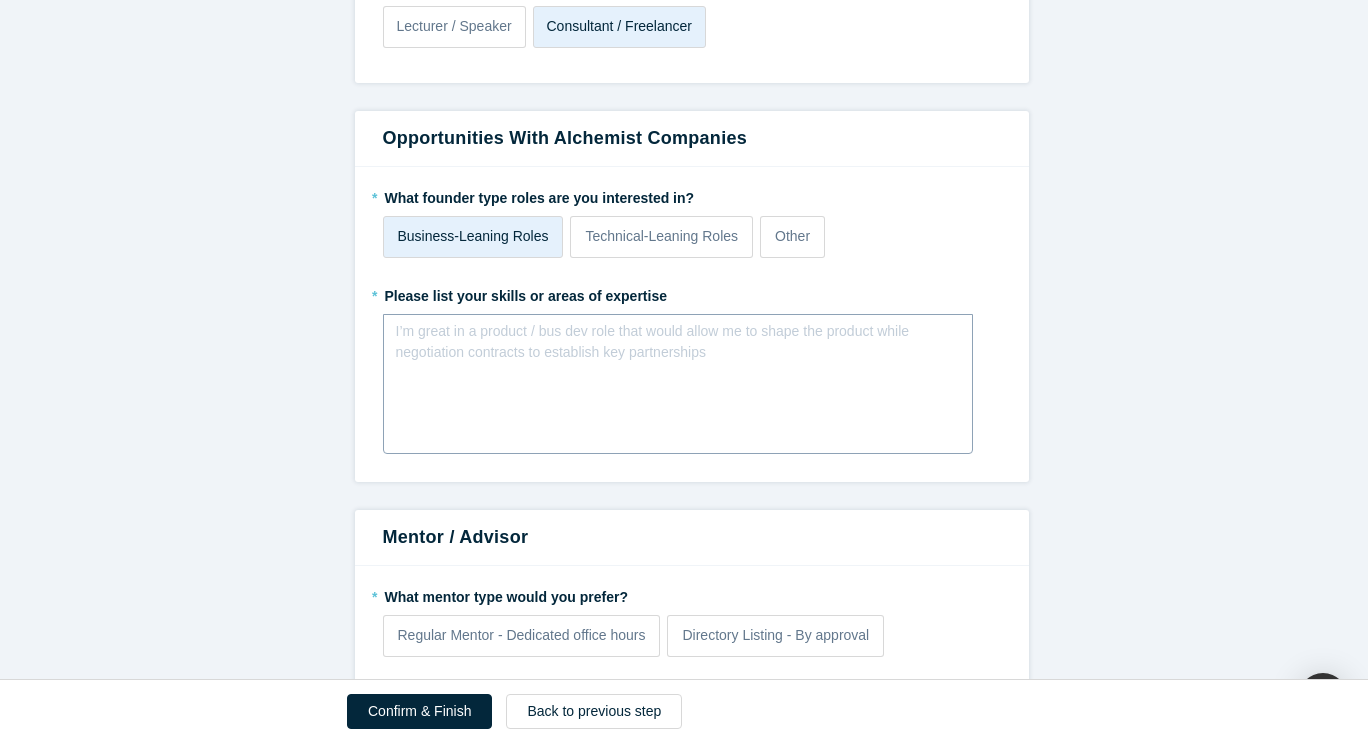 click on "I’m great in a product / bus dev role that would allow me to shape the product while negotiation contracts to establish key partnerships" at bounding box center [678, 384] 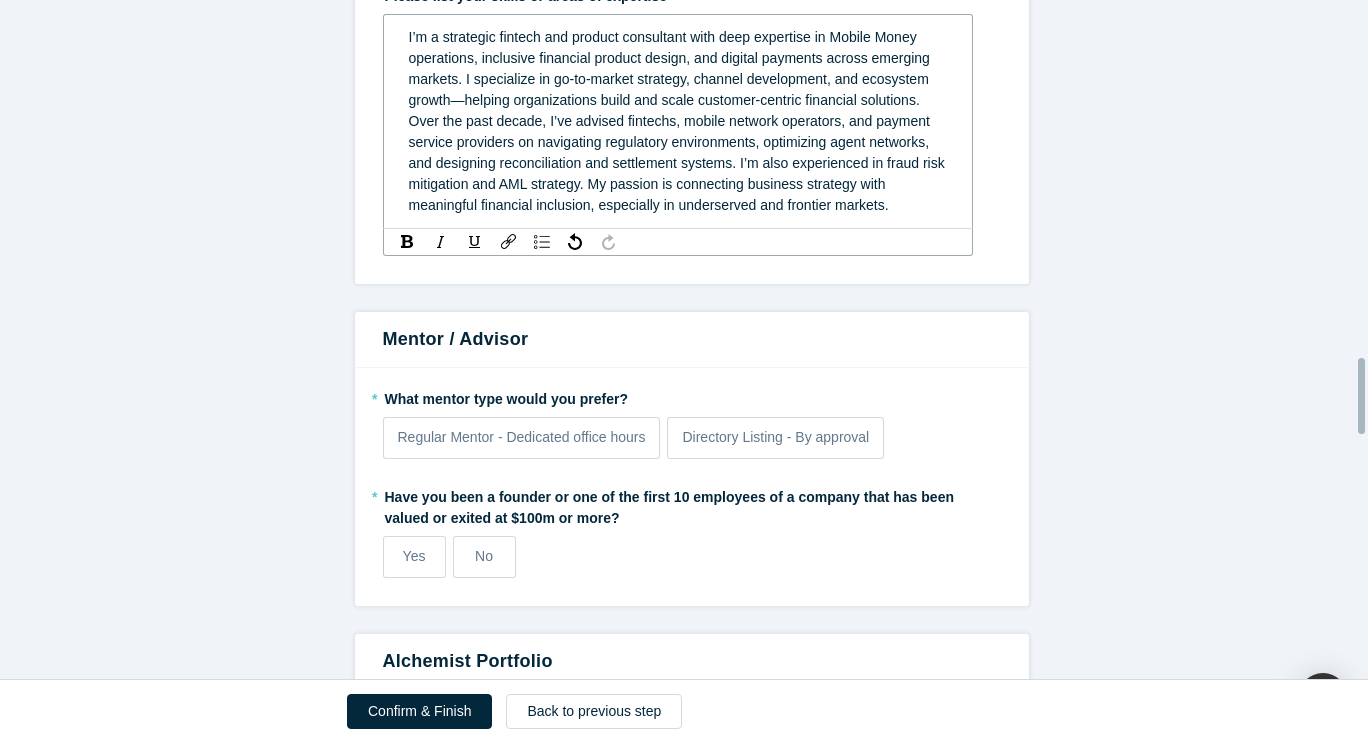 scroll, scrollTop: 3300, scrollLeft: 0, axis: vertical 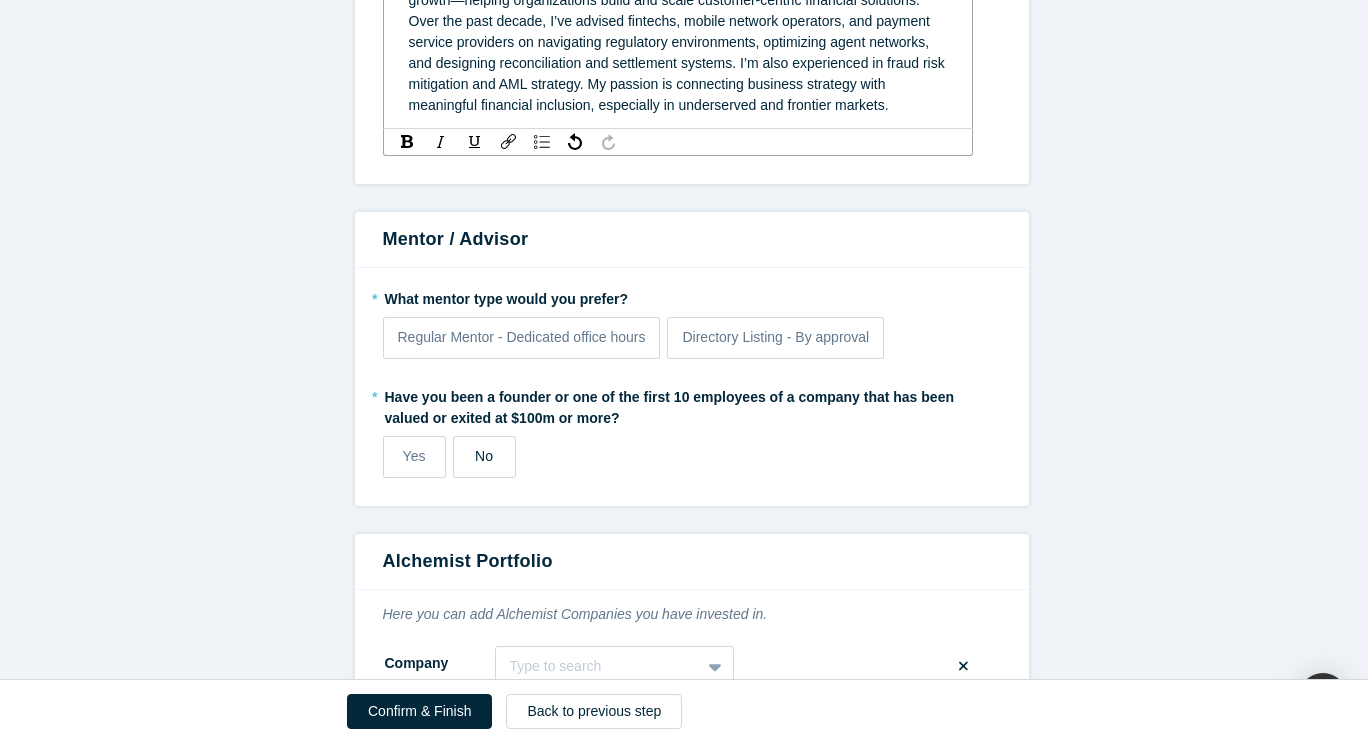 click on "No" at bounding box center (484, 457) 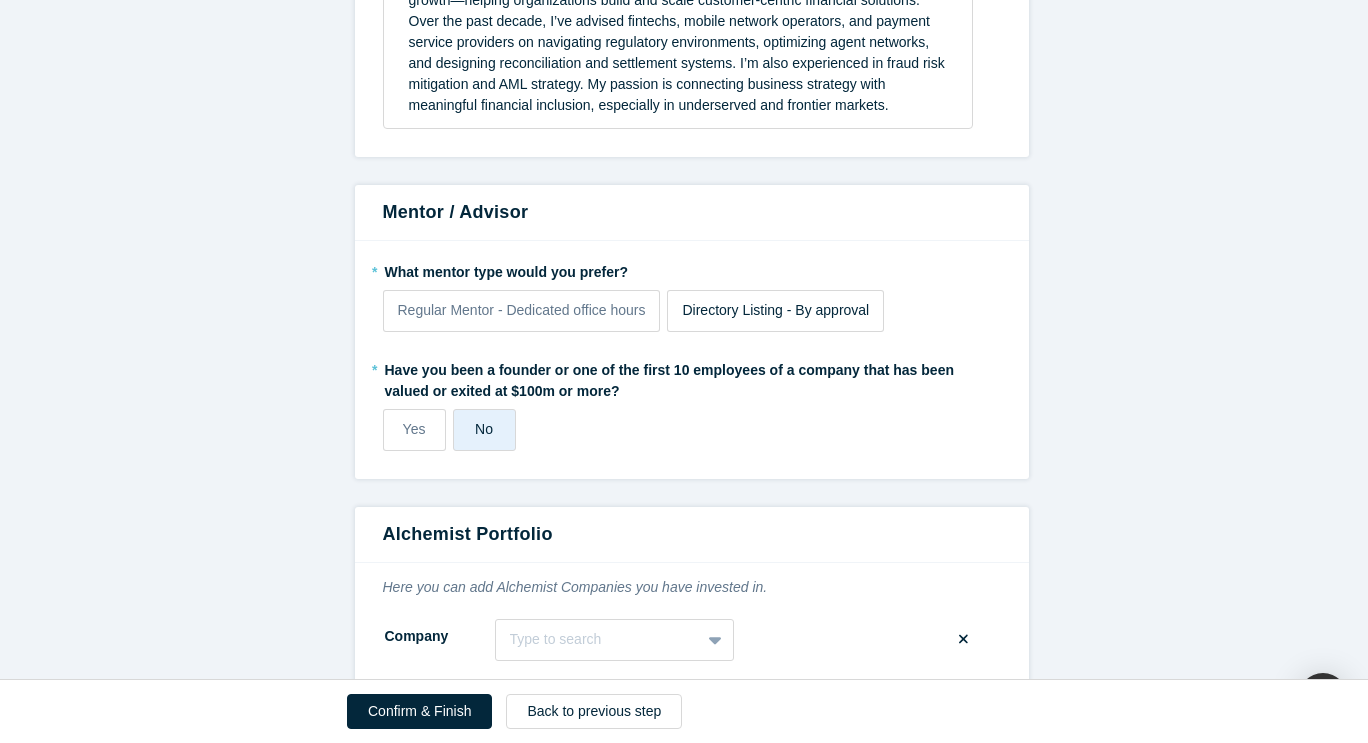click on "Directory Listing - By approval" at bounding box center [775, 310] 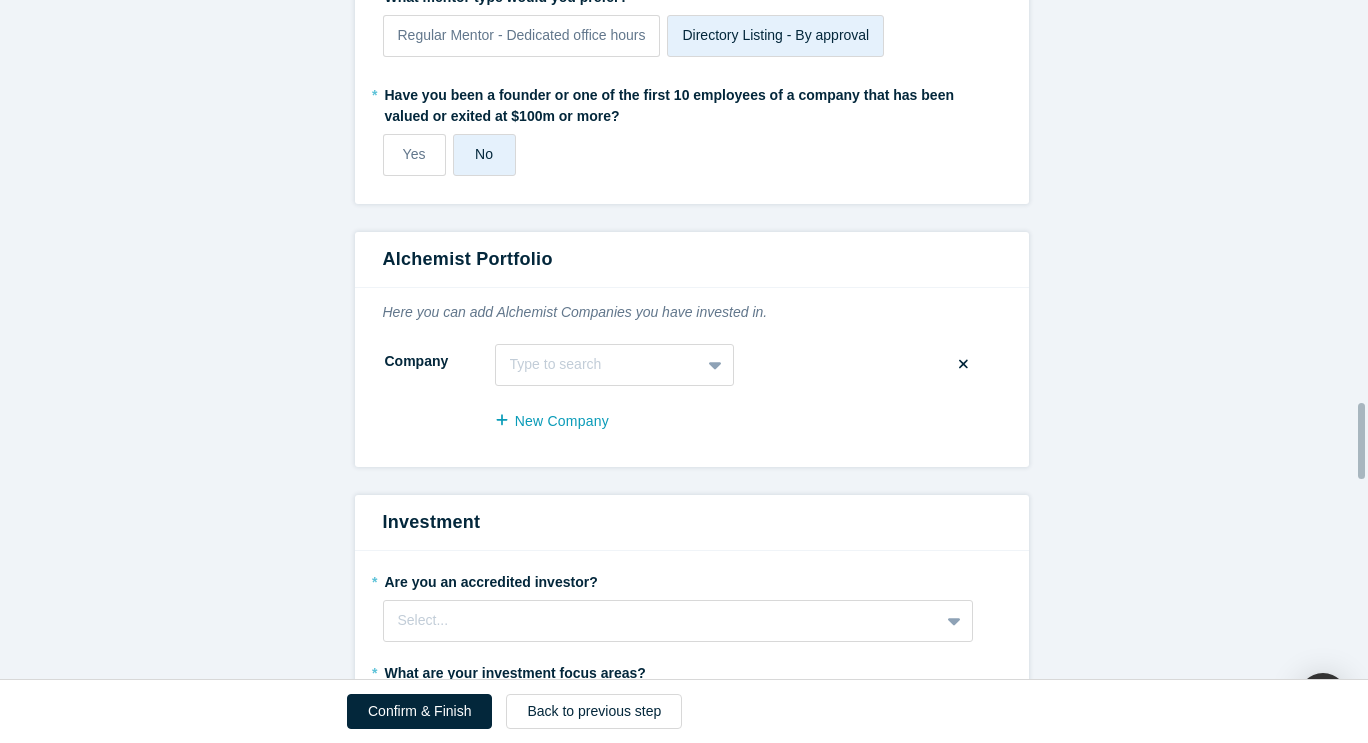 scroll, scrollTop: 3600, scrollLeft: 0, axis: vertical 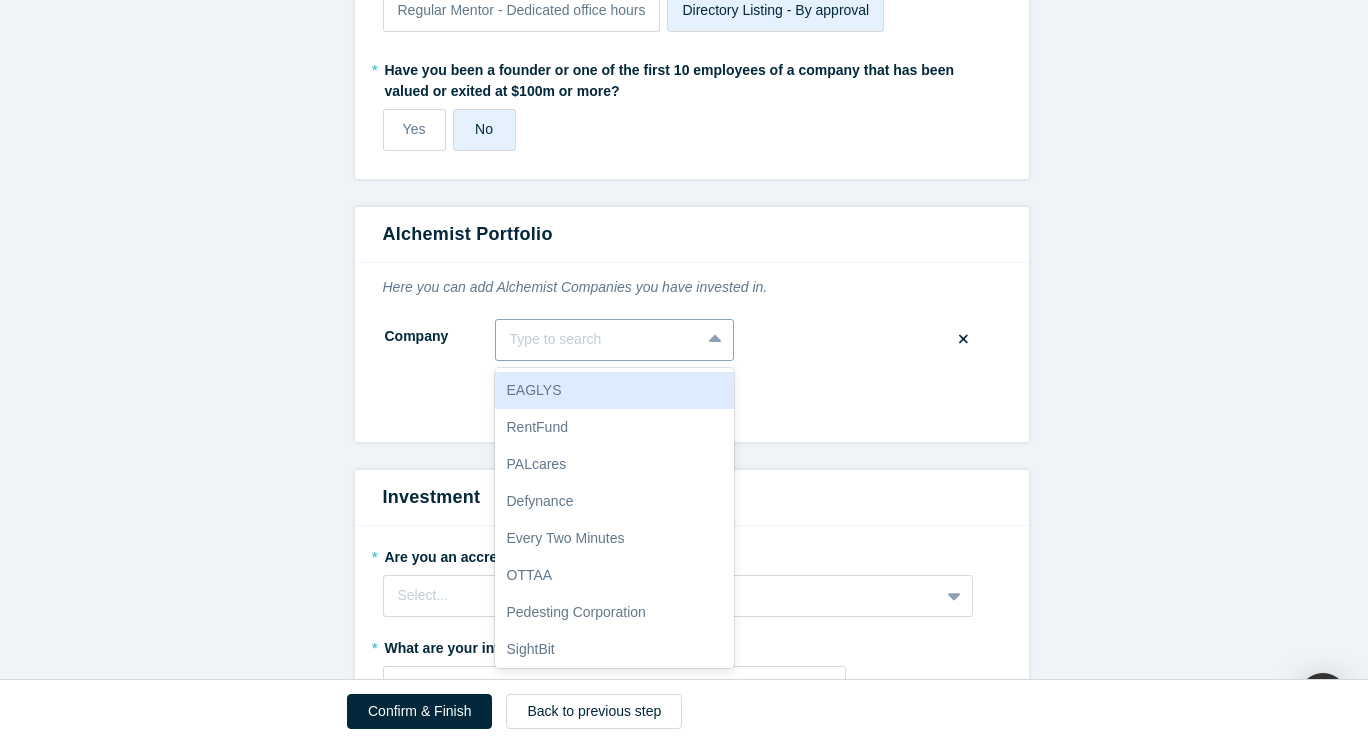 click at bounding box center [598, 339] 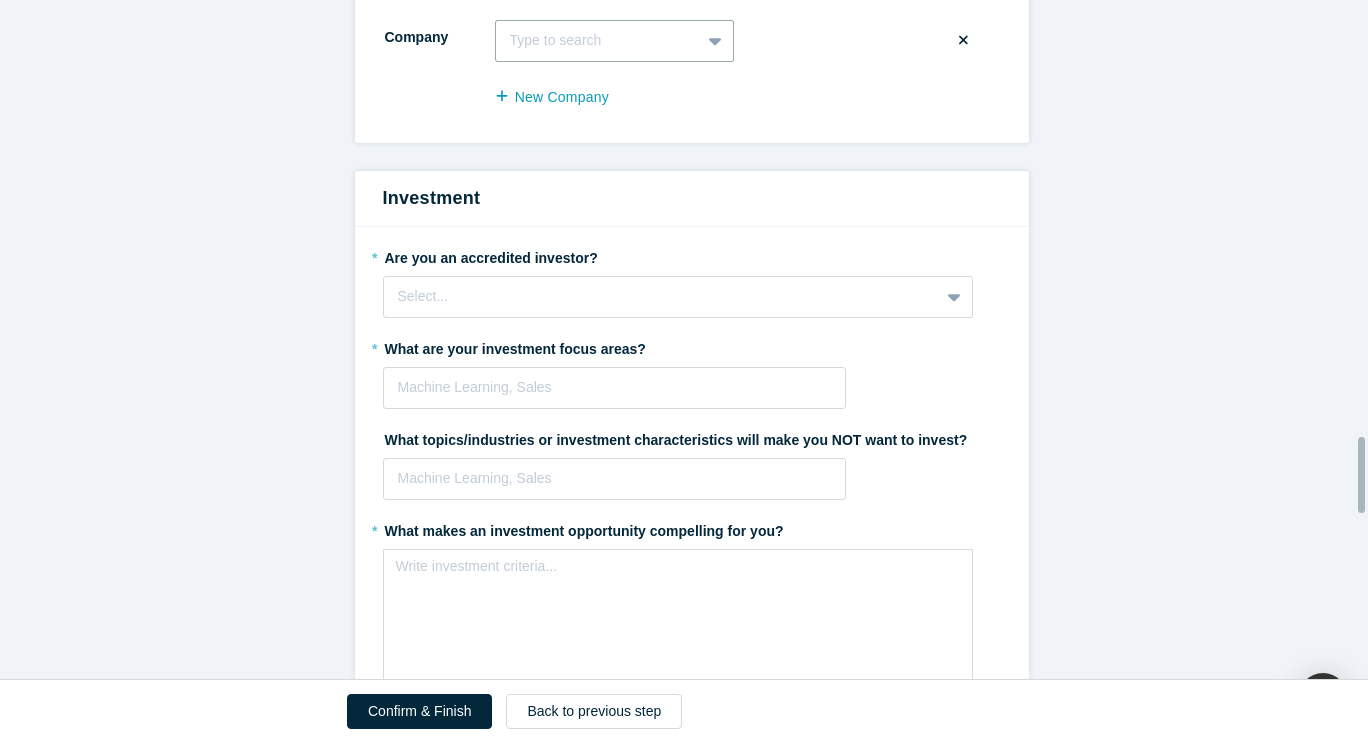 scroll, scrollTop: 3900, scrollLeft: 0, axis: vertical 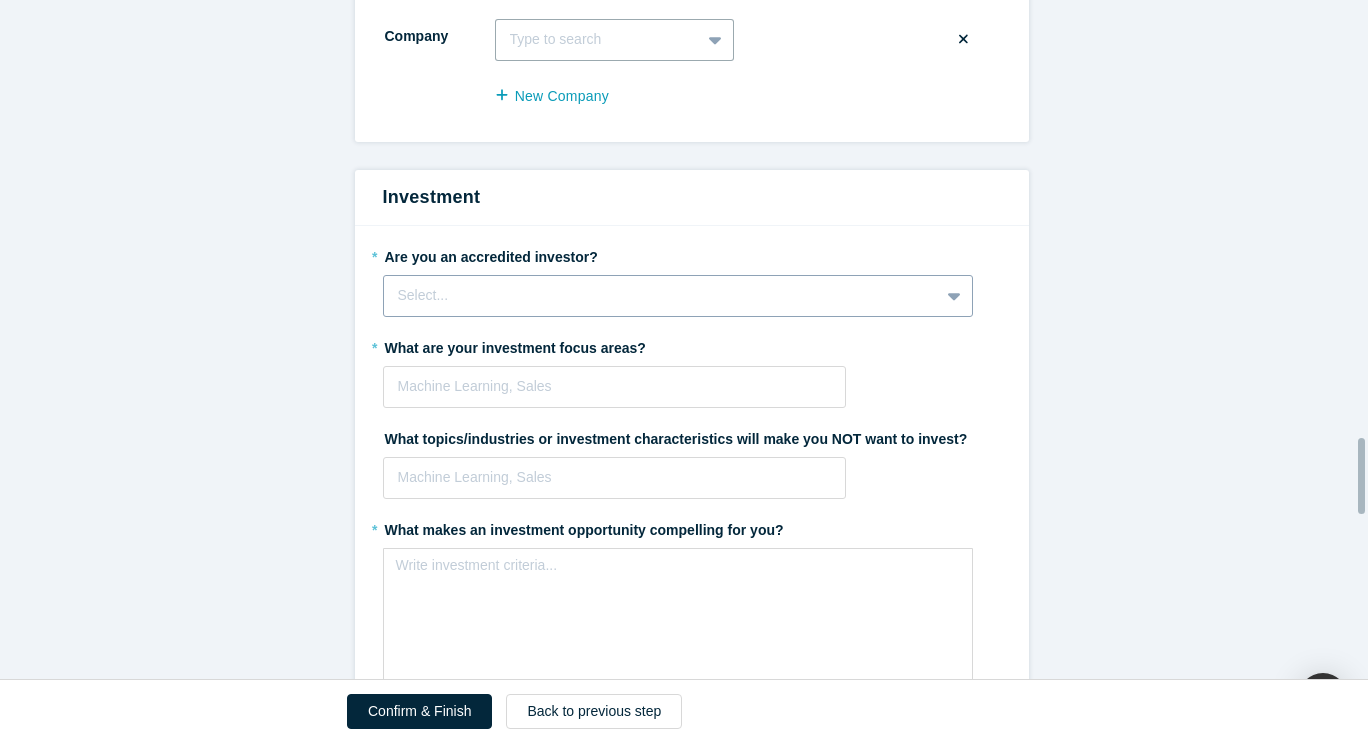 click on "Select..." at bounding box center (661, 295) 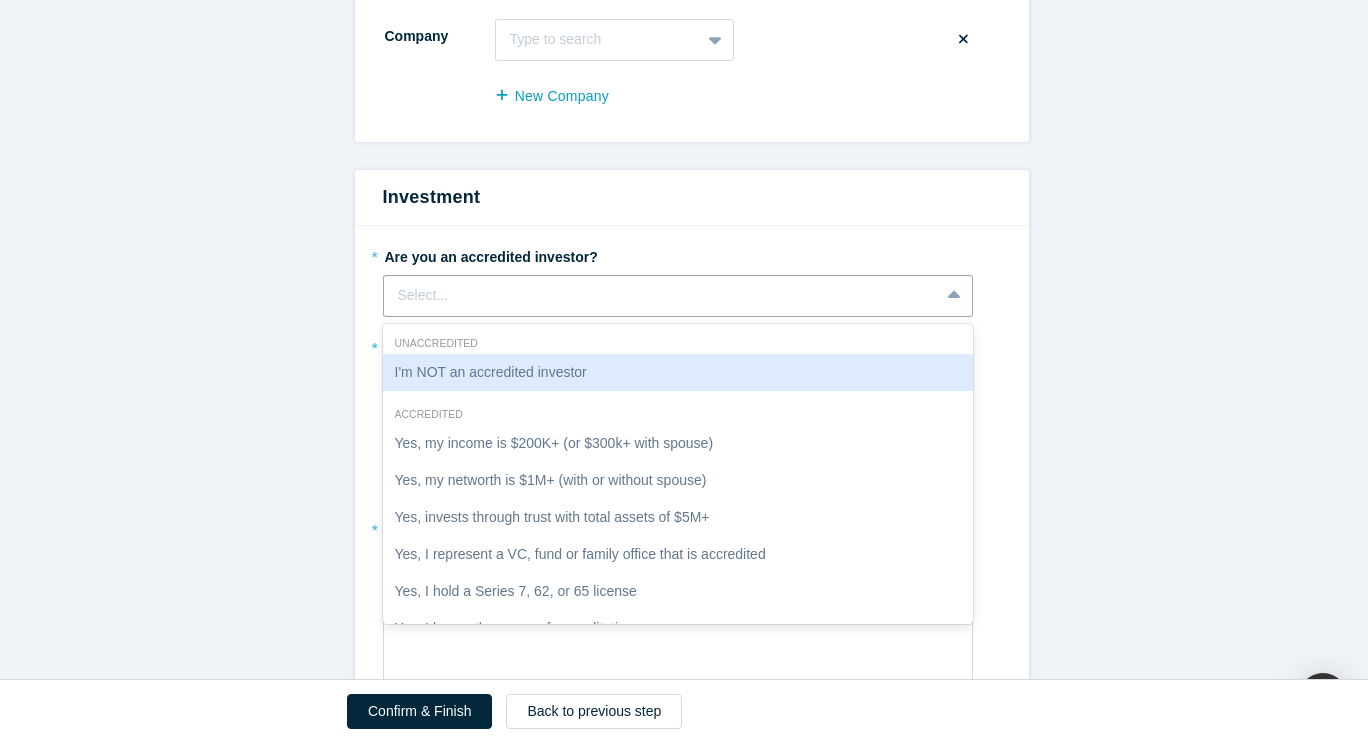 click on "I'm NOT an accredited investor" at bounding box center (678, 372) 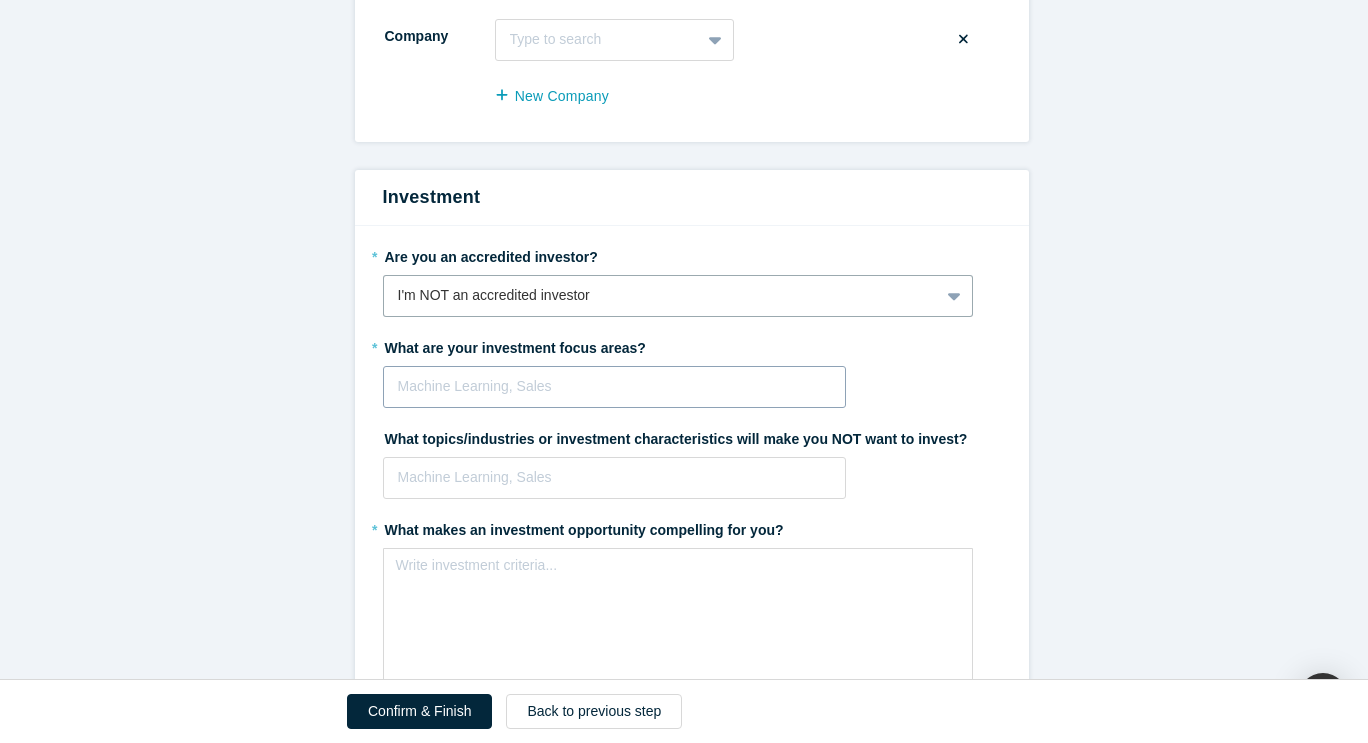 click at bounding box center (615, 386) 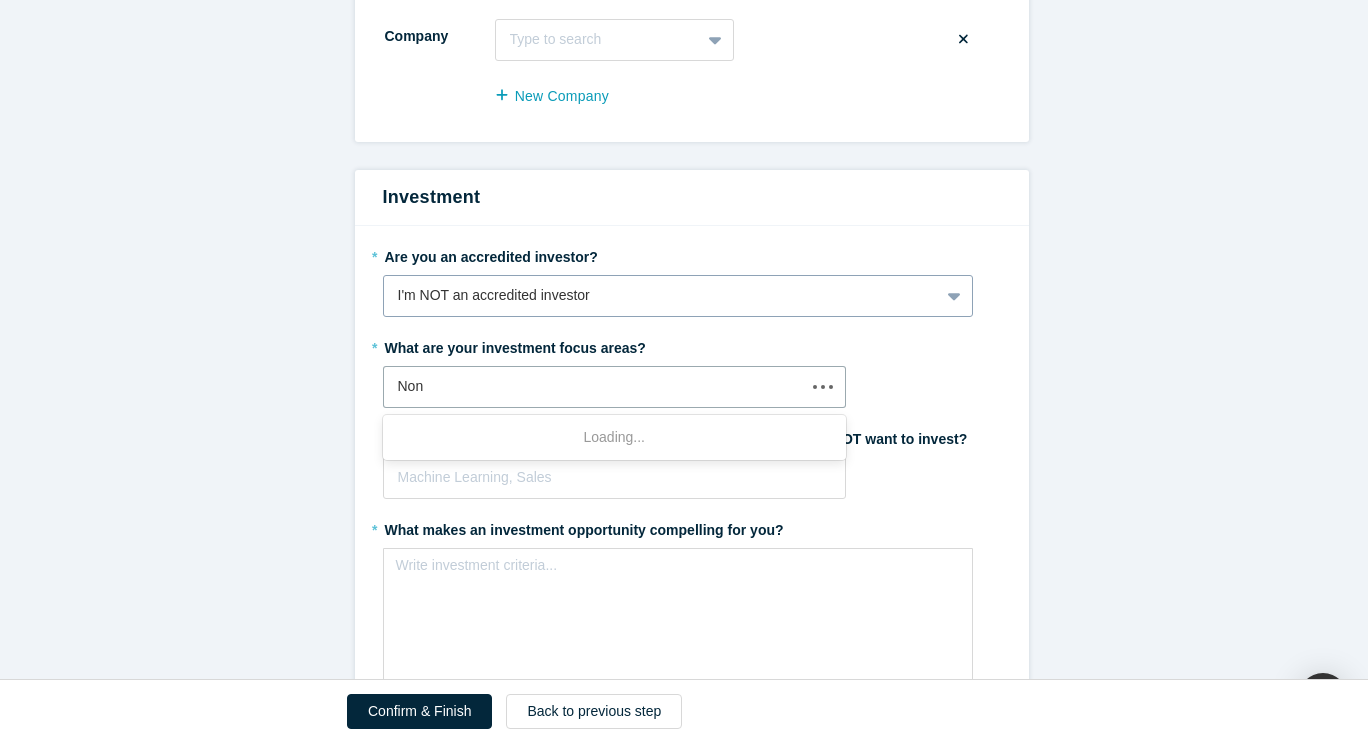 type on "None" 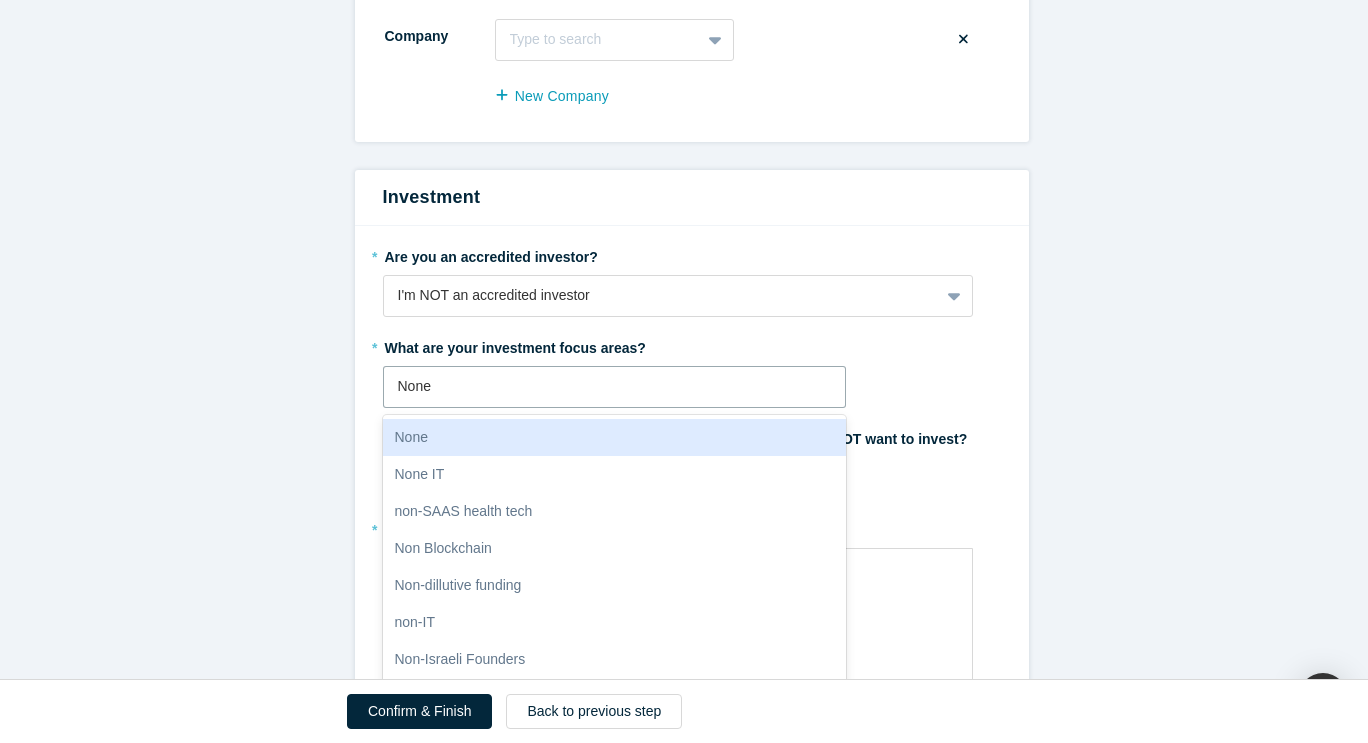 click on "None" at bounding box center [615, 437] 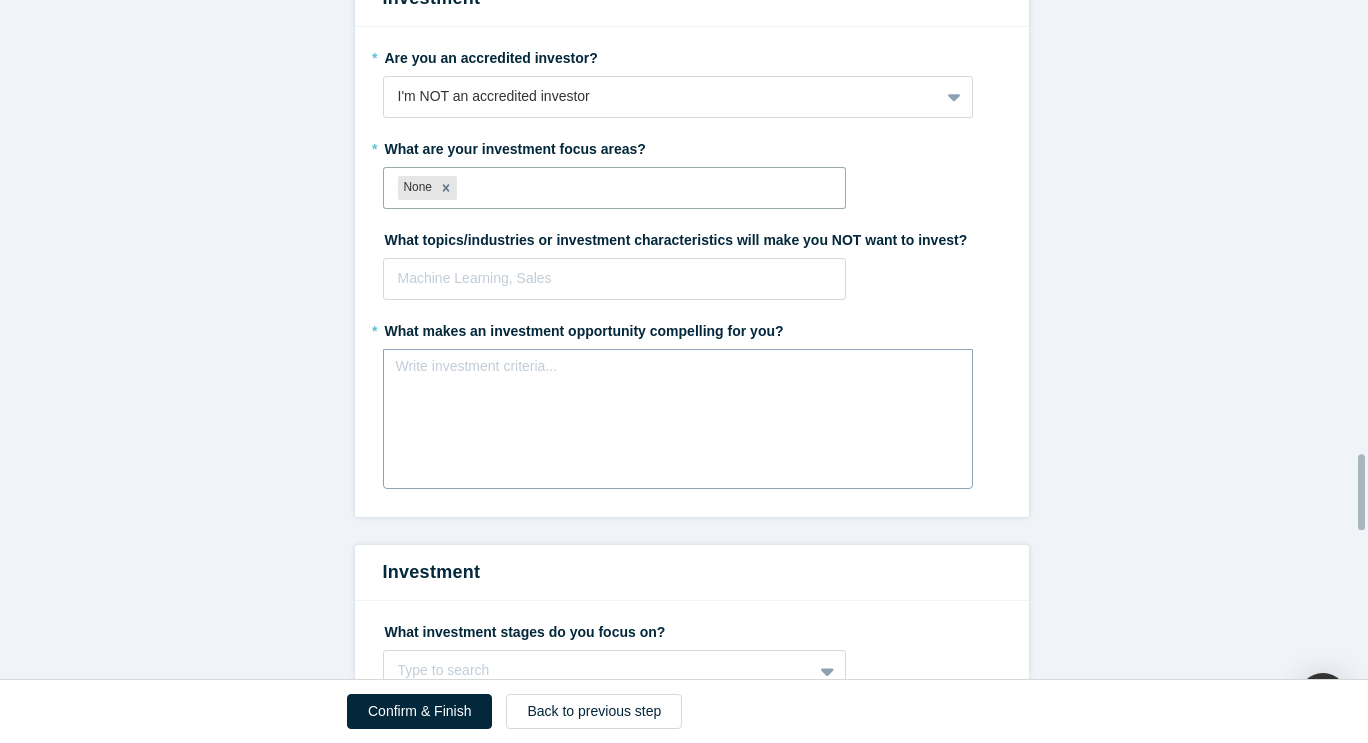 scroll, scrollTop: 4100, scrollLeft: 0, axis: vertical 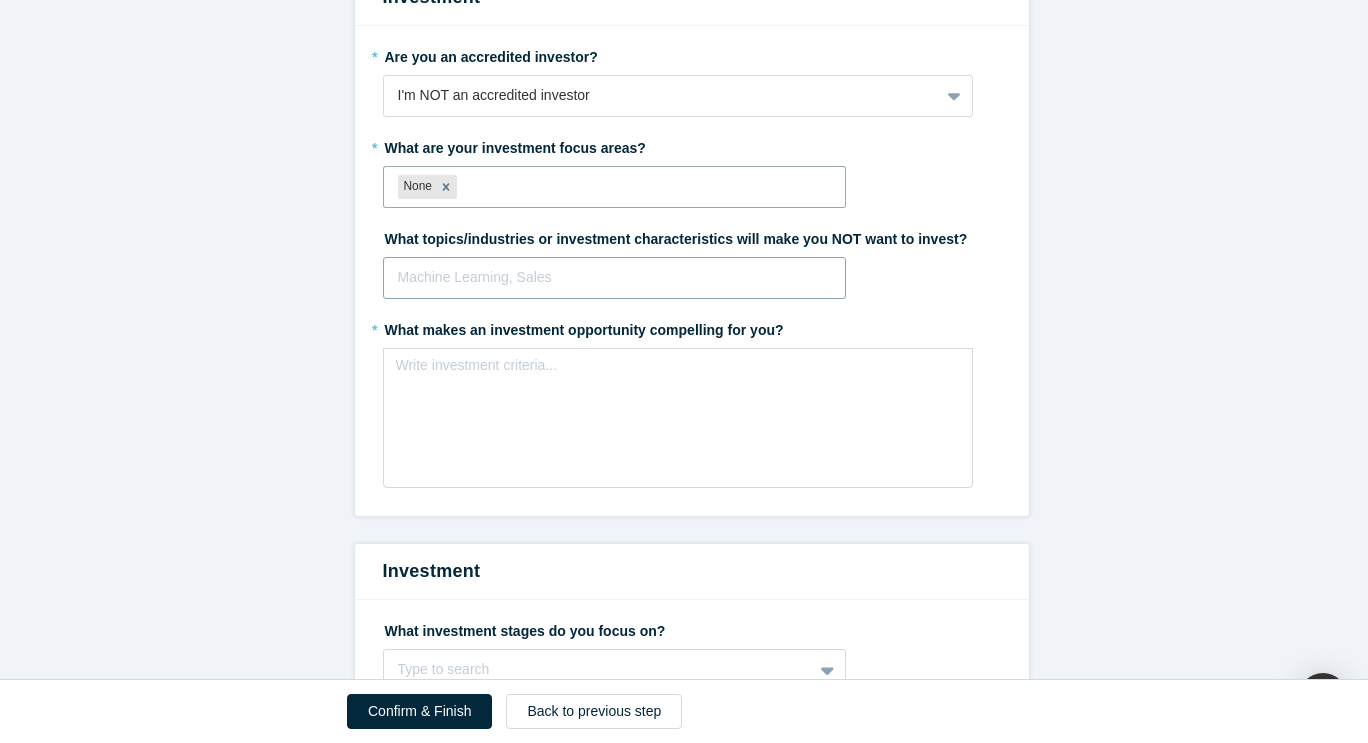 click at bounding box center (615, 277) 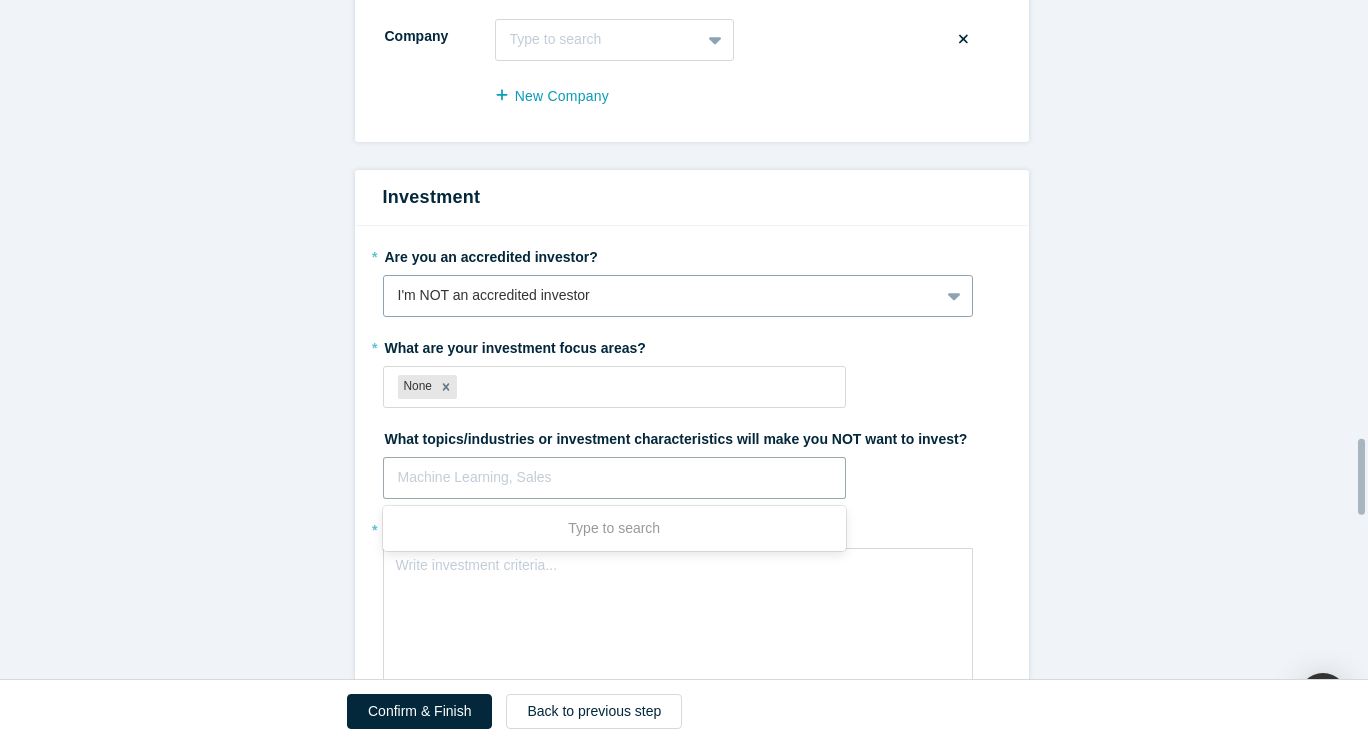 scroll, scrollTop: 4100, scrollLeft: 0, axis: vertical 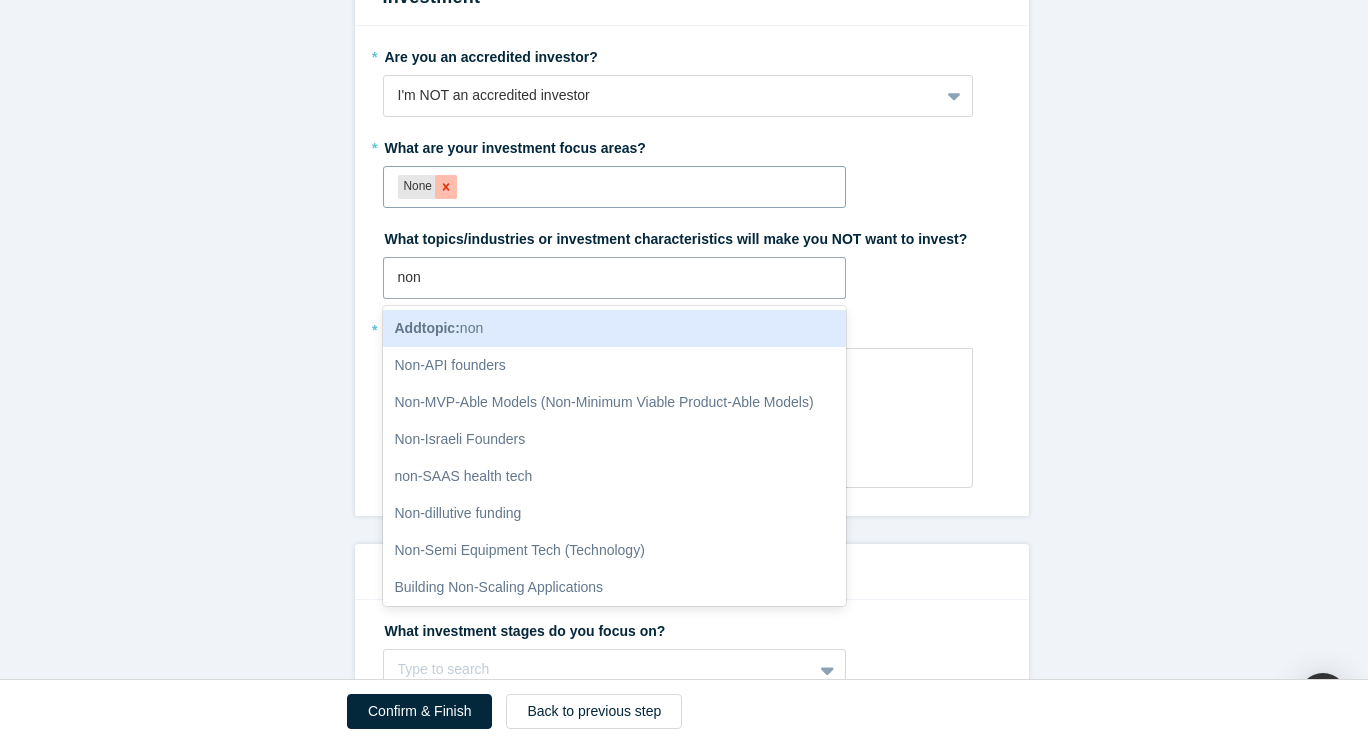 click 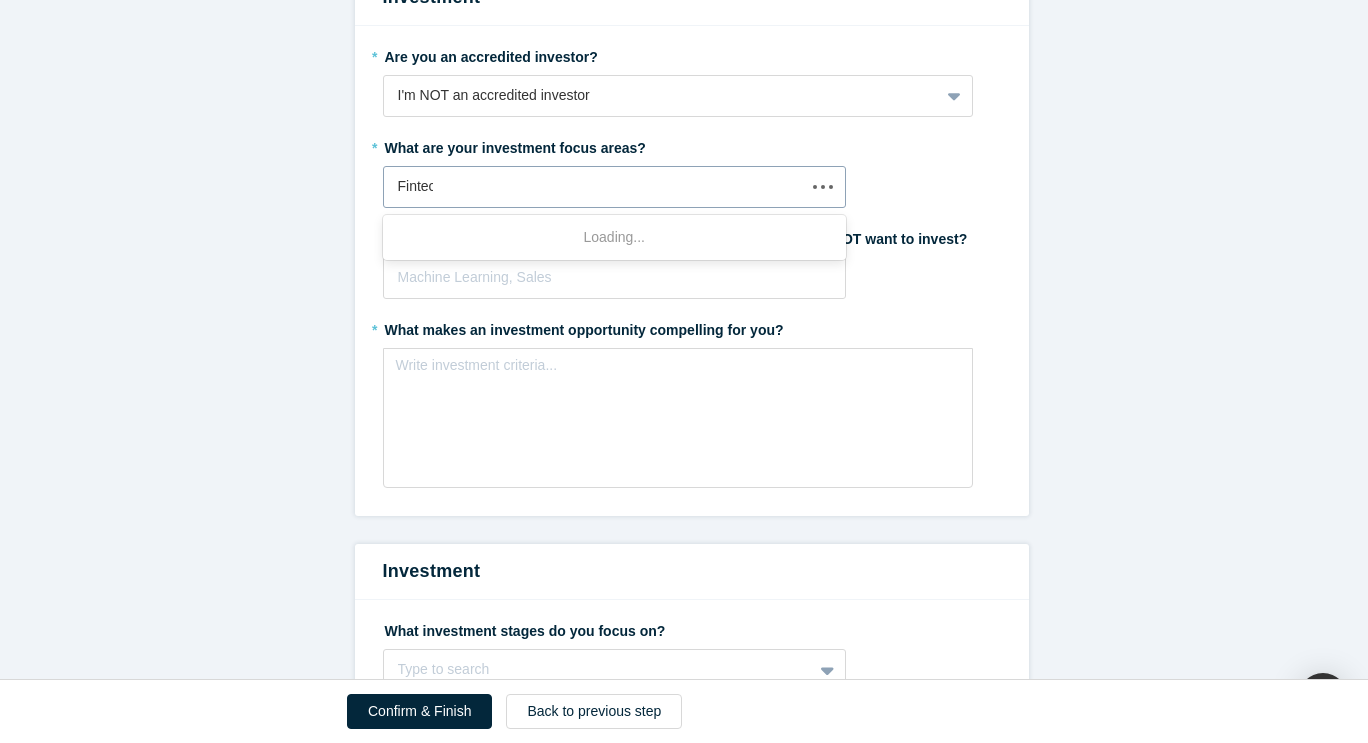 type on "Fintech" 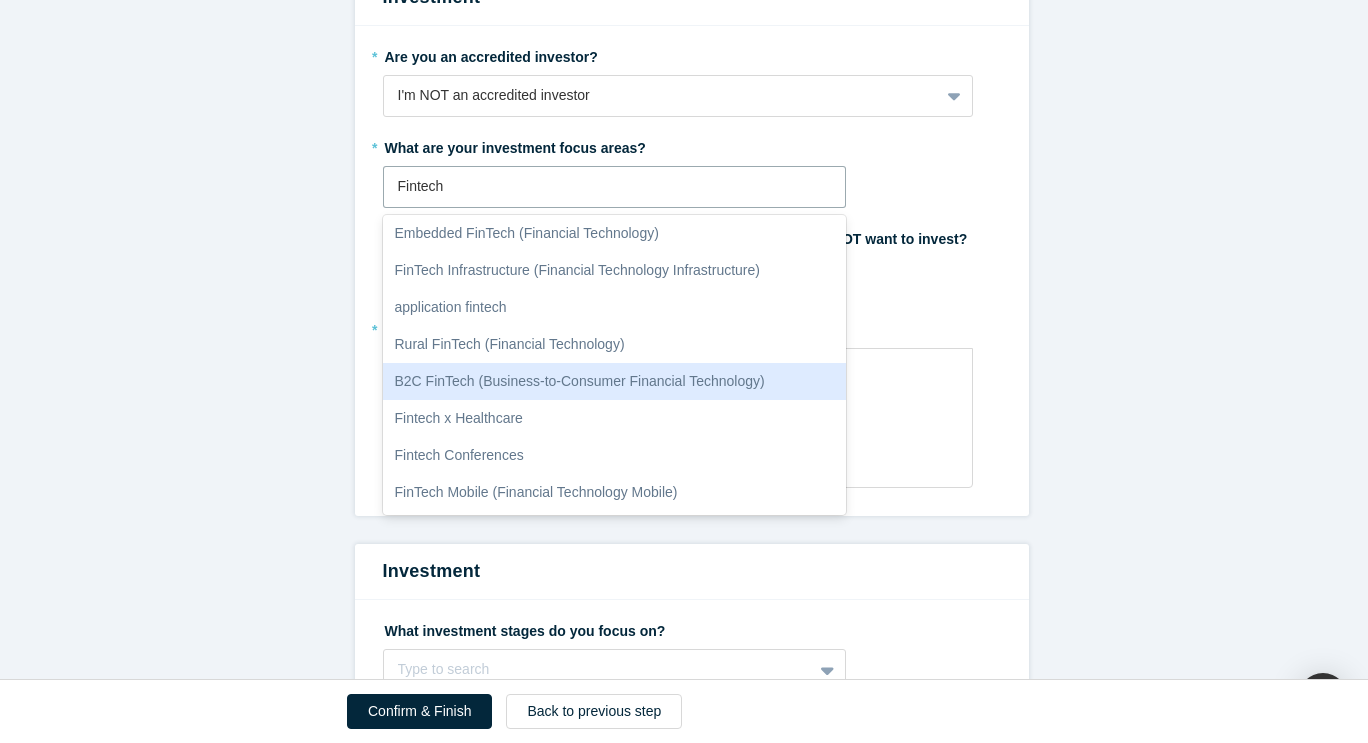 scroll, scrollTop: 178, scrollLeft: 0, axis: vertical 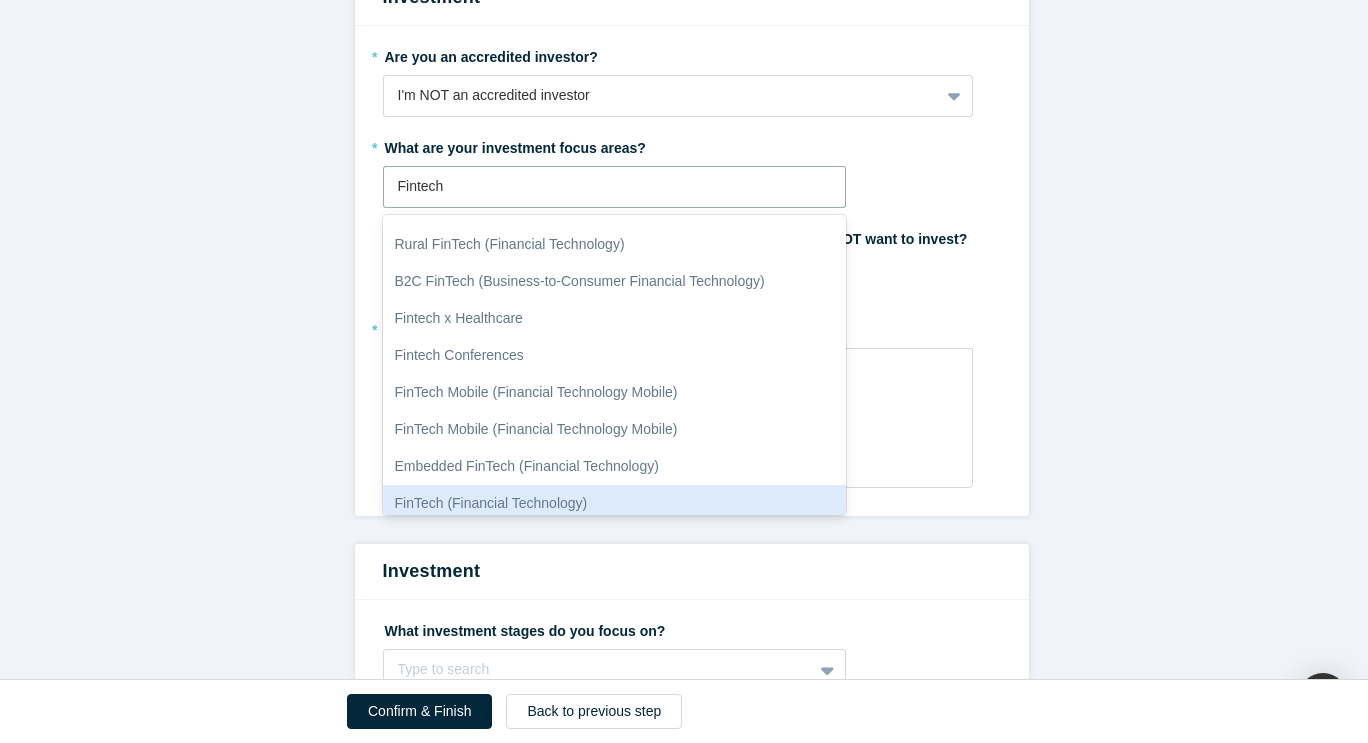 click on "FinTech (Financial Technology)" at bounding box center [615, 503] 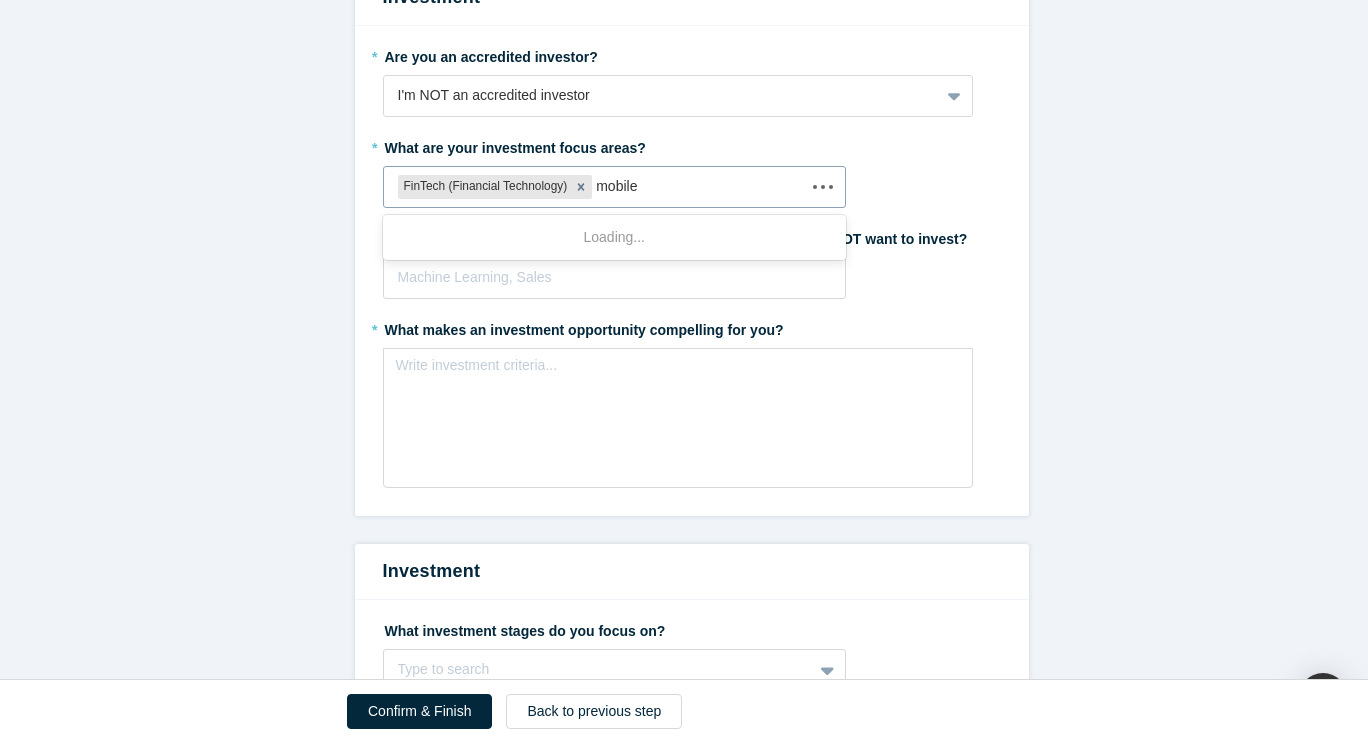 type on "mobile" 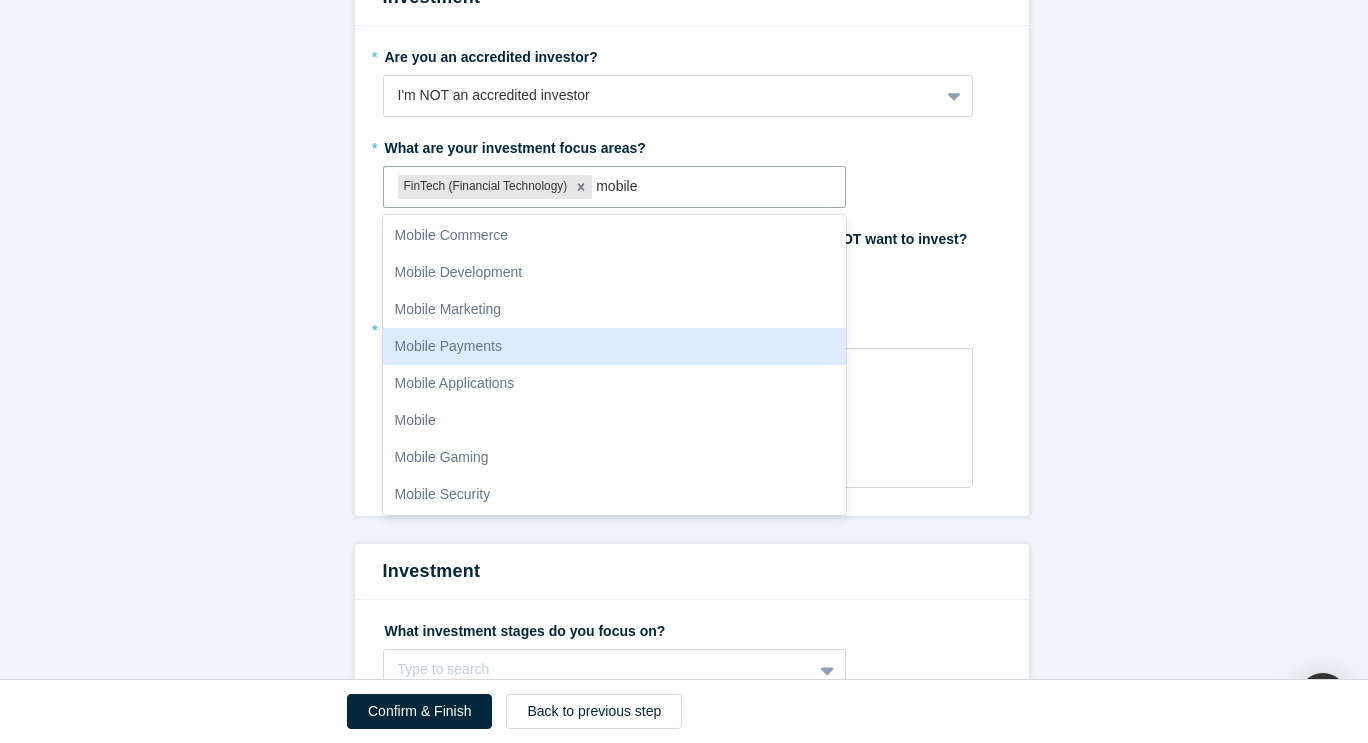 scroll, scrollTop: 315, scrollLeft: 0, axis: vertical 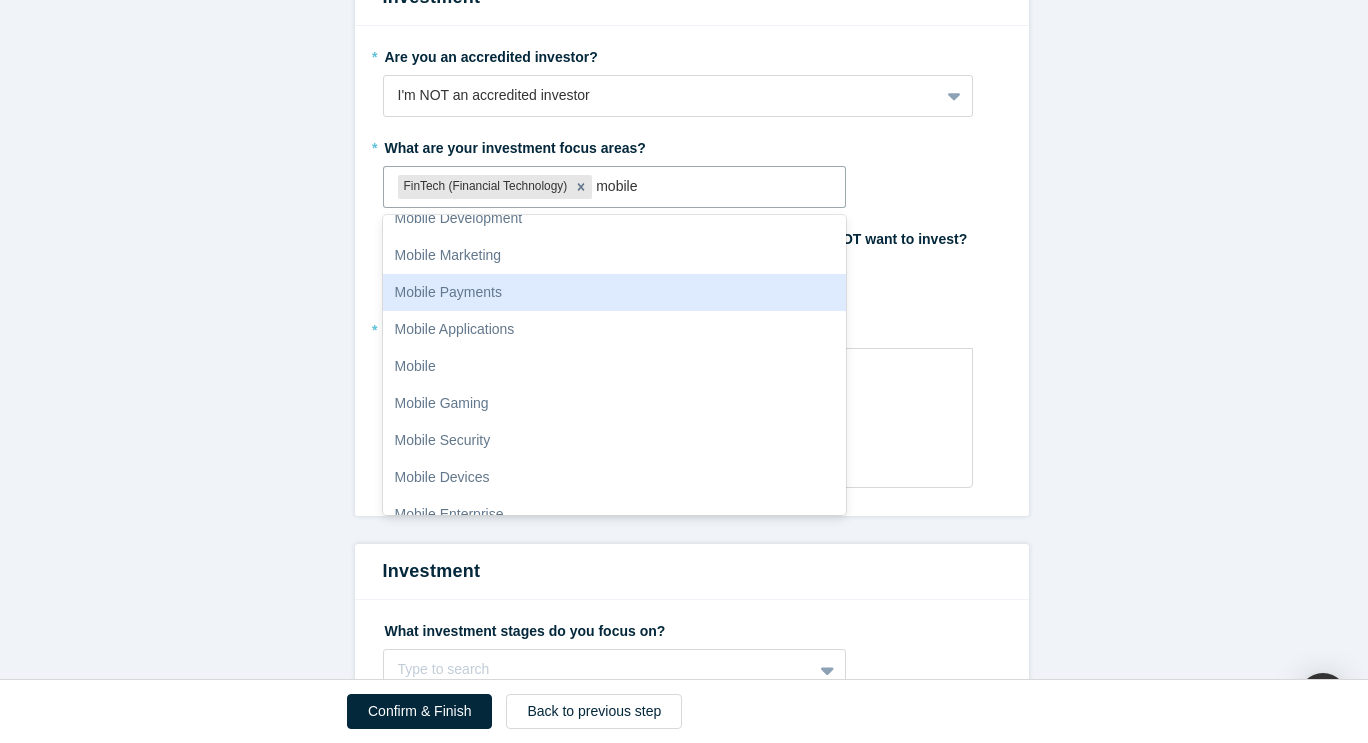 click on "Mobile Payments" at bounding box center (615, 292) 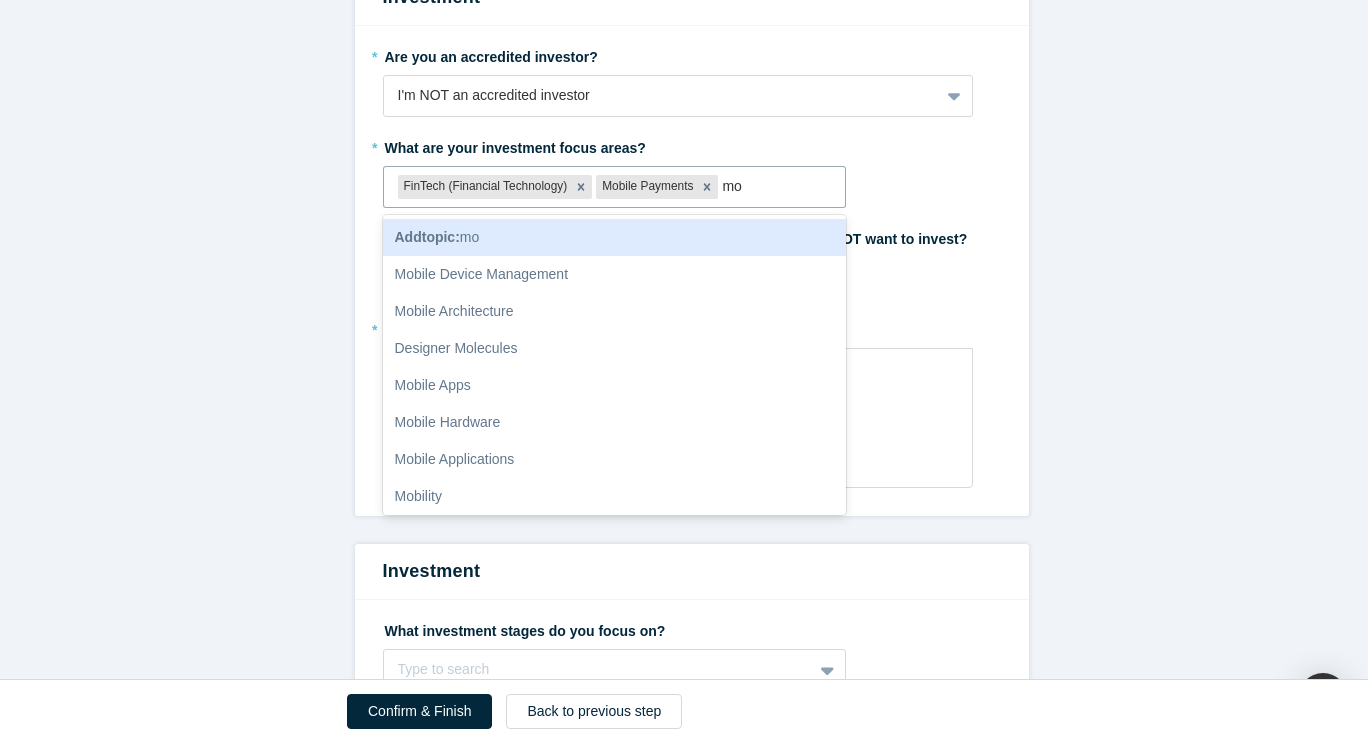 type on "m" 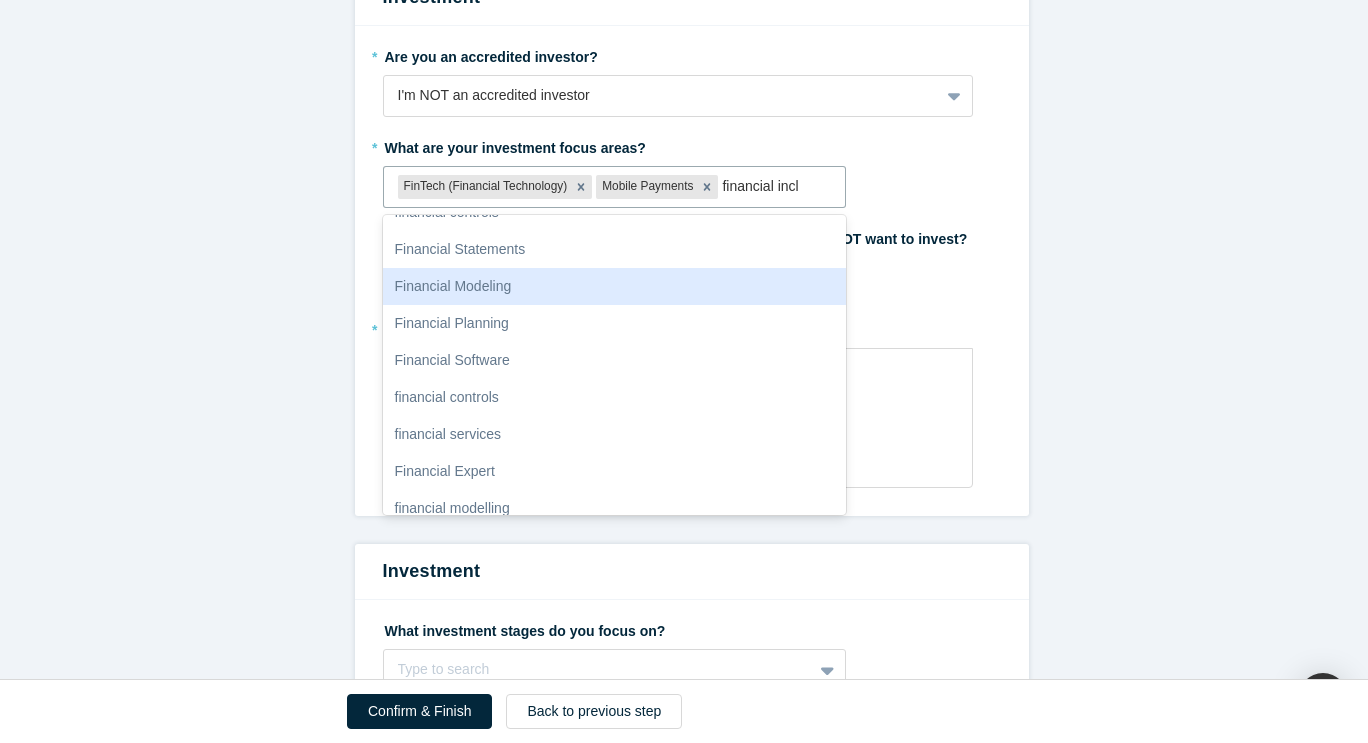 scroll, scrollTop: 415, scrollLeft: 0, axis: vertical 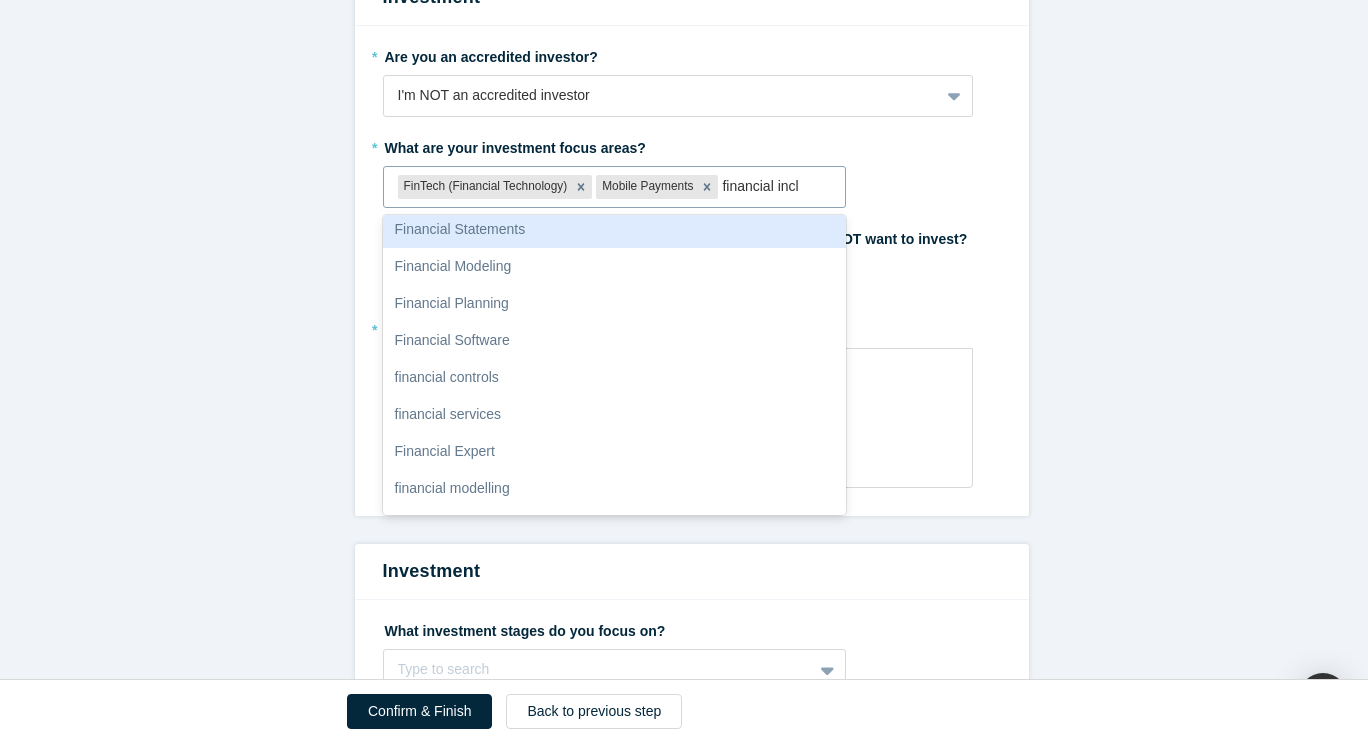 click on "financial incl" at bounding box center (762, 186) 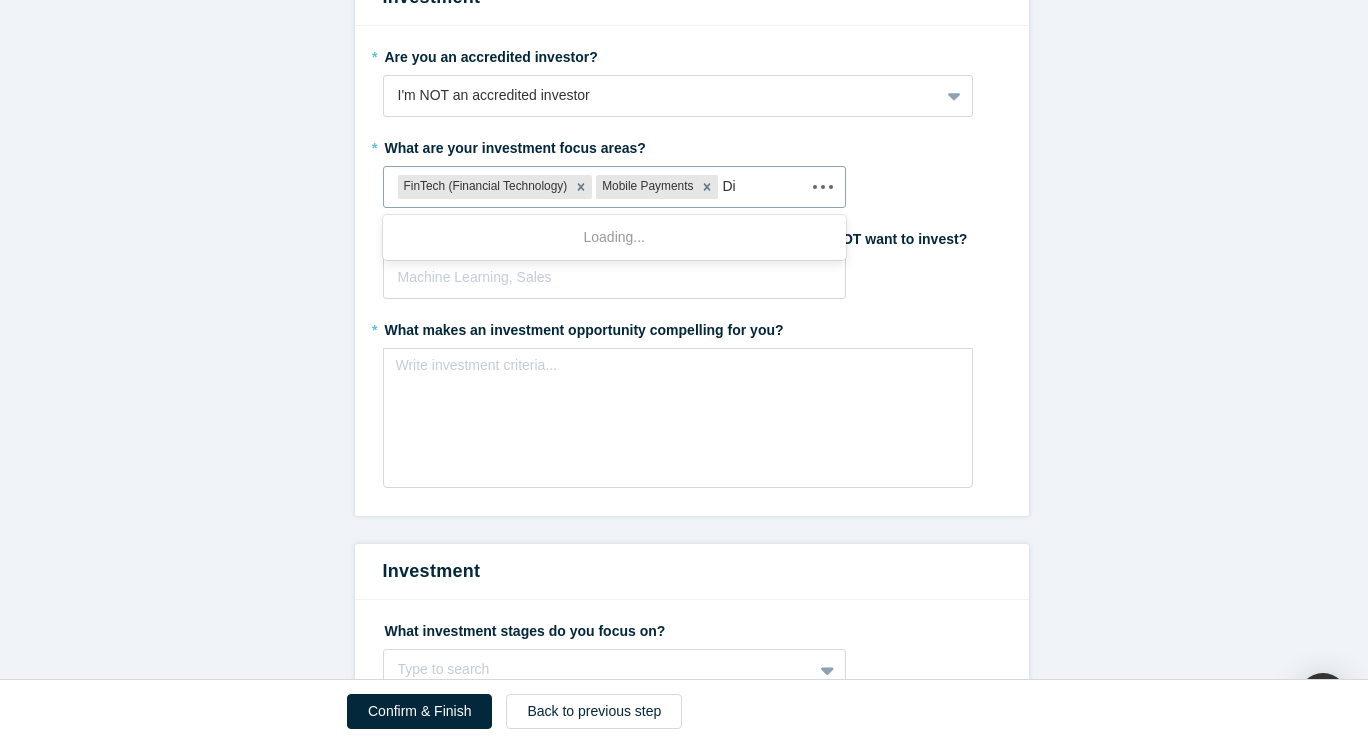 scroll, scrollTop: 0, scrollLeft: 0, axis: both 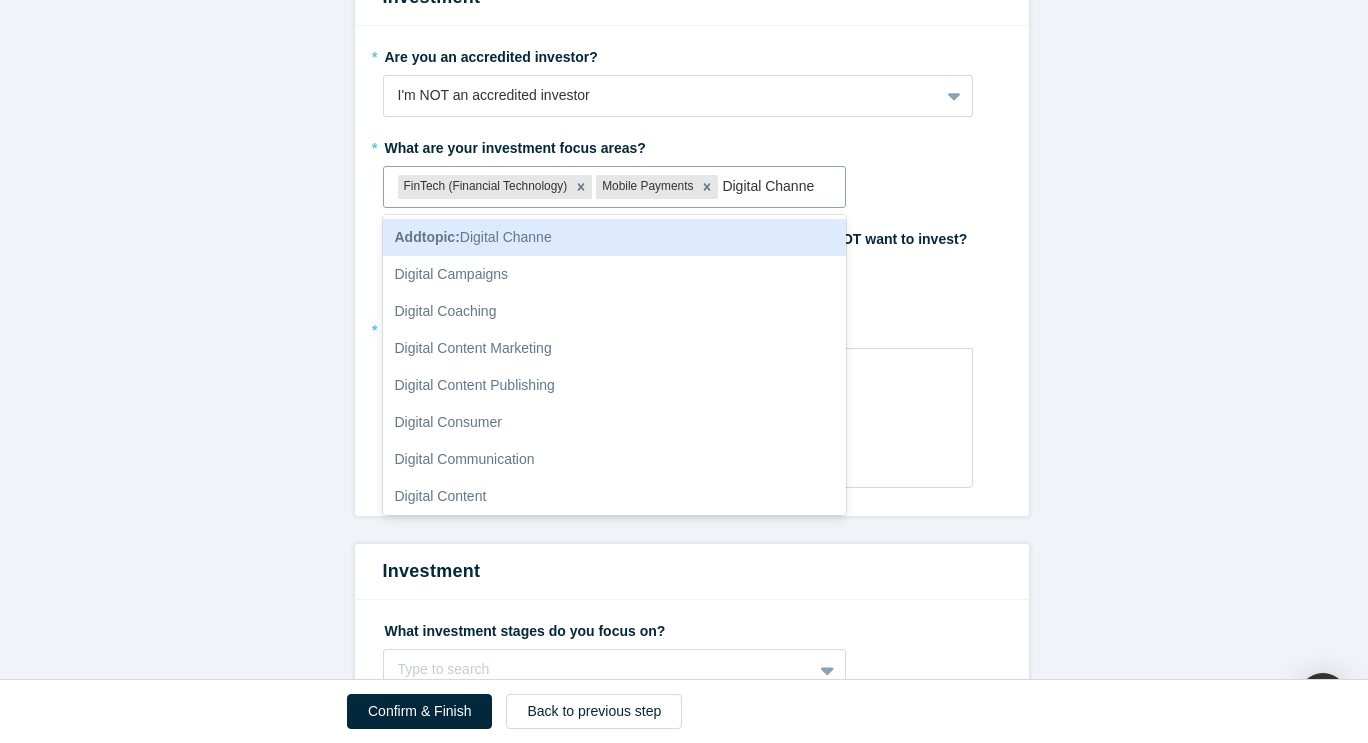 type on "Digital Channel" 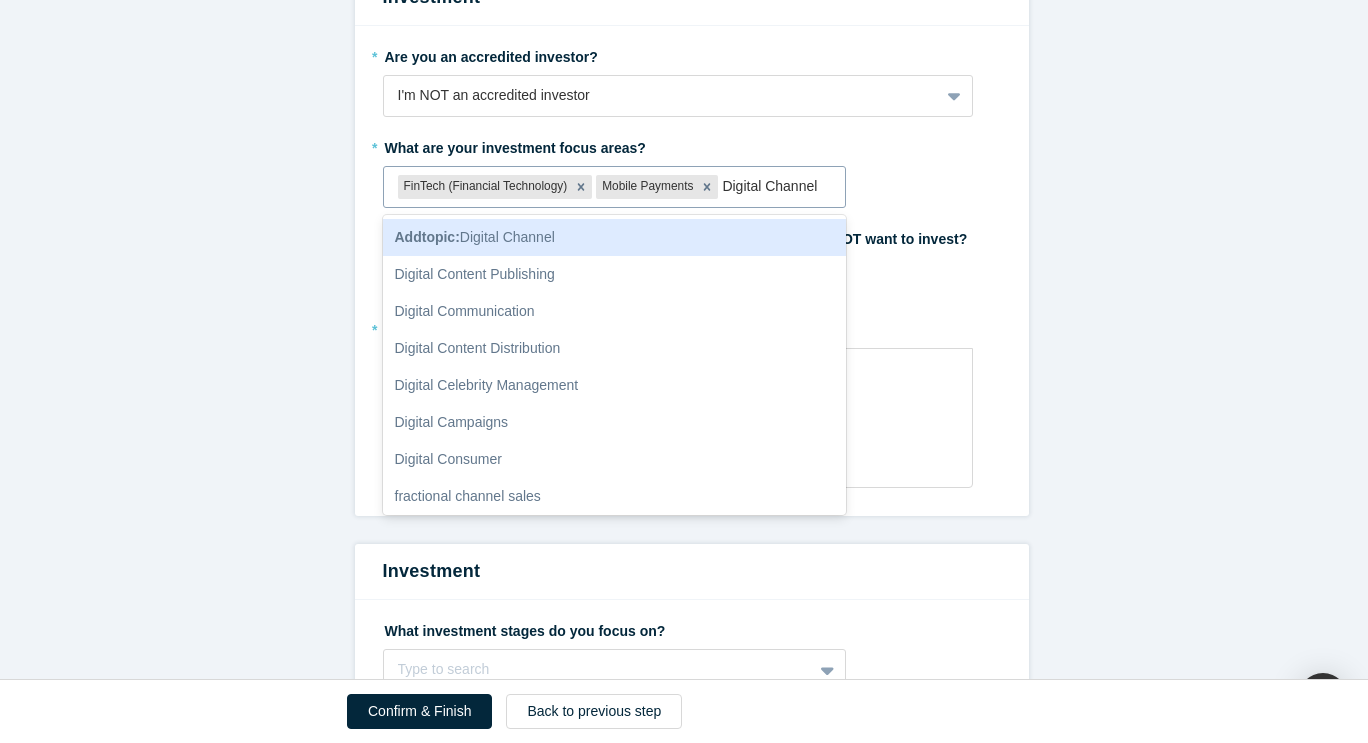 click on "Digital Channel" at bounding box center [771, 186] 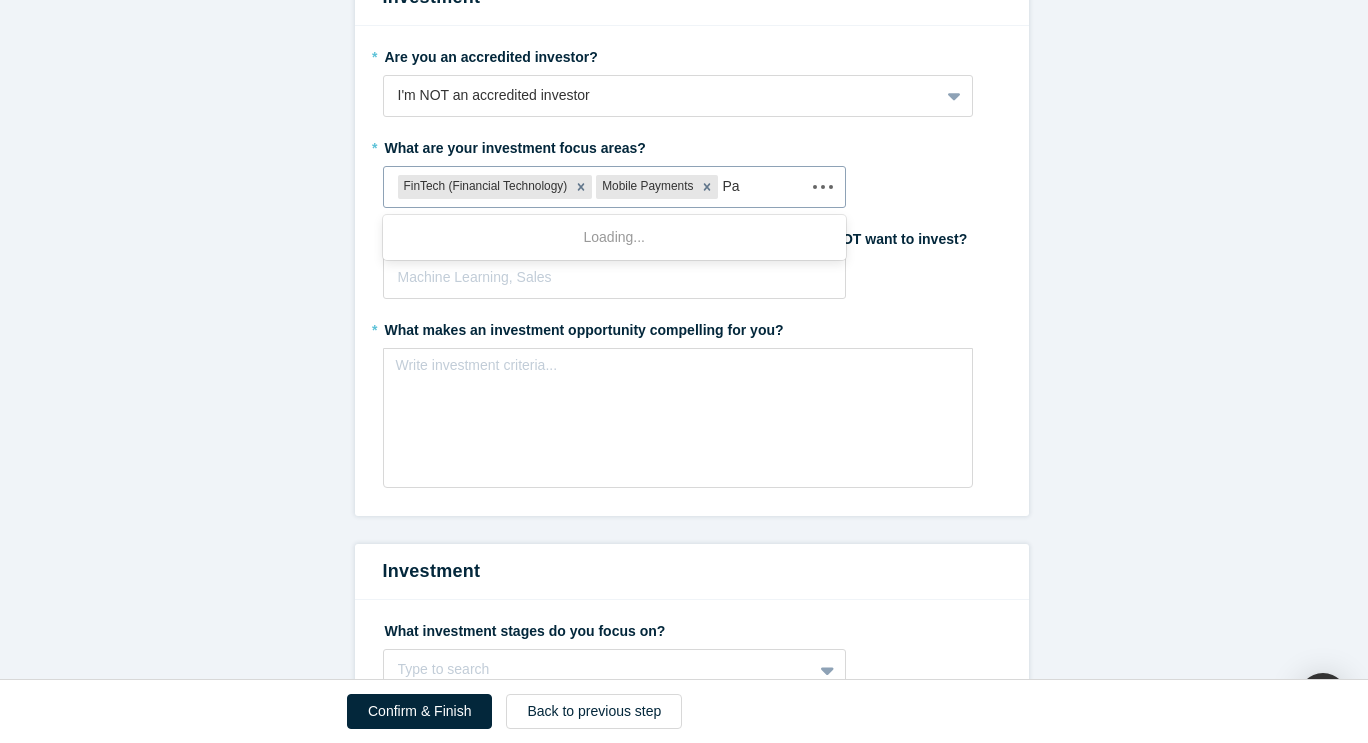 type on "P" 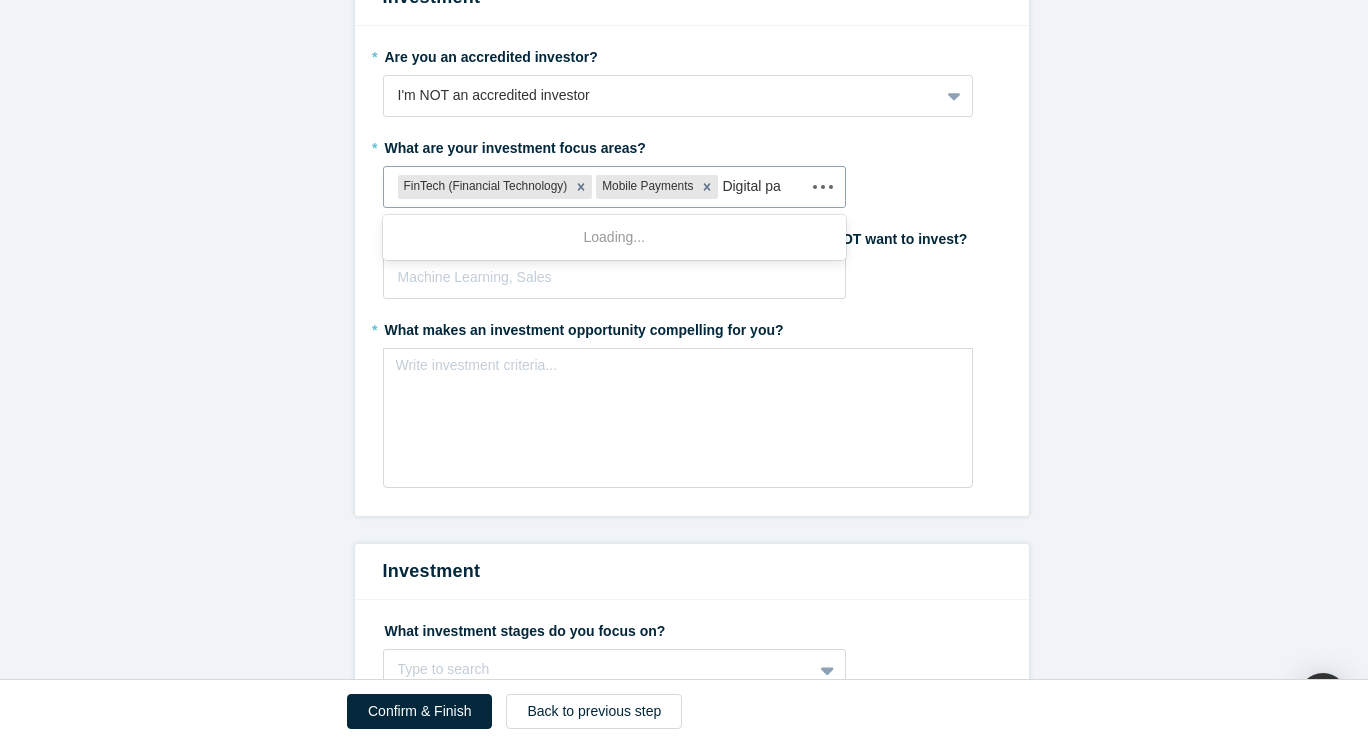 type on "Digital pay" 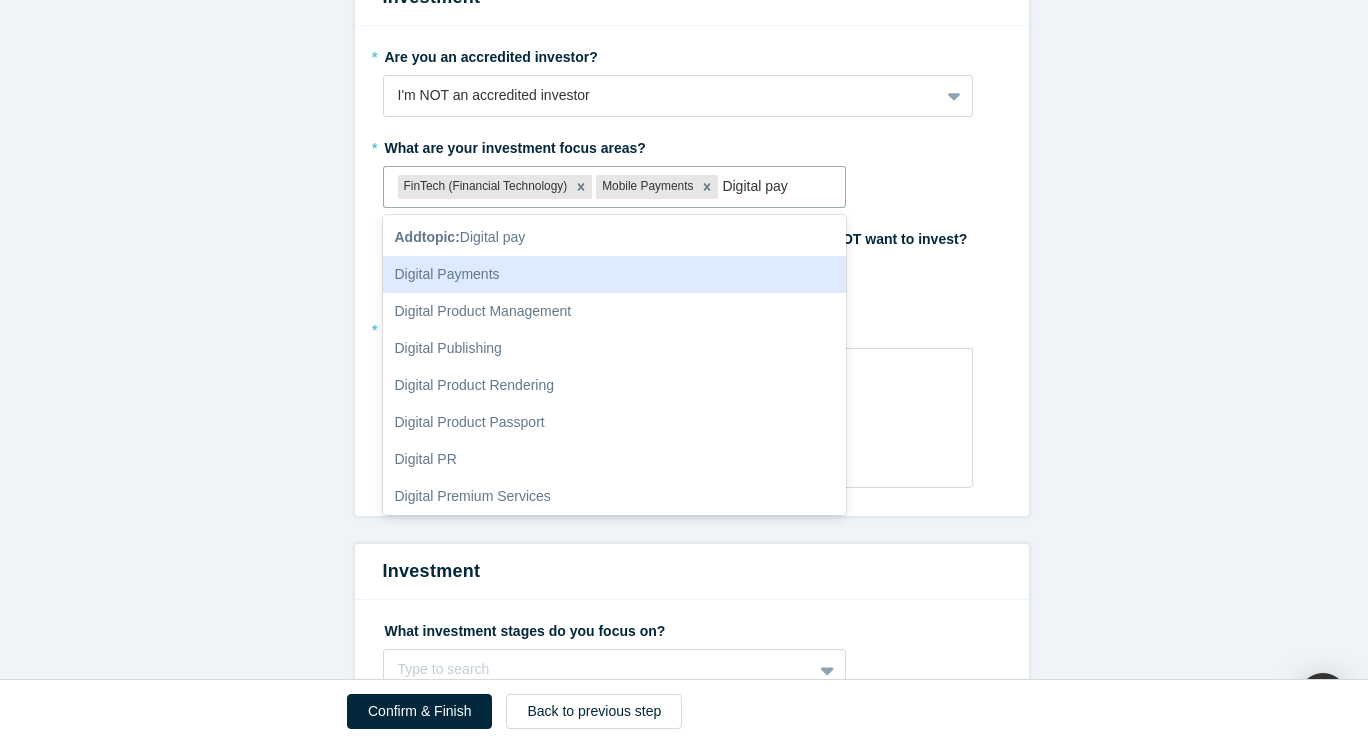 click on "Digital Payments" at bounding box center [615, 274] 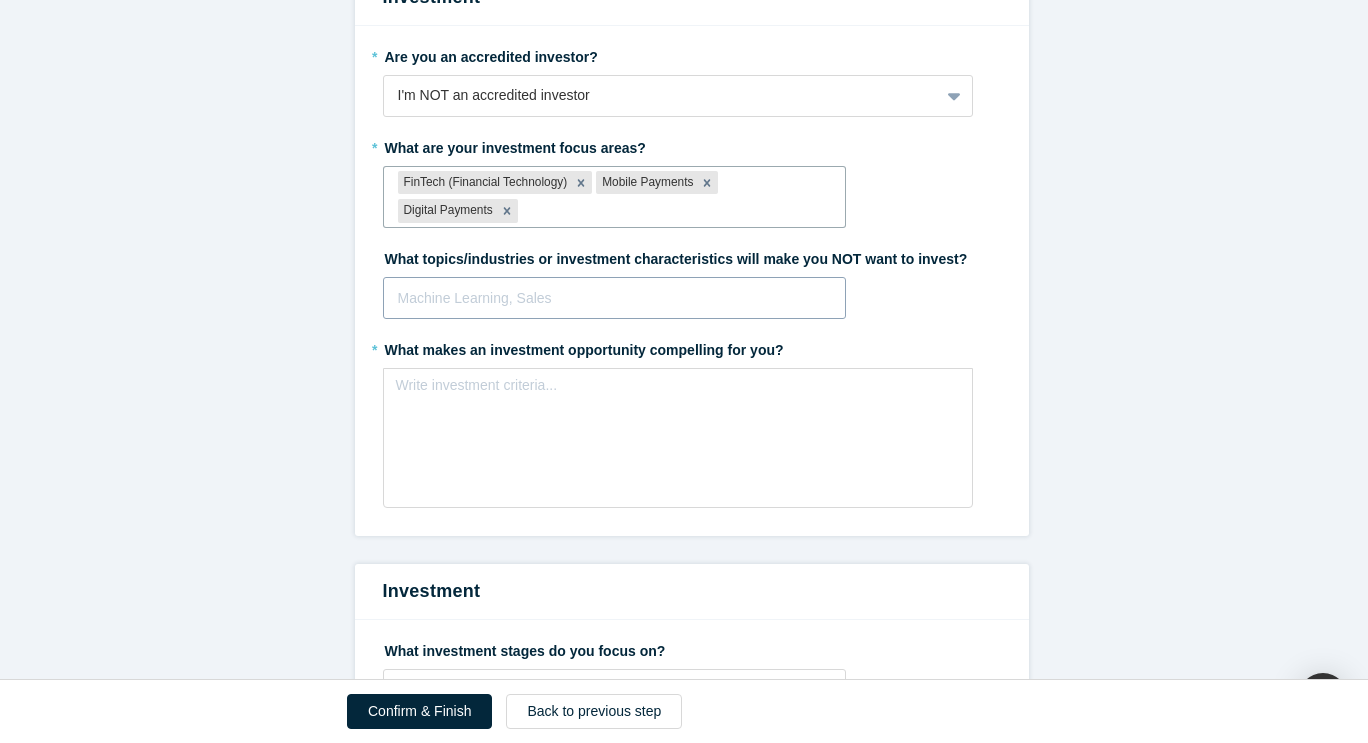 click at bounding box center (615, 298) 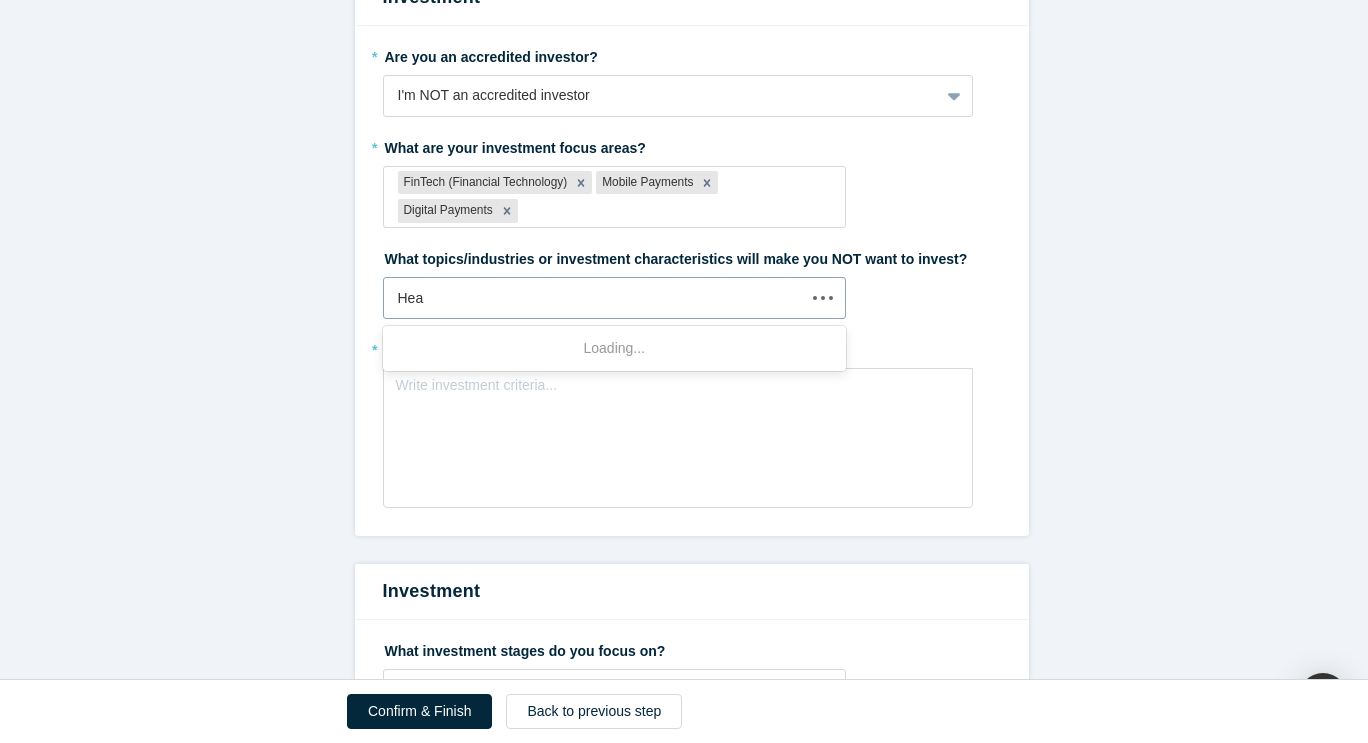 type on "Heal" 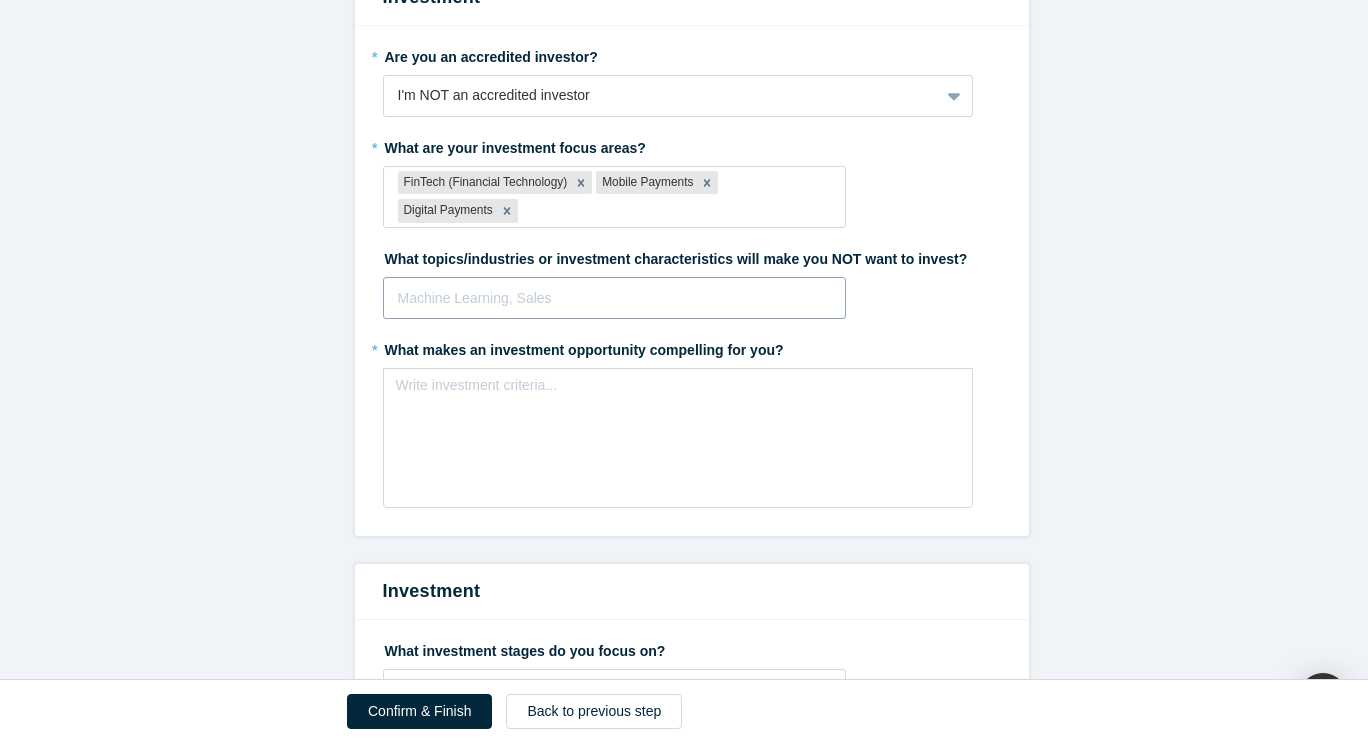 drag, startPoint x: 532, startPoint y: 268, endPoint x: 426, endPoint y: 262, distance: 106.16968 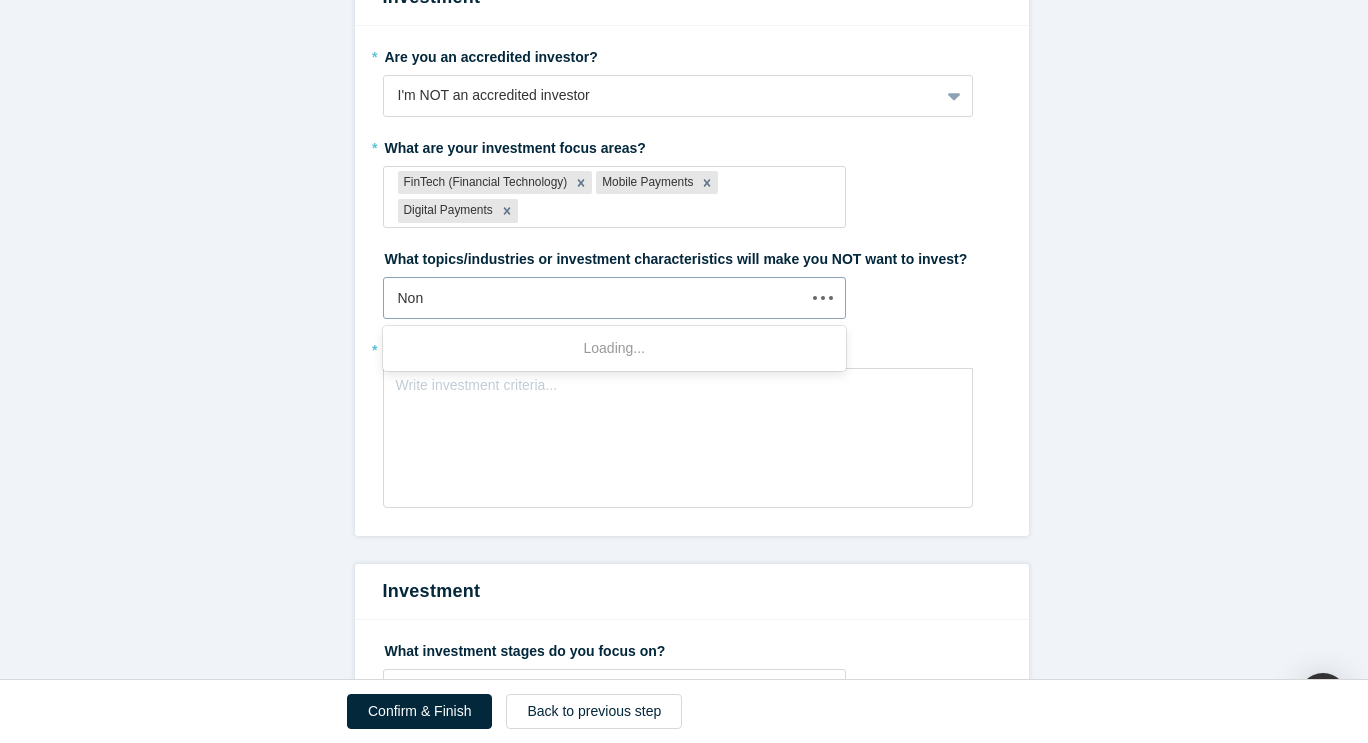 type on "None" 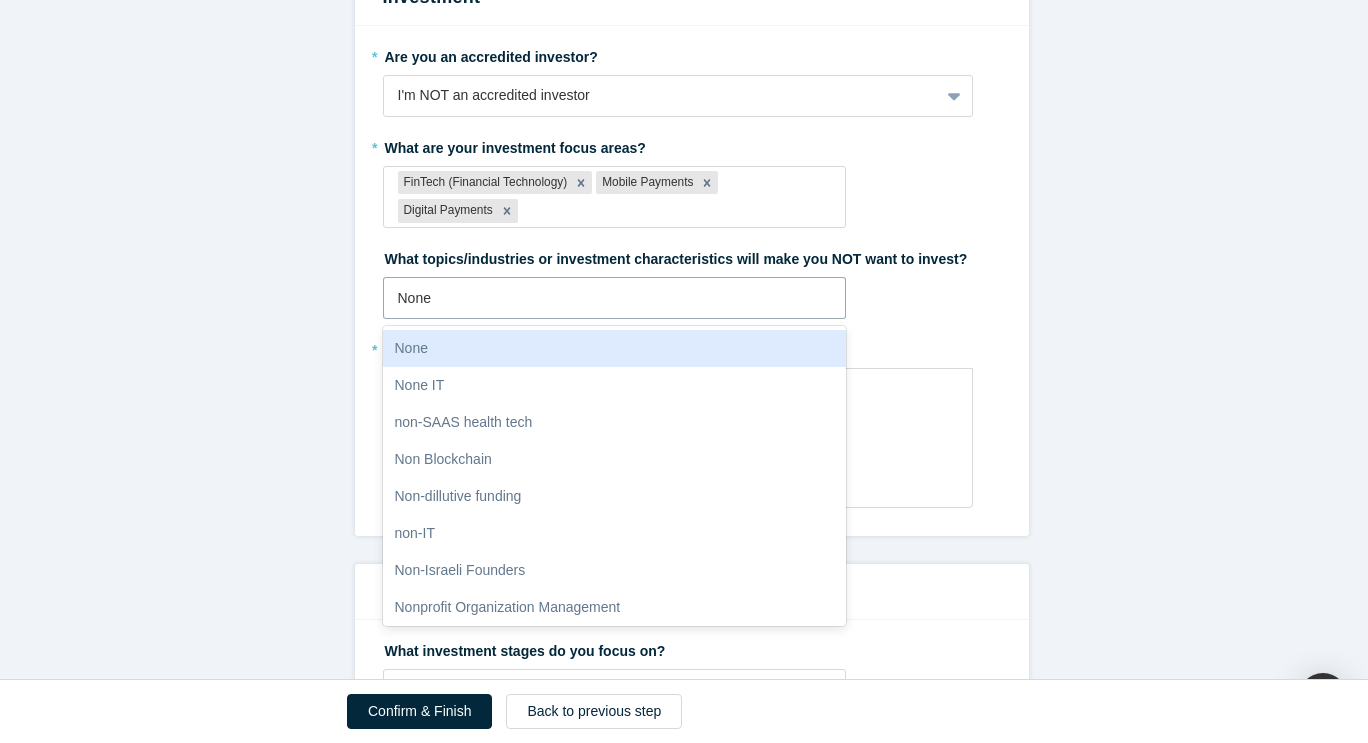 click on "None" at bounding box center (615, 348) 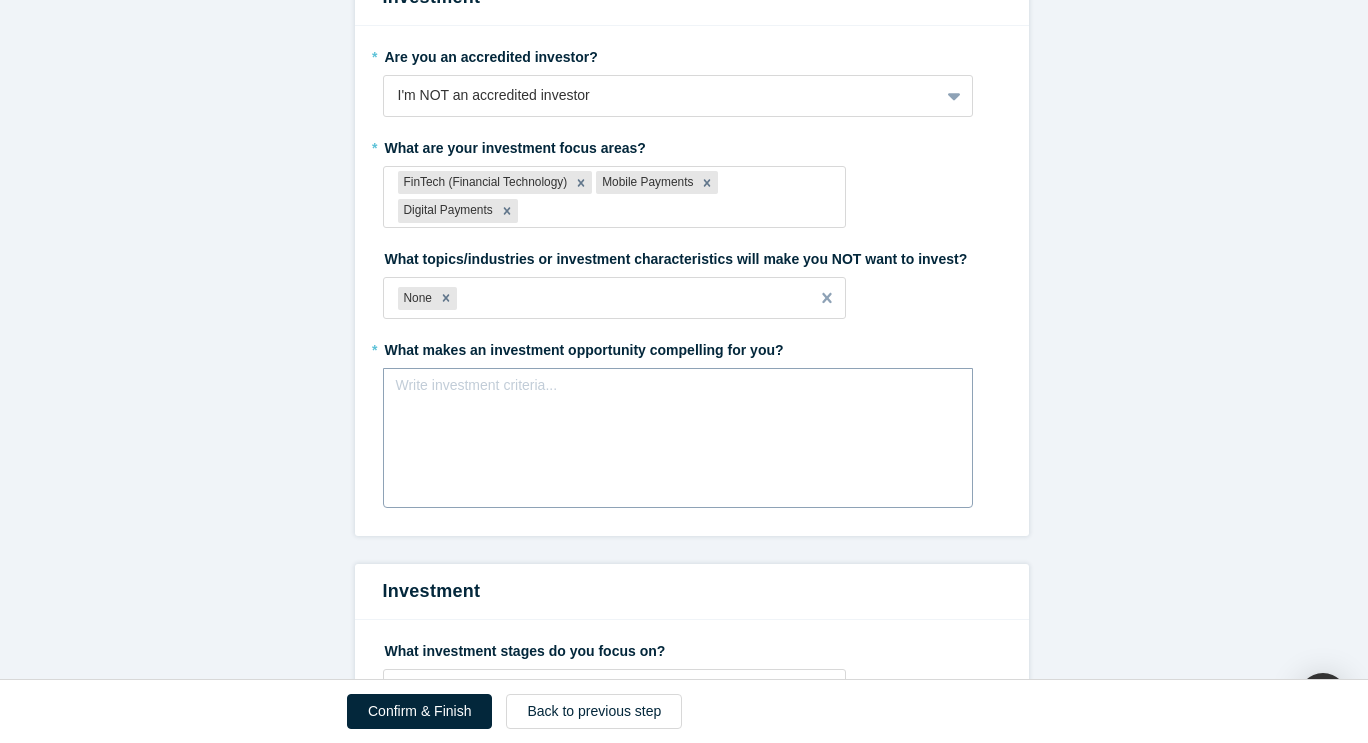 click on "Write investment criteria..." at bounding box center (678, 438) 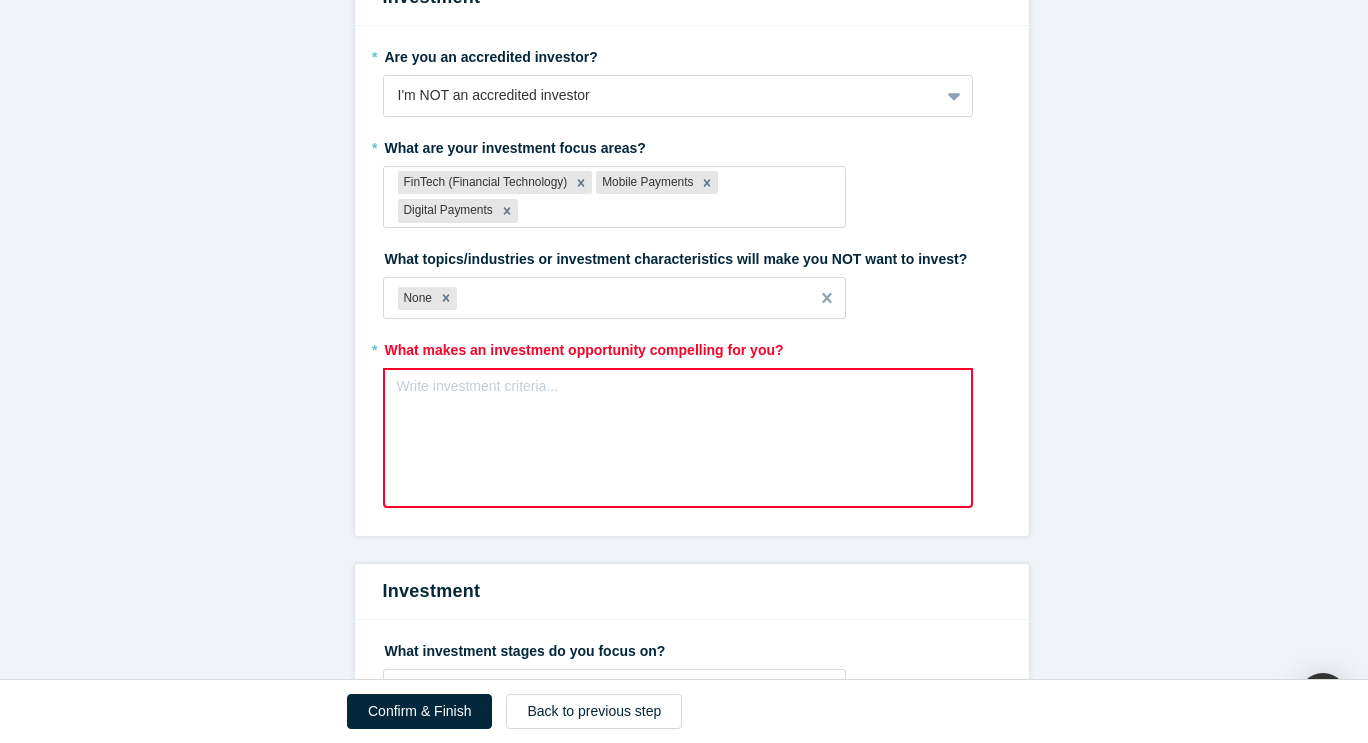 click on "Write investment criteria..." at bounding box center [678, 438] 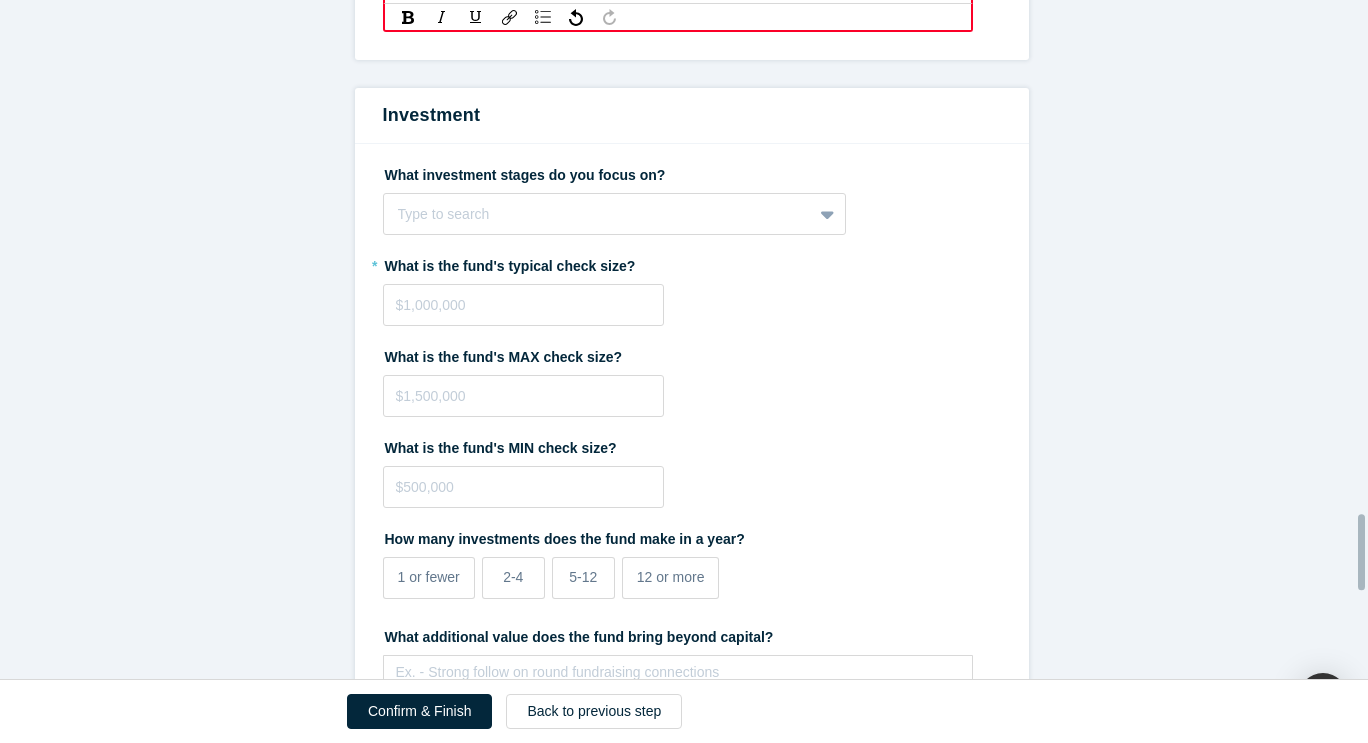 scroll, scrollTop: 4600, scrollLeft: 0, axis: vertical 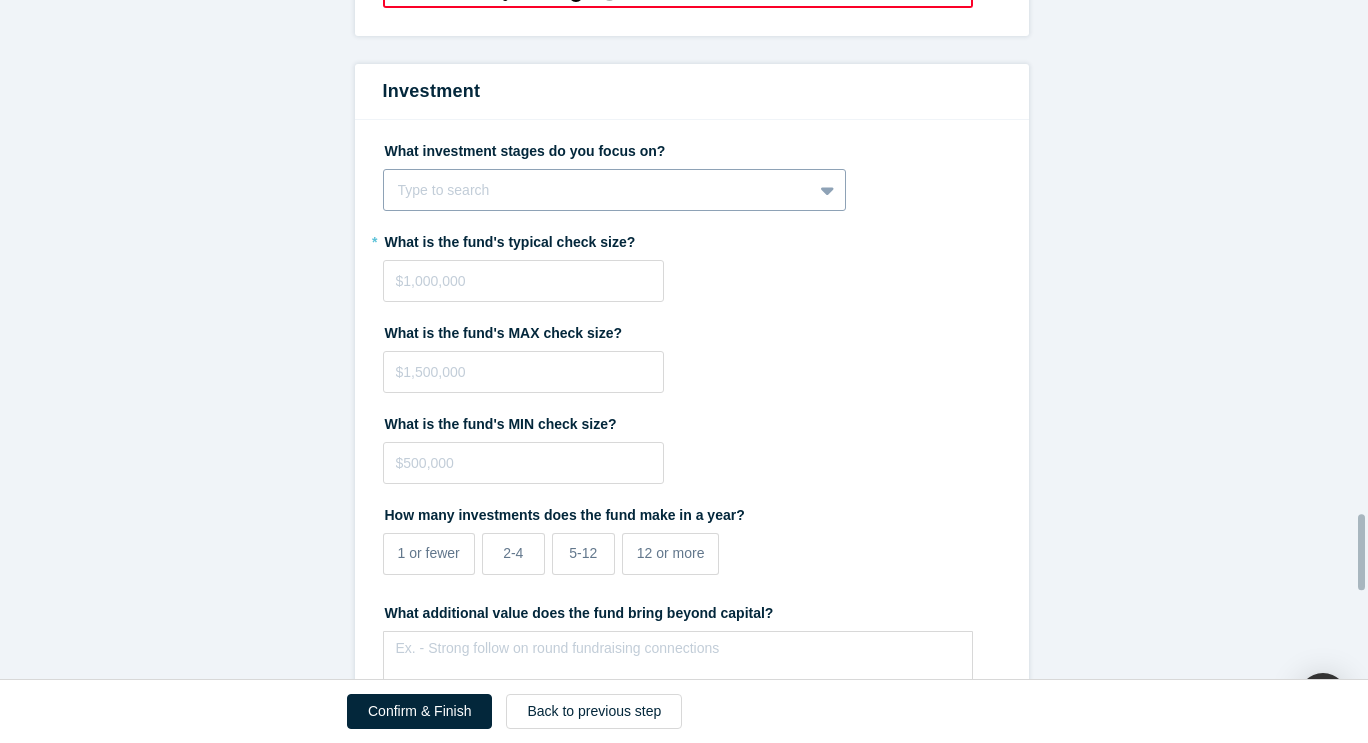 click at bounding box center (598, 190) 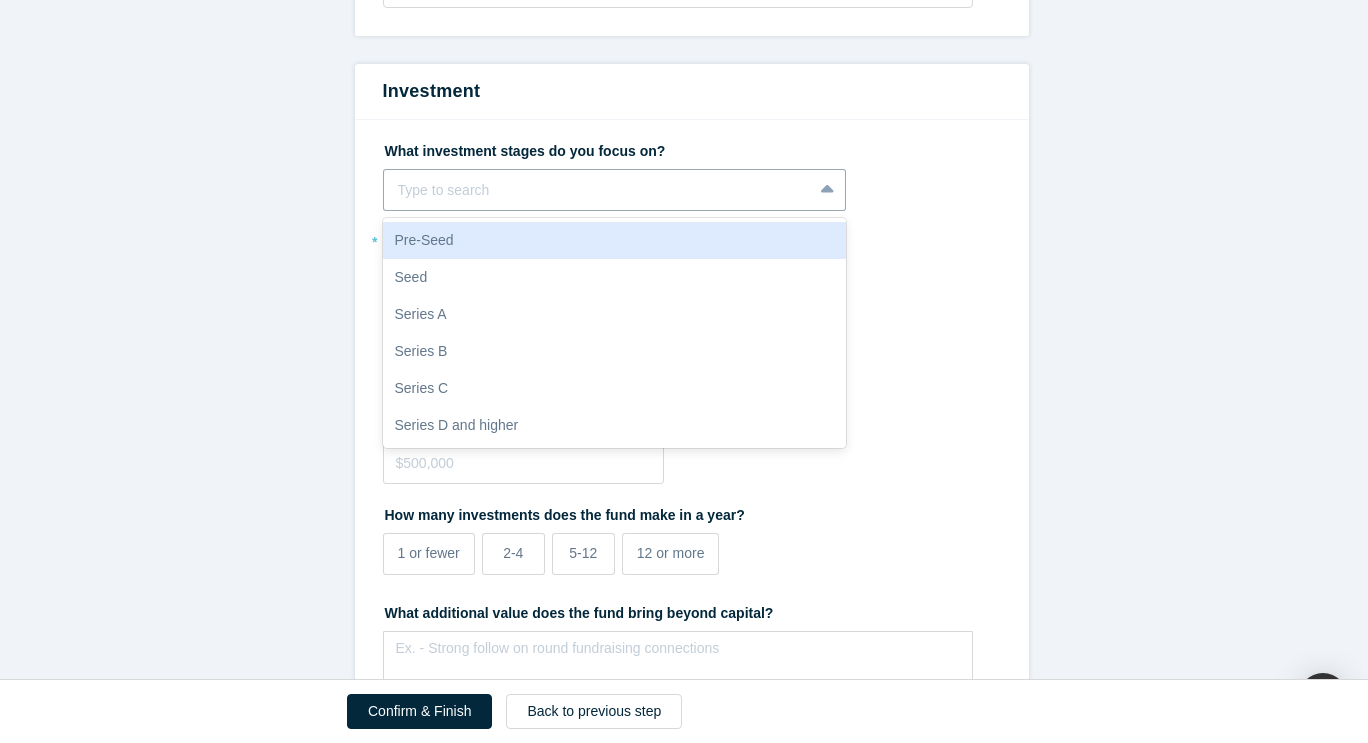 click on "Pre-Seed" at bounding box center (615, 240) 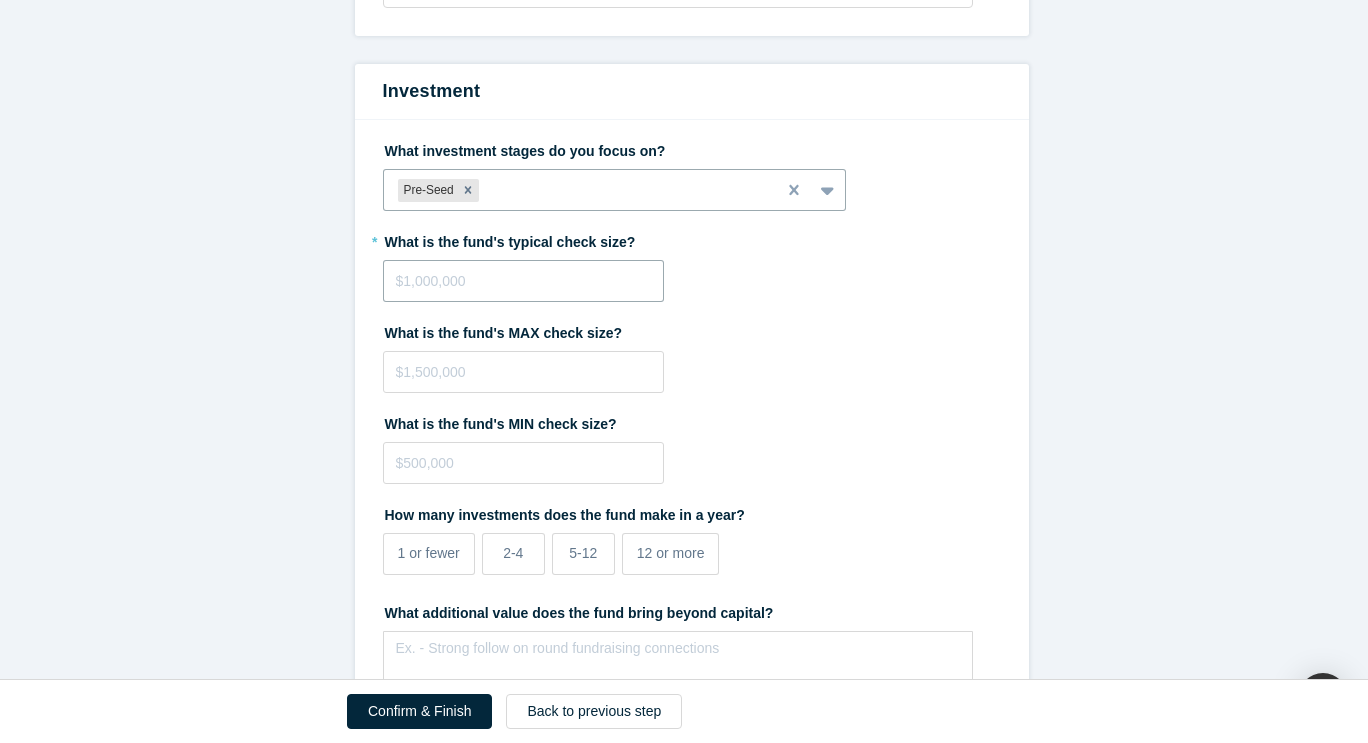 click at bounding box center (523, 281) 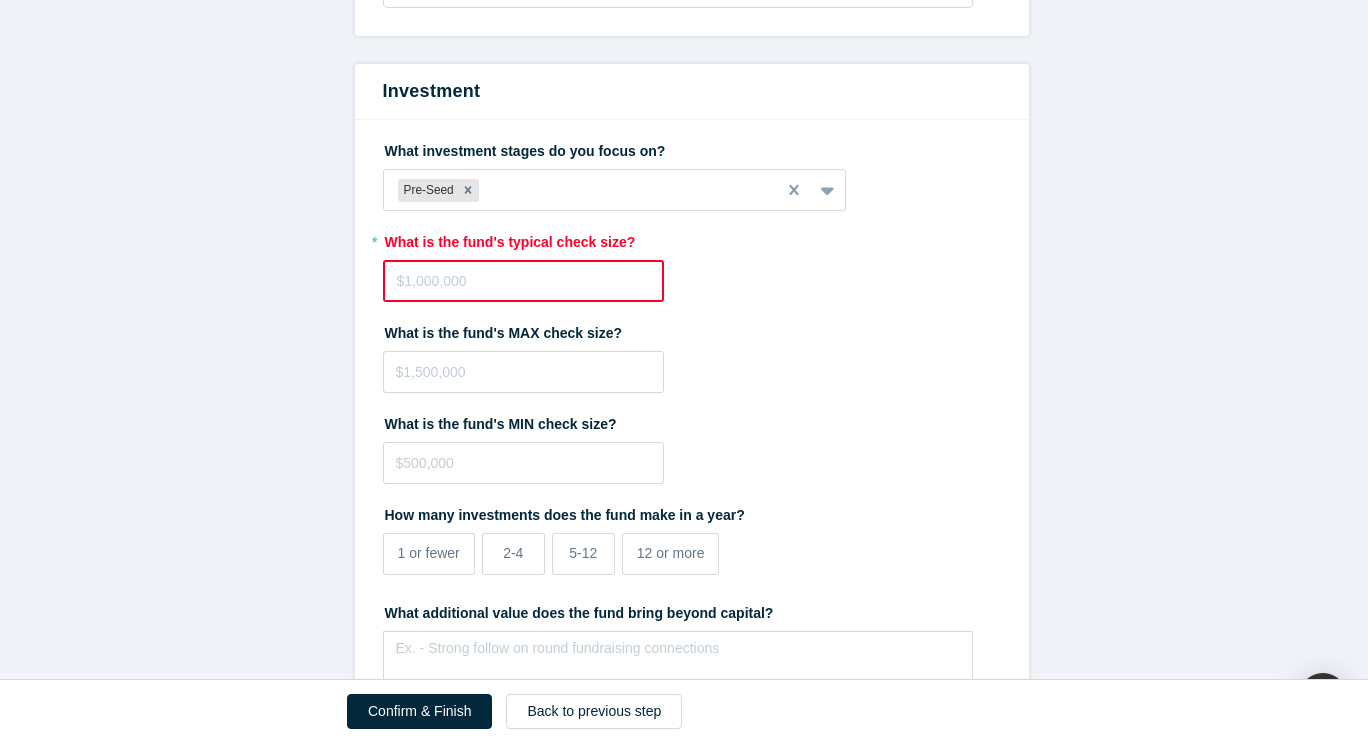 click at bounding box center [523, 281] 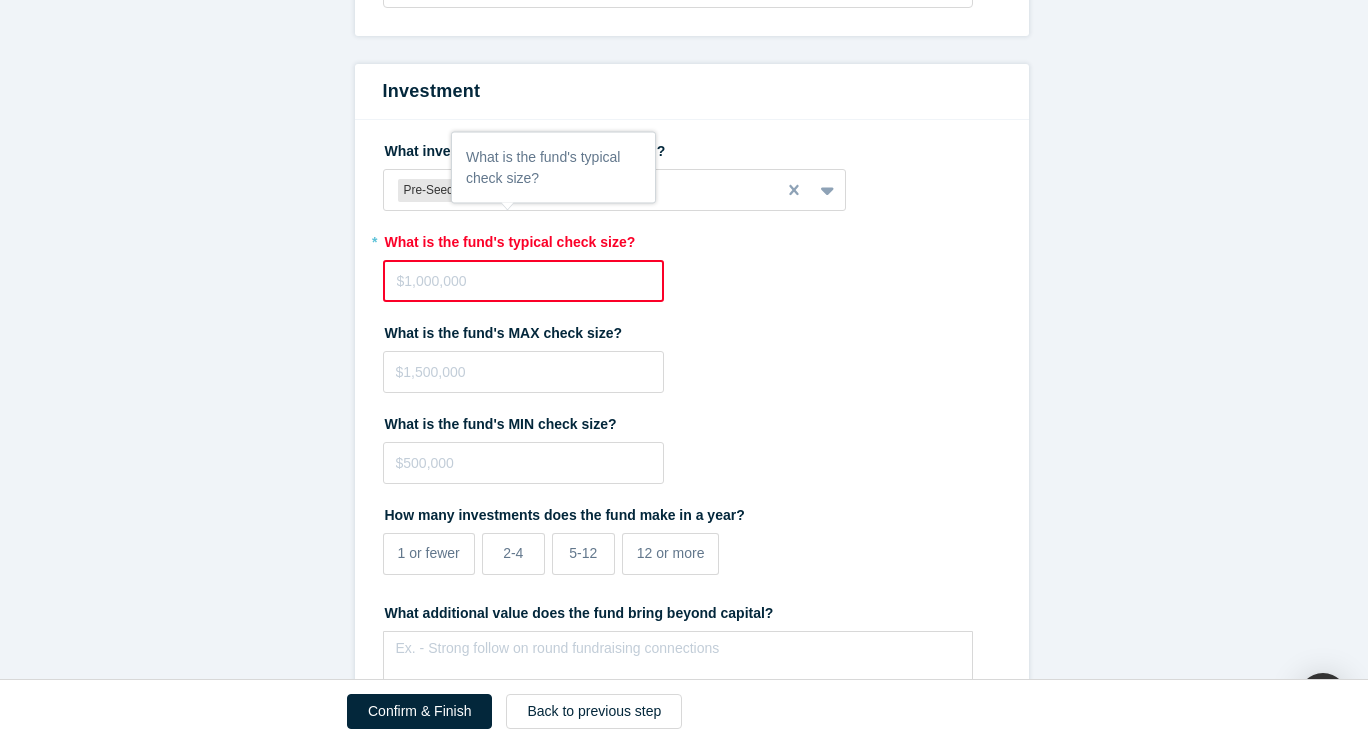 type on "$1" 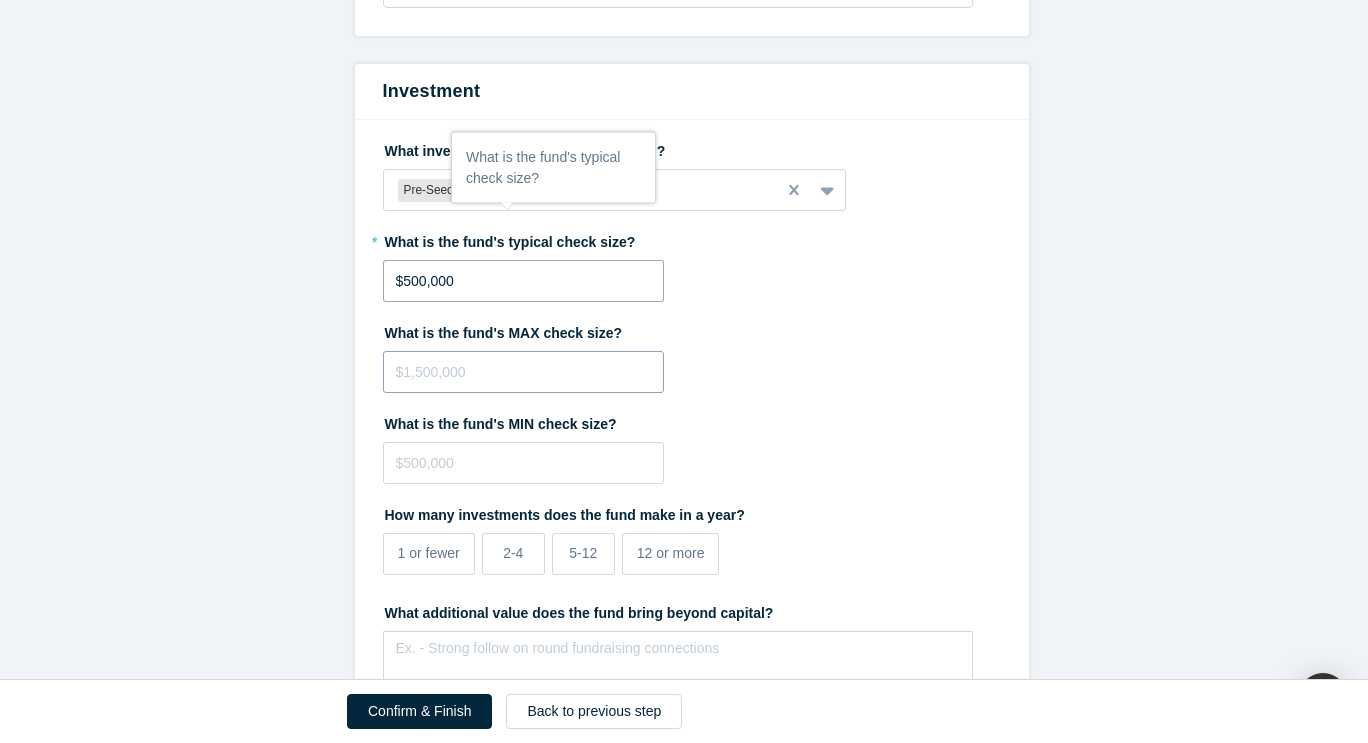type on "$500,000" 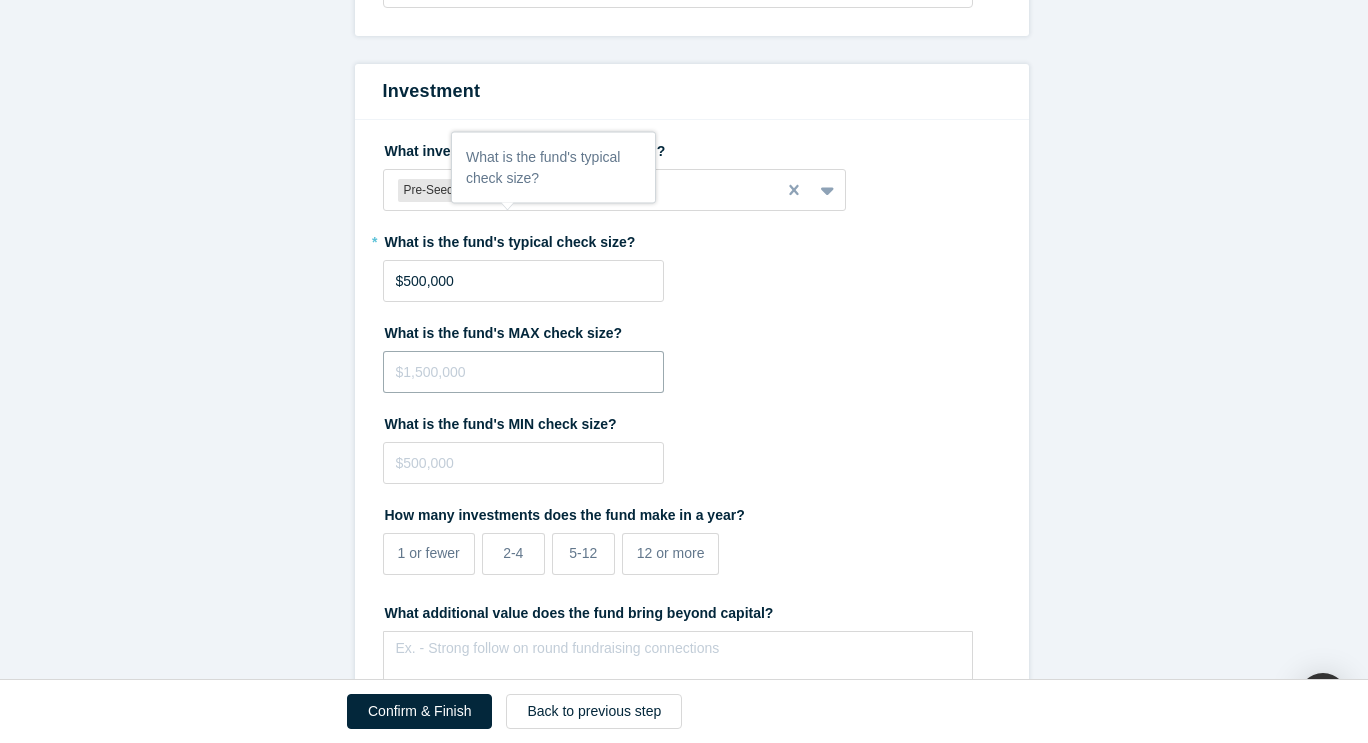 click at bounding box center [523, 372] 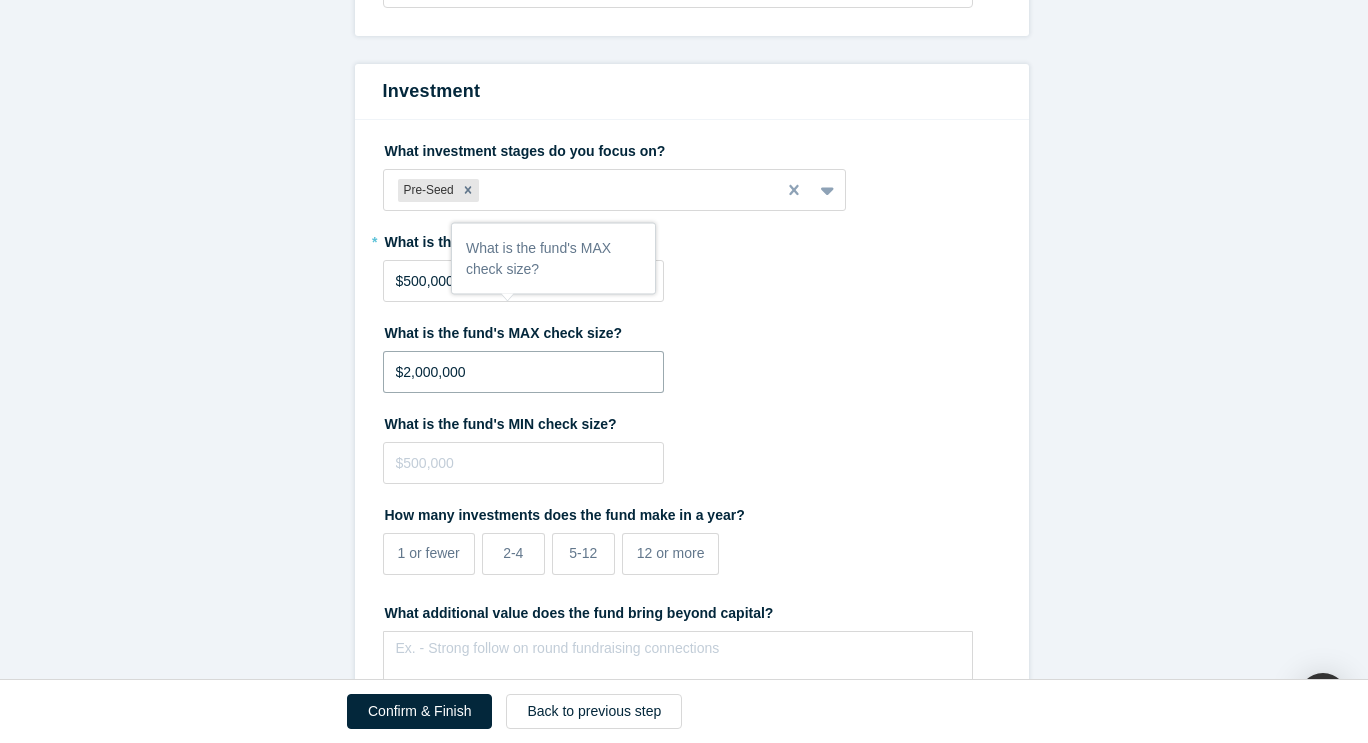 drag, startPoint x: 403, startPoint y: 328, endPoint x: 392, endPoint y: 327, distance: 11.045361 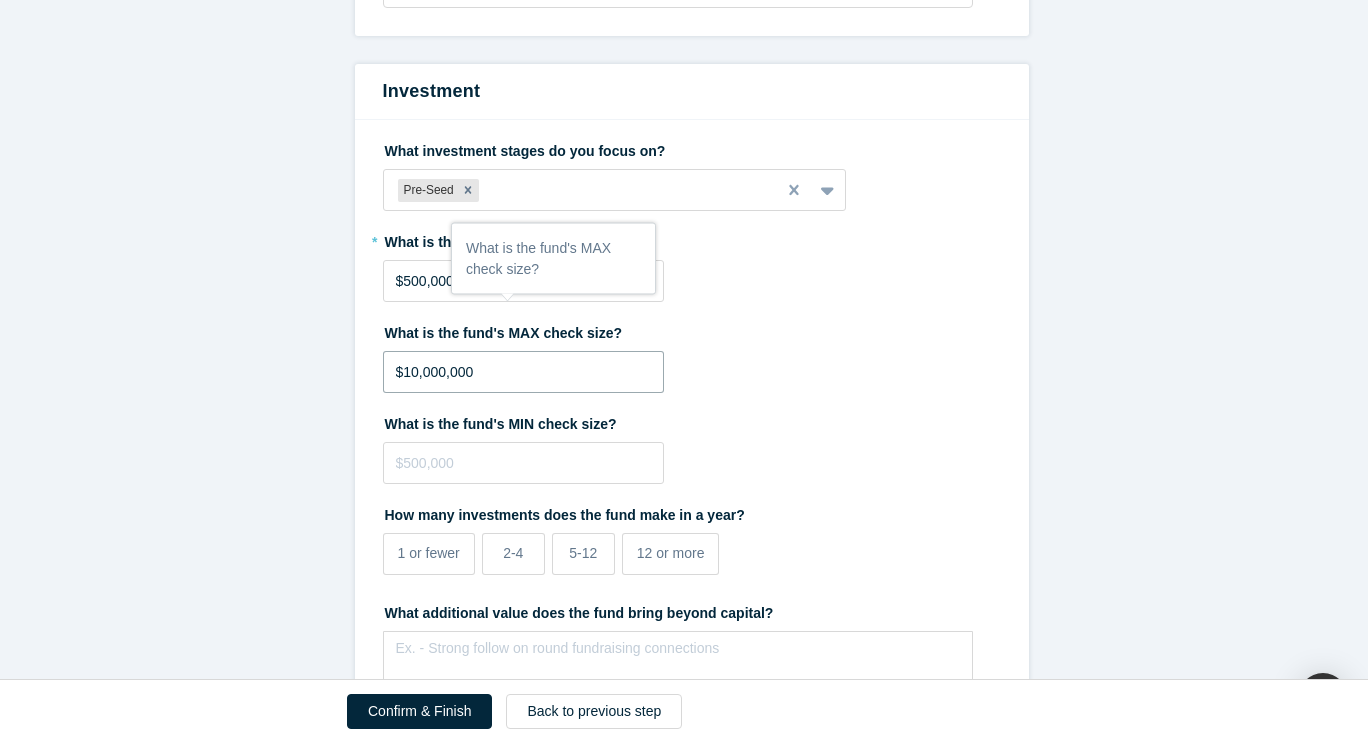 type on "$10,000,000" 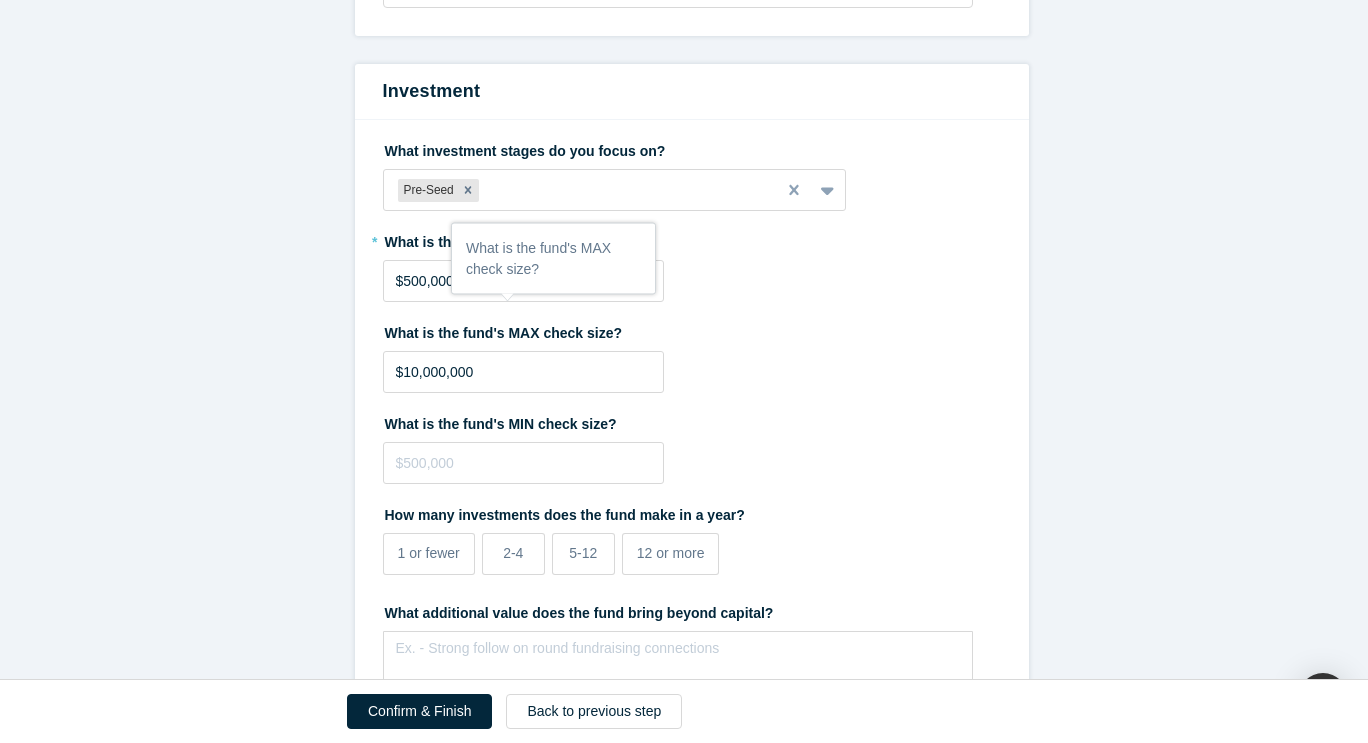 click on "What is the fund's MIN check size?" at bounding box center (692, 445) 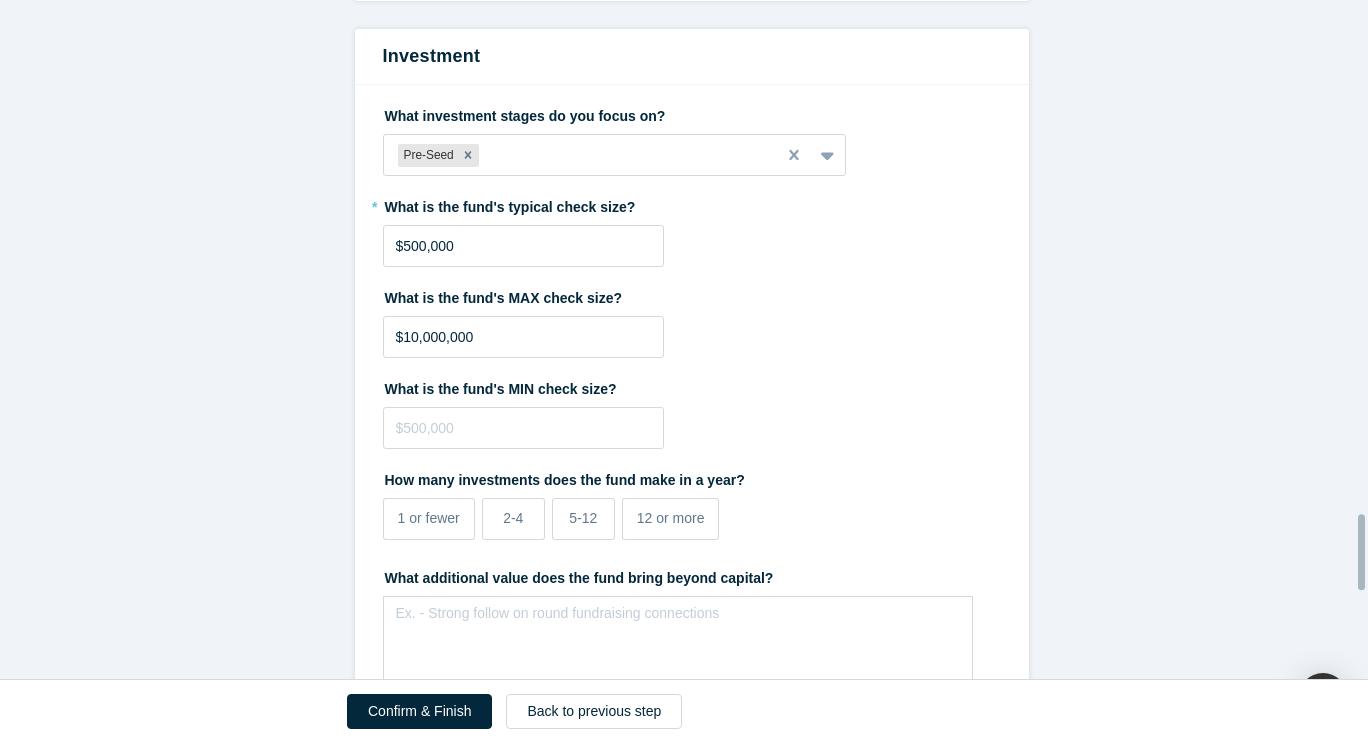 scroll, scrollTop: 4600, scrollLeft: 0, axis: vertical 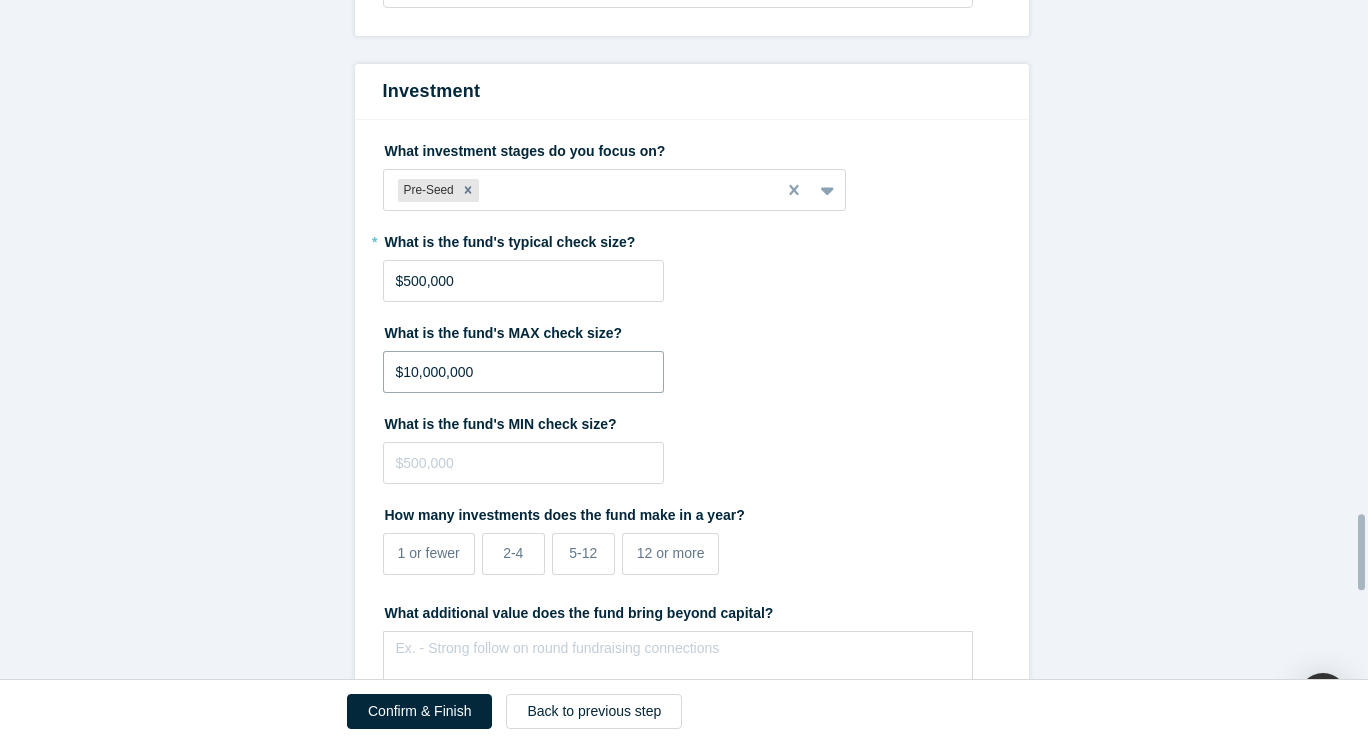 drag, startPoint x: 522, startPoint y: 328, endPoint x: 345, endPoint y: 322, distance: 177.10167 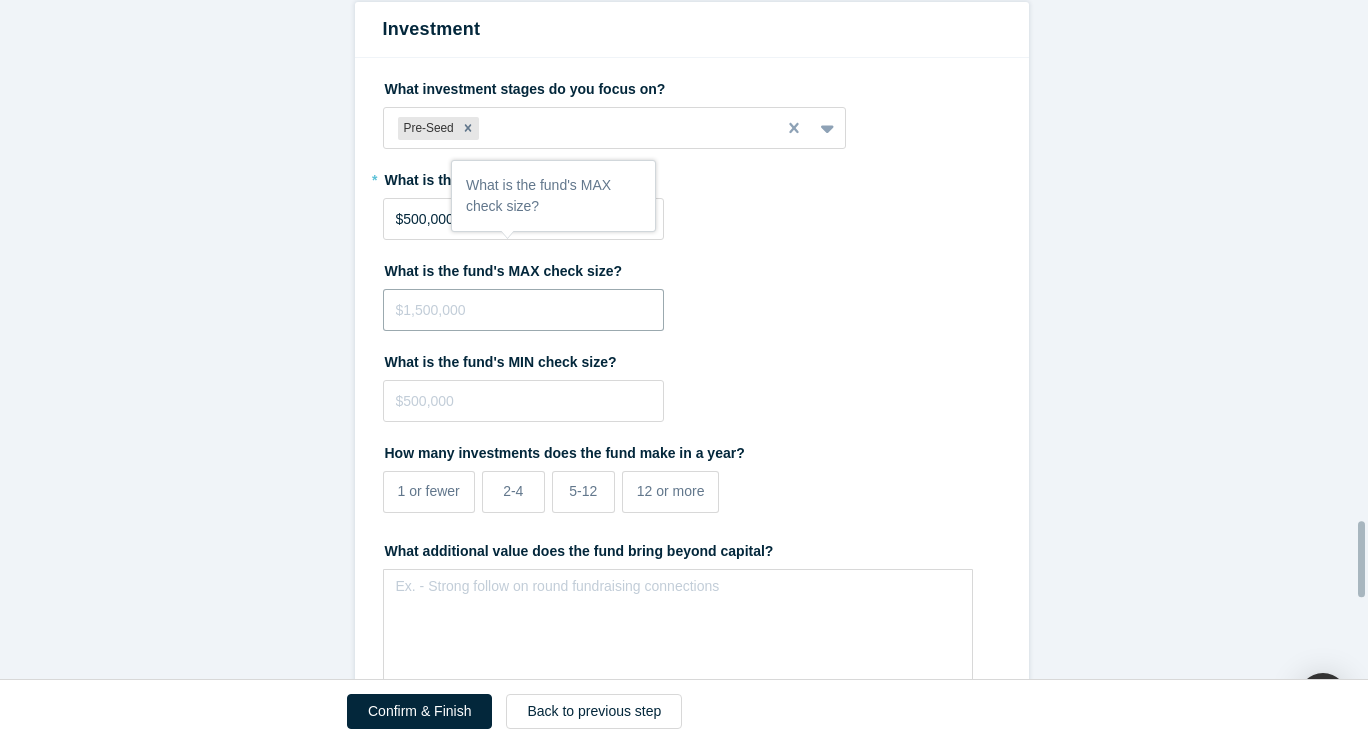 scroll, scrollTop: 4700, scrollLeft: 0, axis: vertical 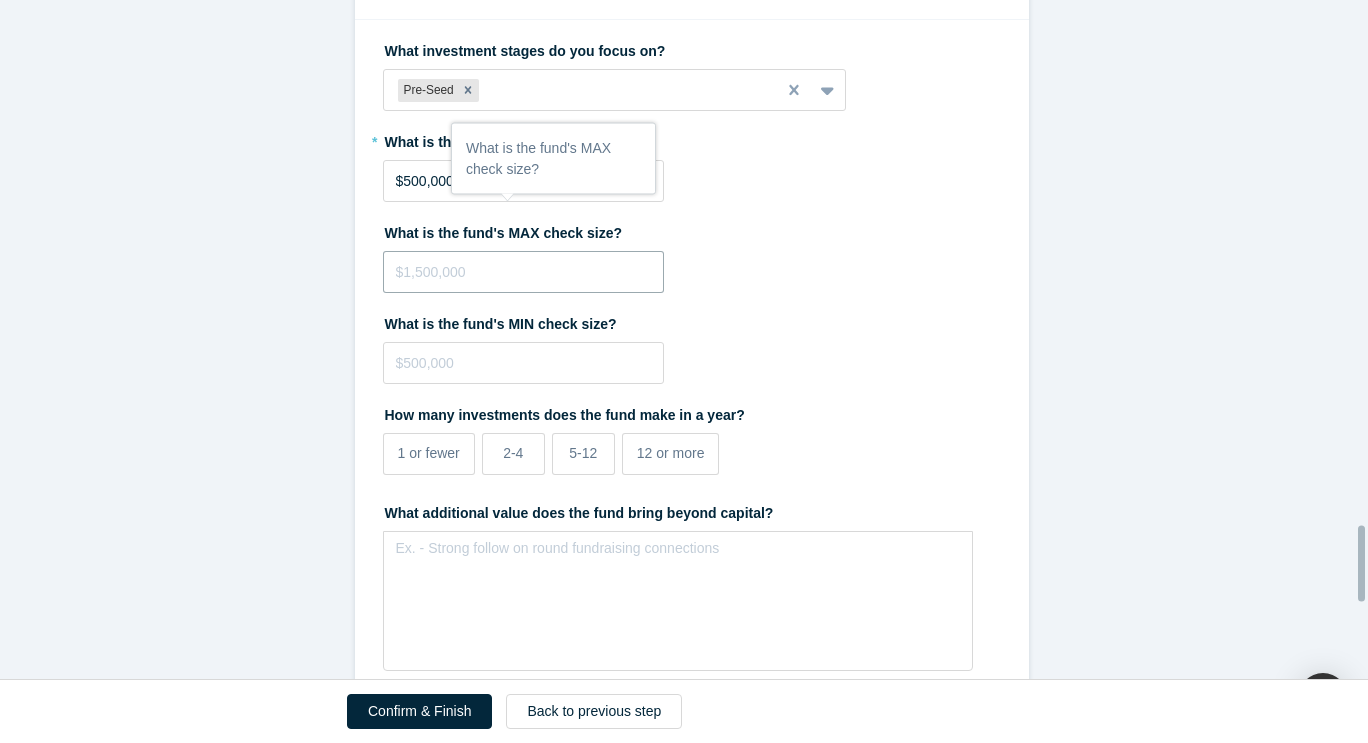 type 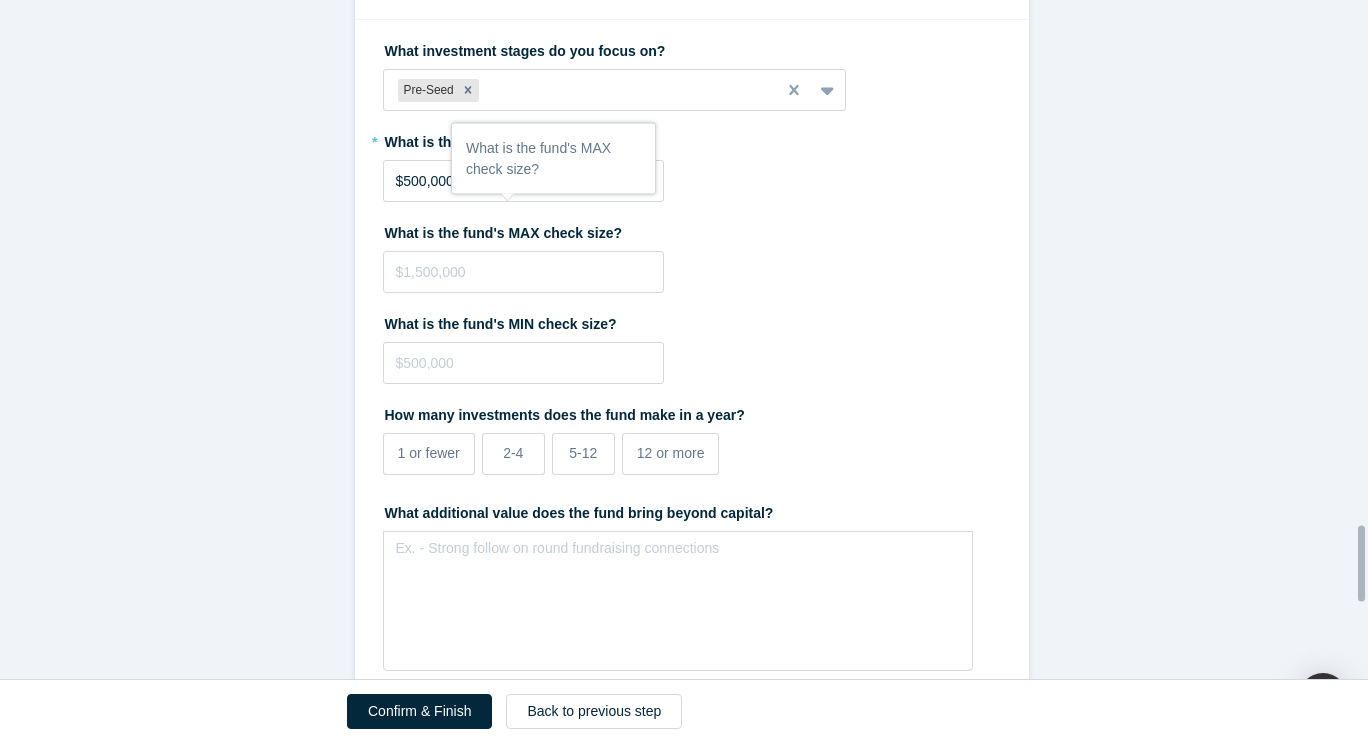click on "What is the fund's MIN check size?" at bounding box center [692, 345] 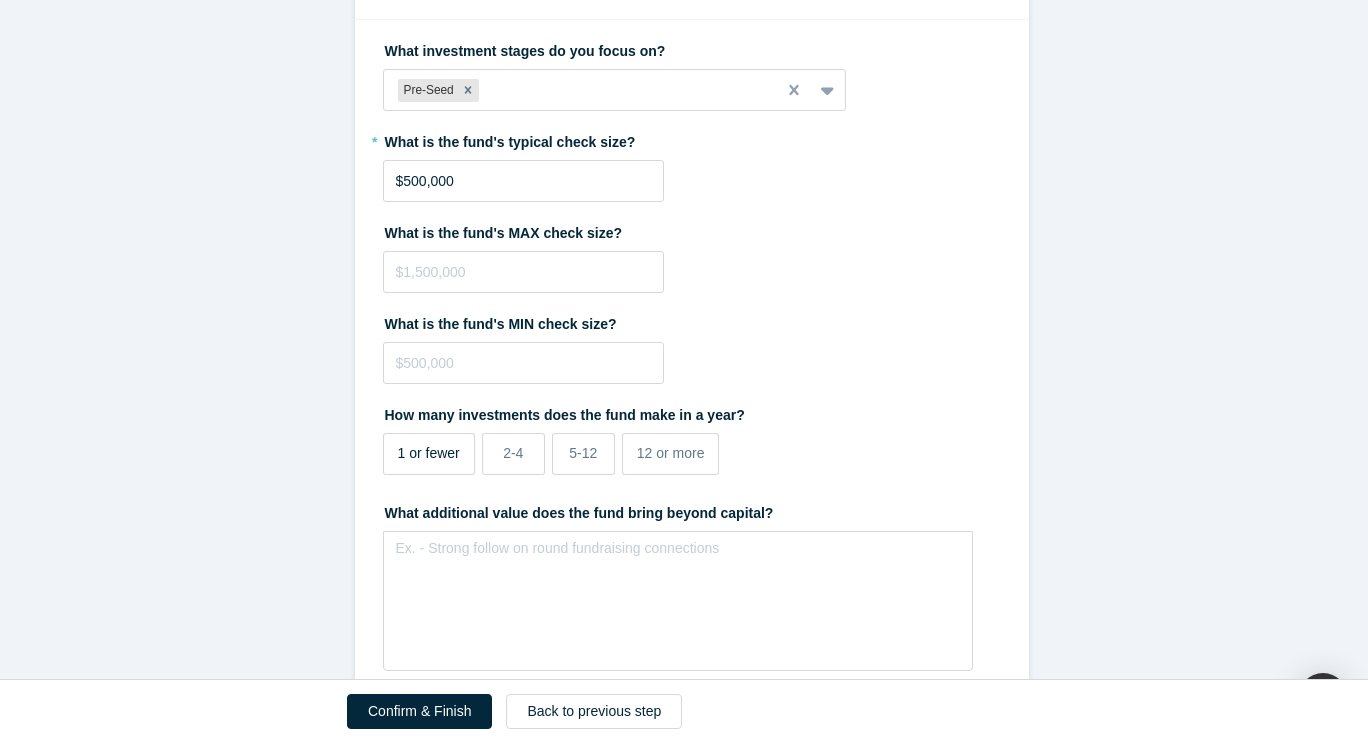 click on "1 or fewer" at bounding box center (429, 454) 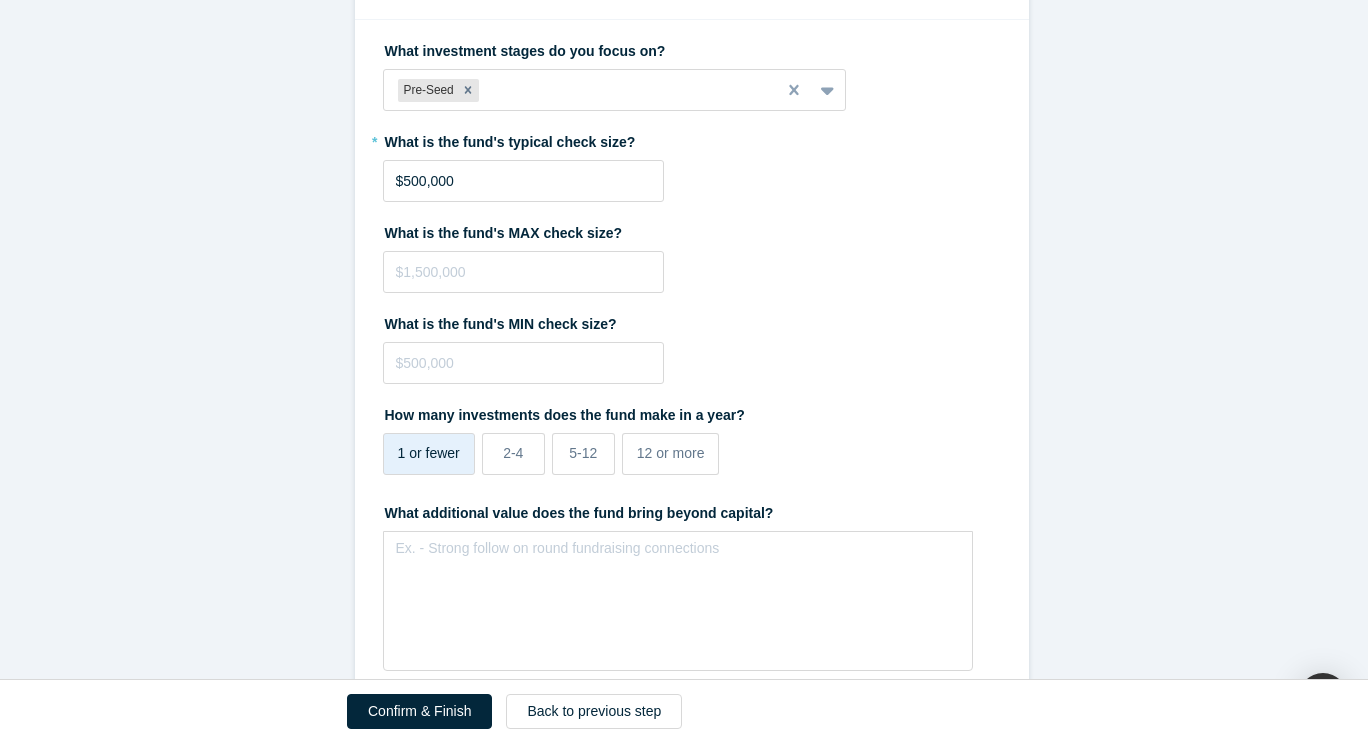 click on "How many investments does the fund make in a year?" at bounding box center [692, 412] 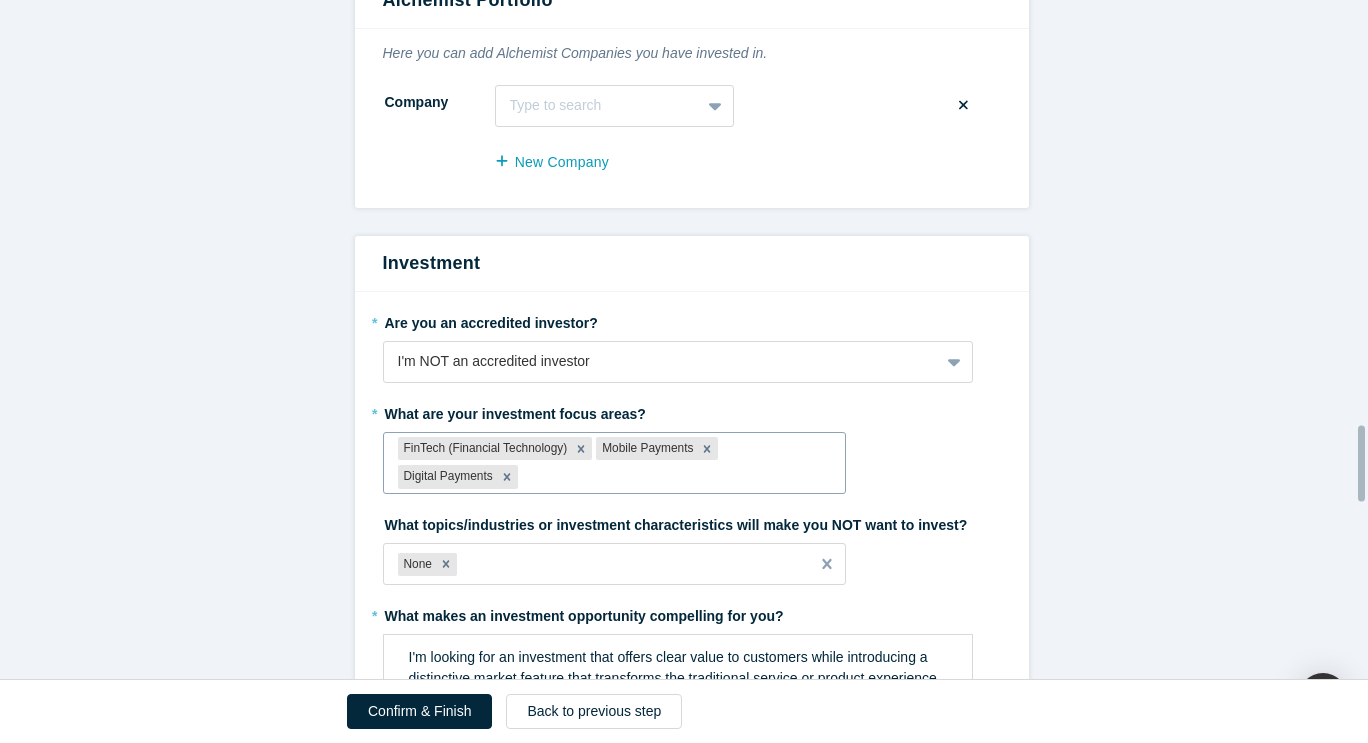 scroll, scrollTop: 3800, scrollLeft: 0, axis: vertical 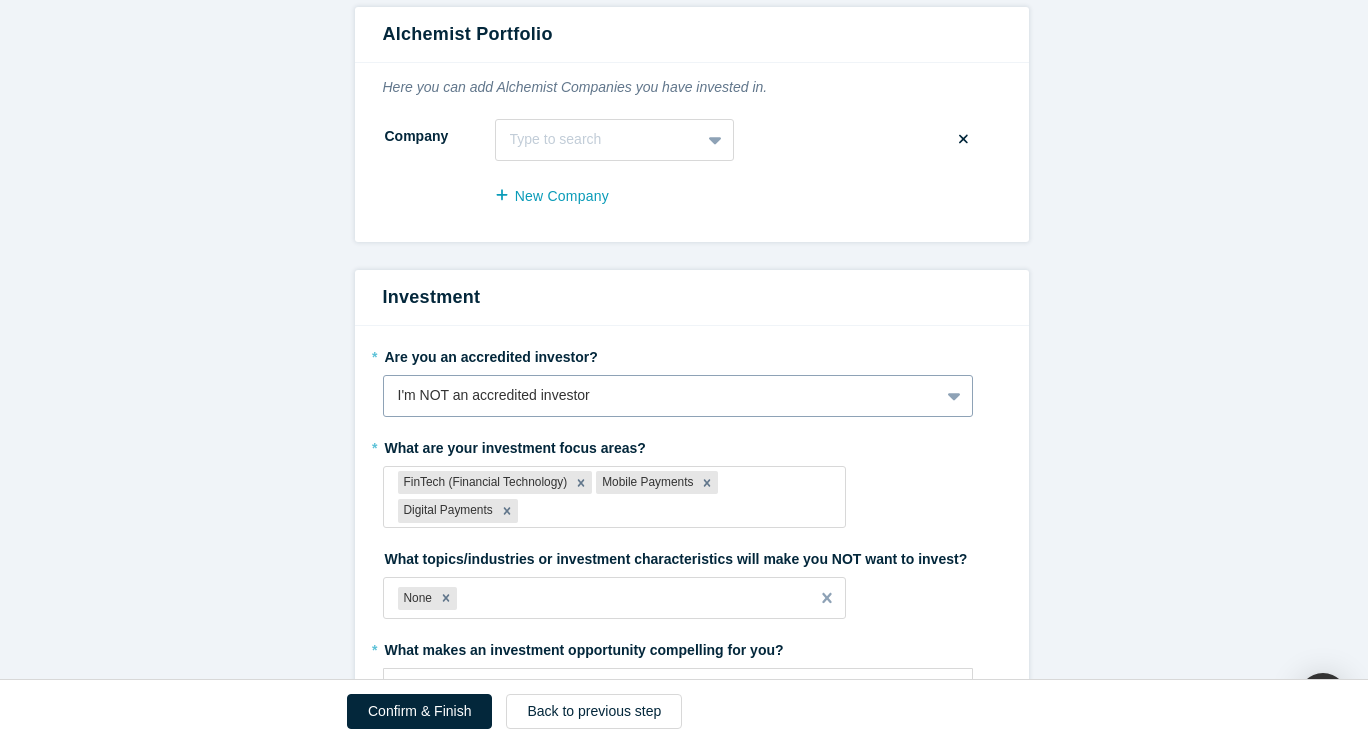 click on "I'm NOT an accredited investor" at bounding box center [678, 396] 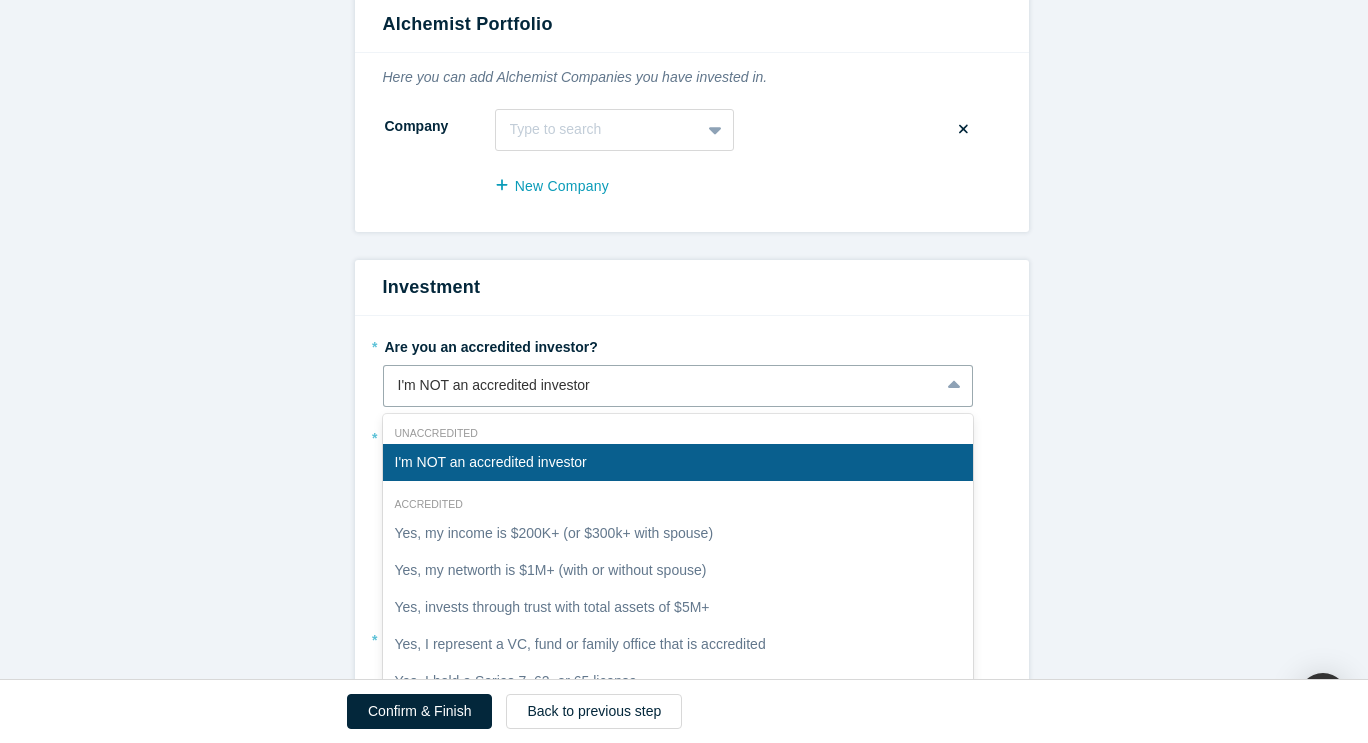 click on "I'm NOT an accredited investor" at bounding box center (678, 462) 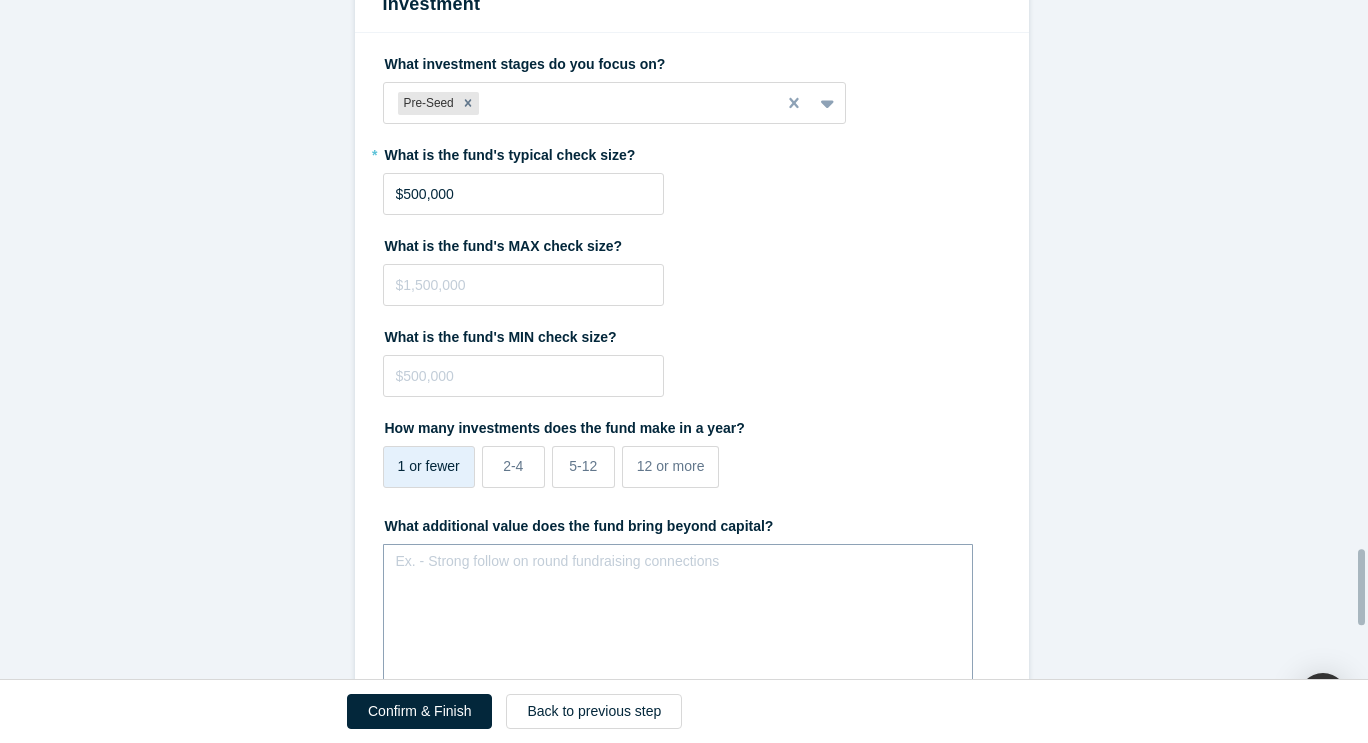 scroll, scrollTop: 4678, scrollLeft: 0, axis: vertical 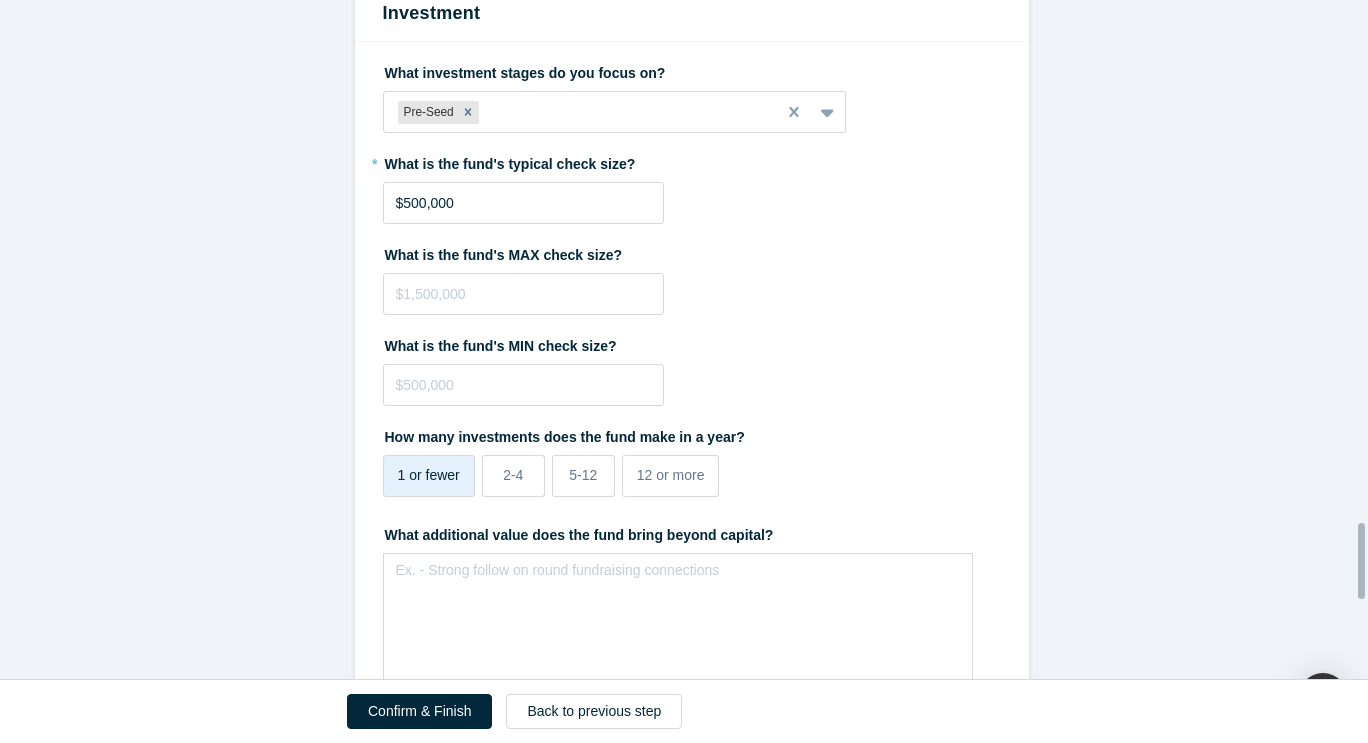 click on "1 or fewer" at bounding box center [429, 475] 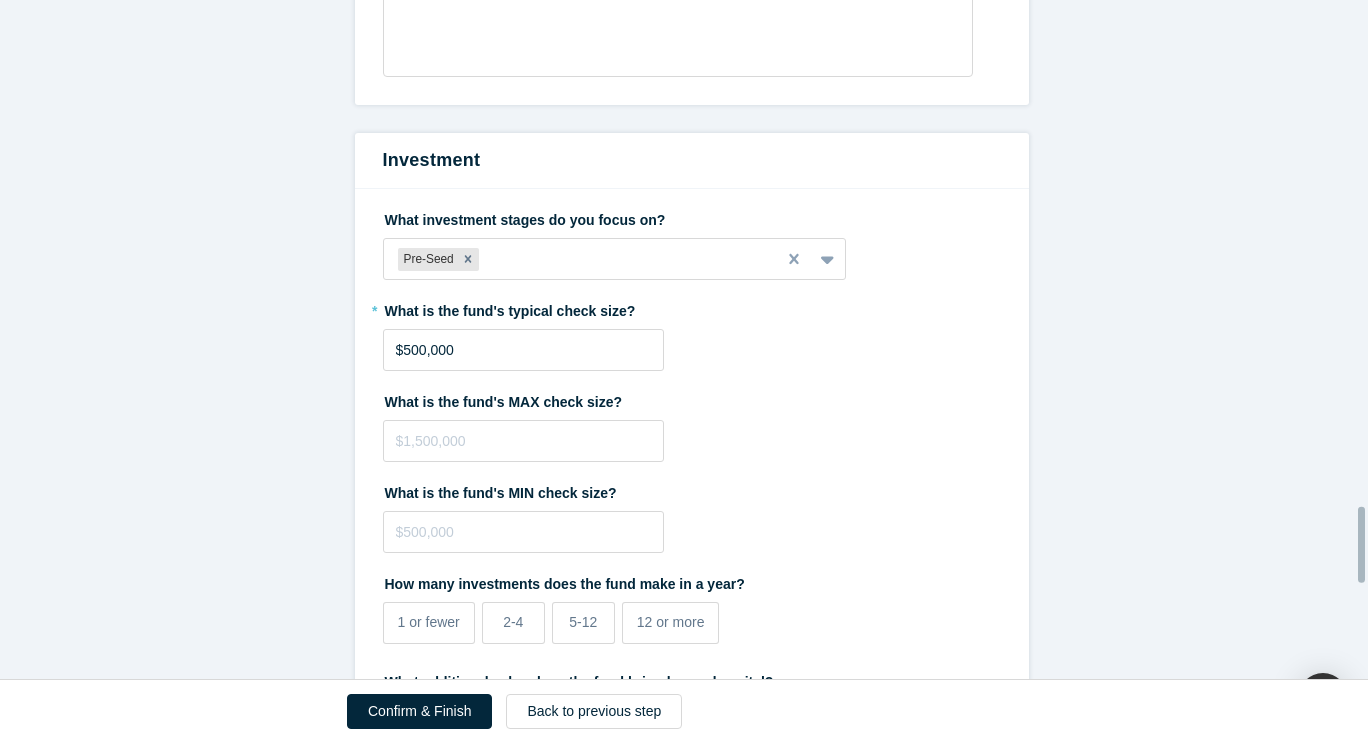 scroll, scrollTop: 4478, scrollLeft: 0, axis: vertical 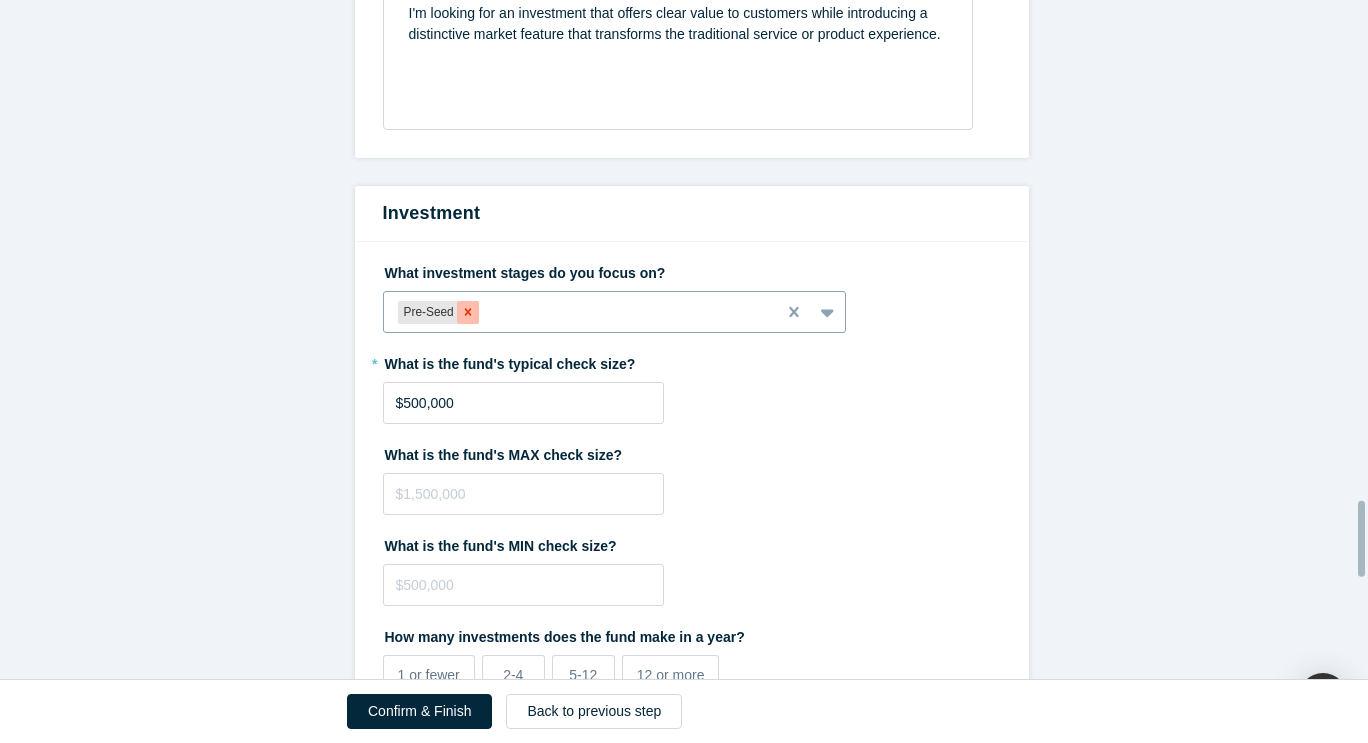 click 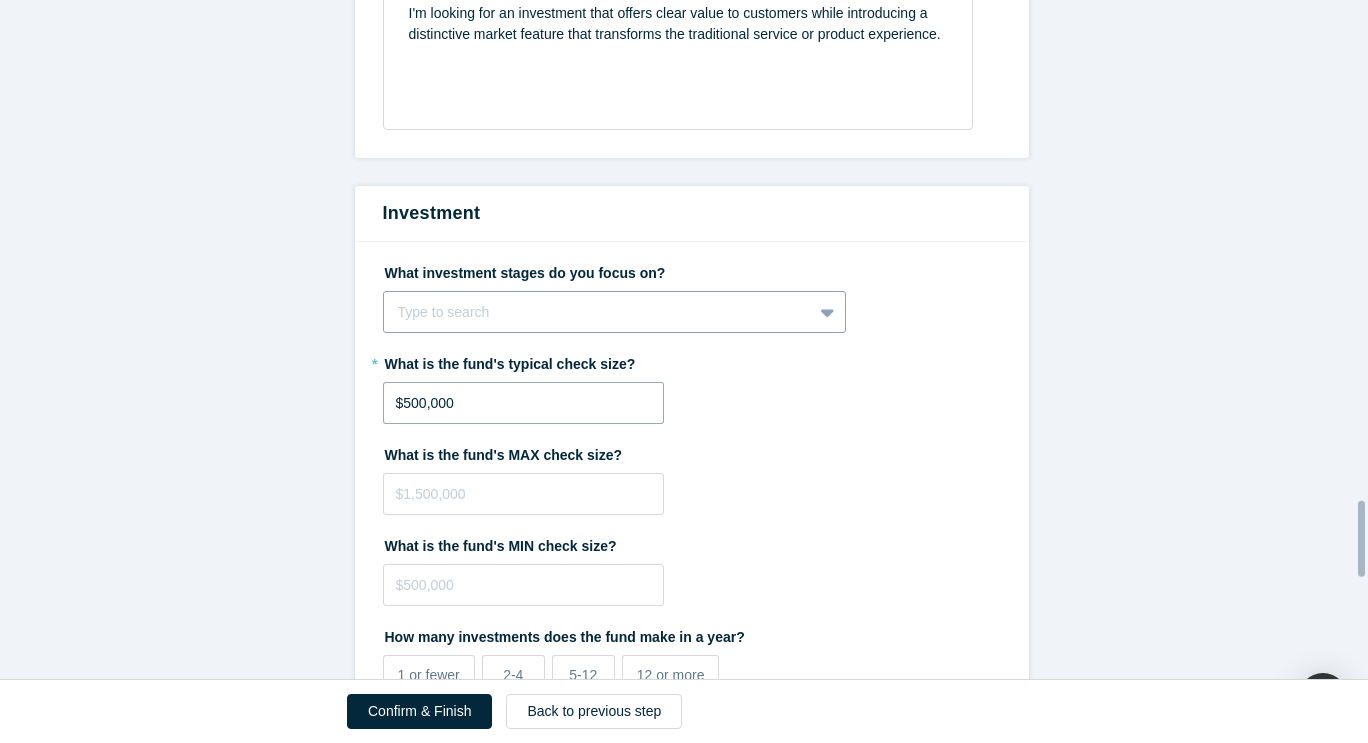 drag, startPoint x: 445, startPoint y: 350, endPoint x: 322, endPoint y: 355, distance: 123.101585 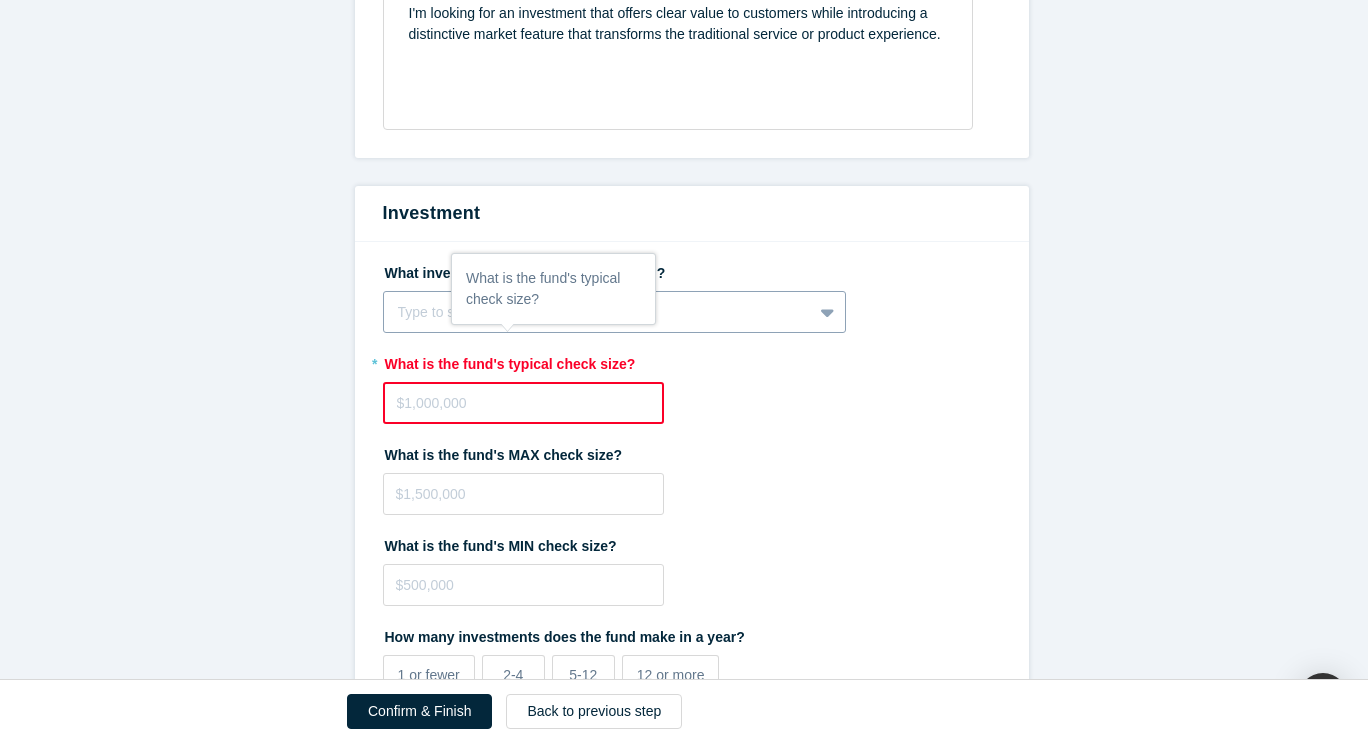 click on "What investment stages do you focus on? Type to search
To pick up a draggable item, press the space bar.
While dragging, use the arrow keys to move the item.
Press space again to drop the item in its new position, or press escape to cancel.
* What is the fund's typical check size? What is the fund's MAX check size? What is the fund's MIN check size? How many investments does the fund make in a year? 1 or fewer 2-4 5-12 12 or more What additional value does the fund bring beyond capital? Ex. - Strong follow on round fundraising connections * Does your fund prefer to lead or follow? Either / Or Lead Follow" at bounding box center (692, 630) 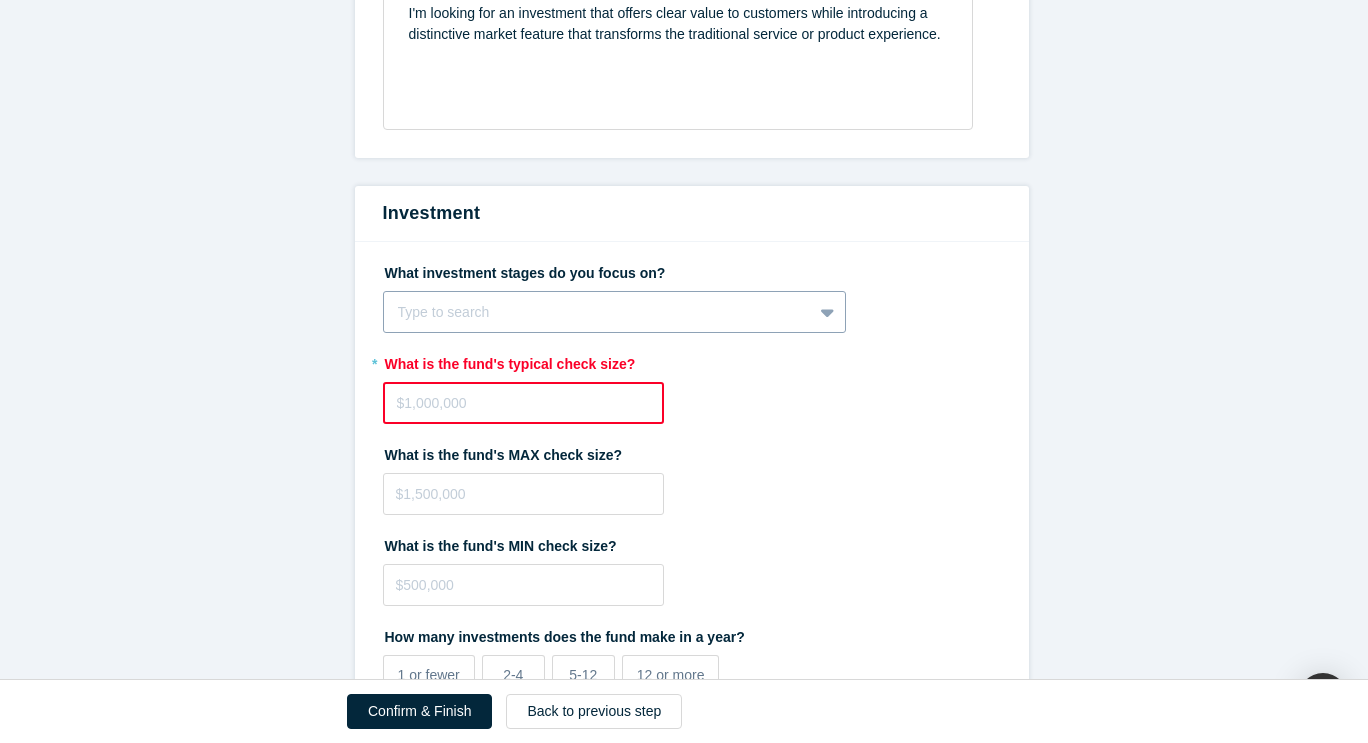 click at bounding box center [523, 403] 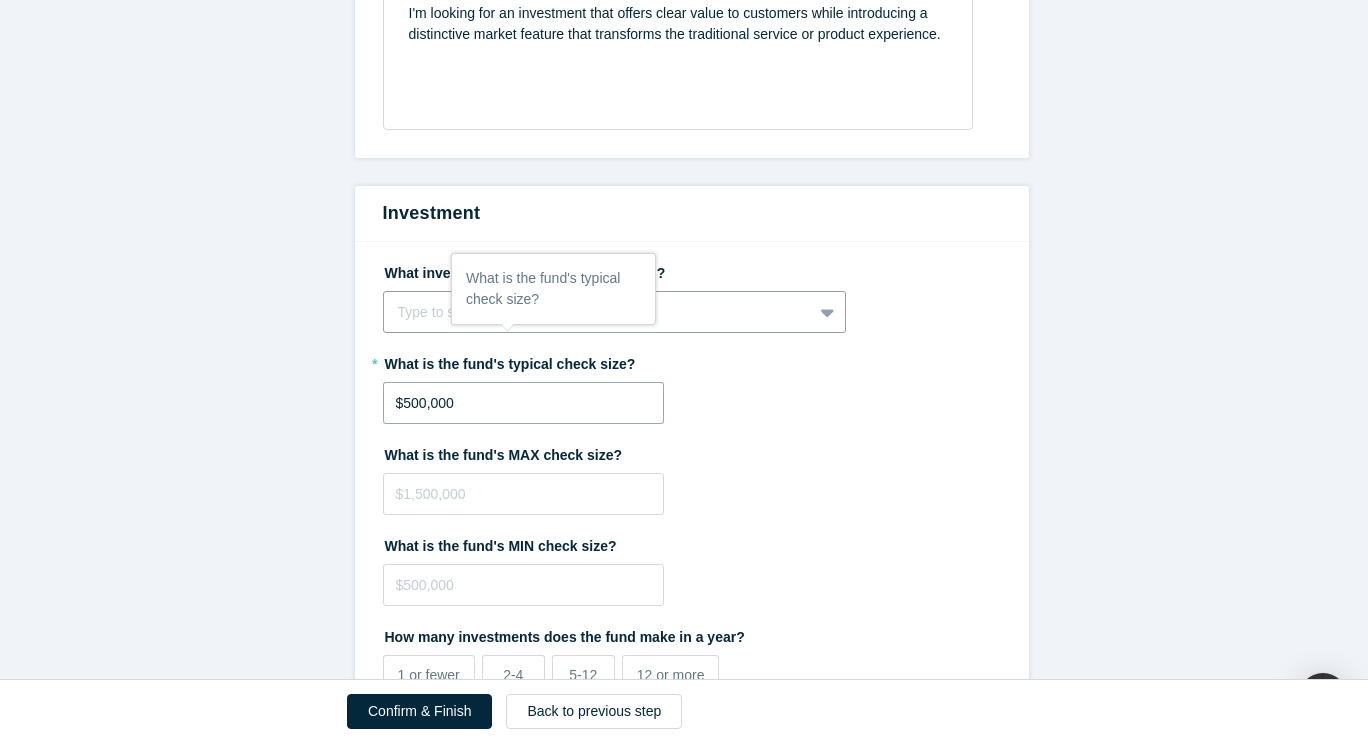 type on "$500,000" 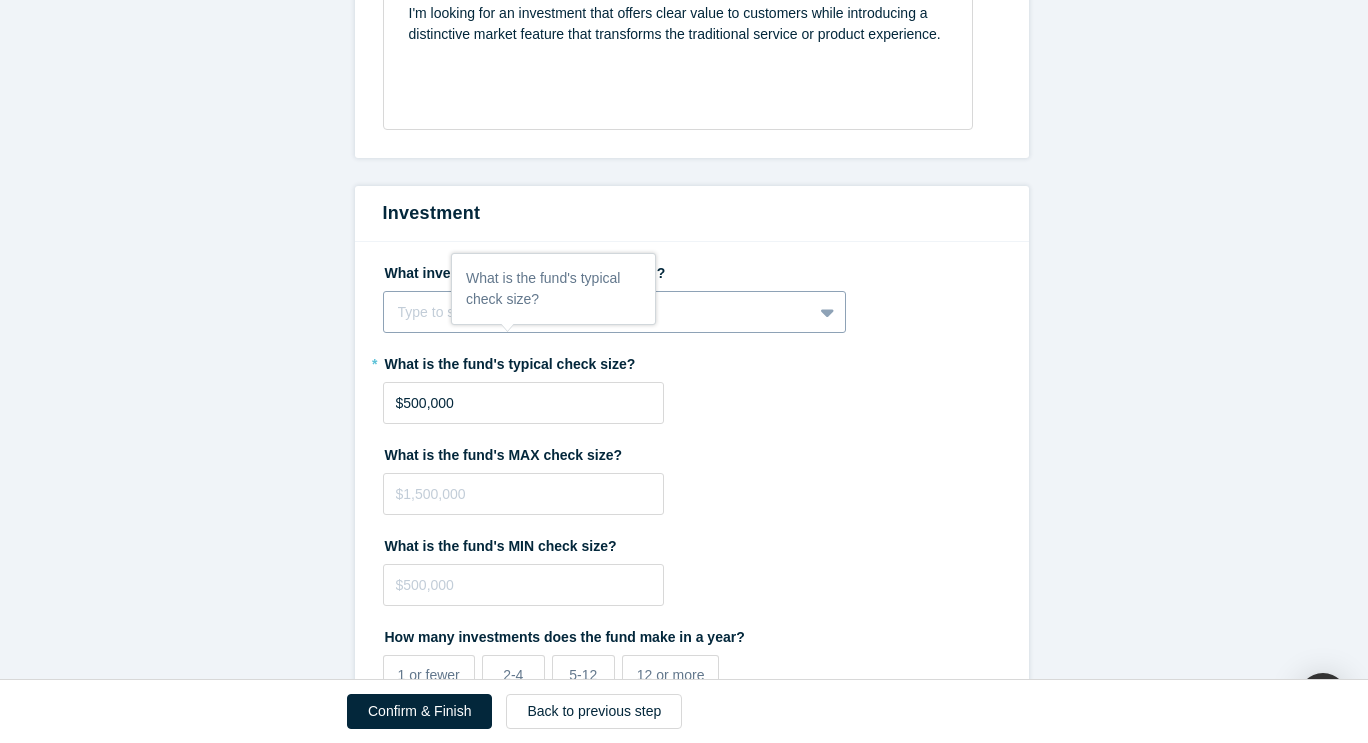 click on "* What is the fund's typical check size? $500,000" at bounding box center [692, 385] 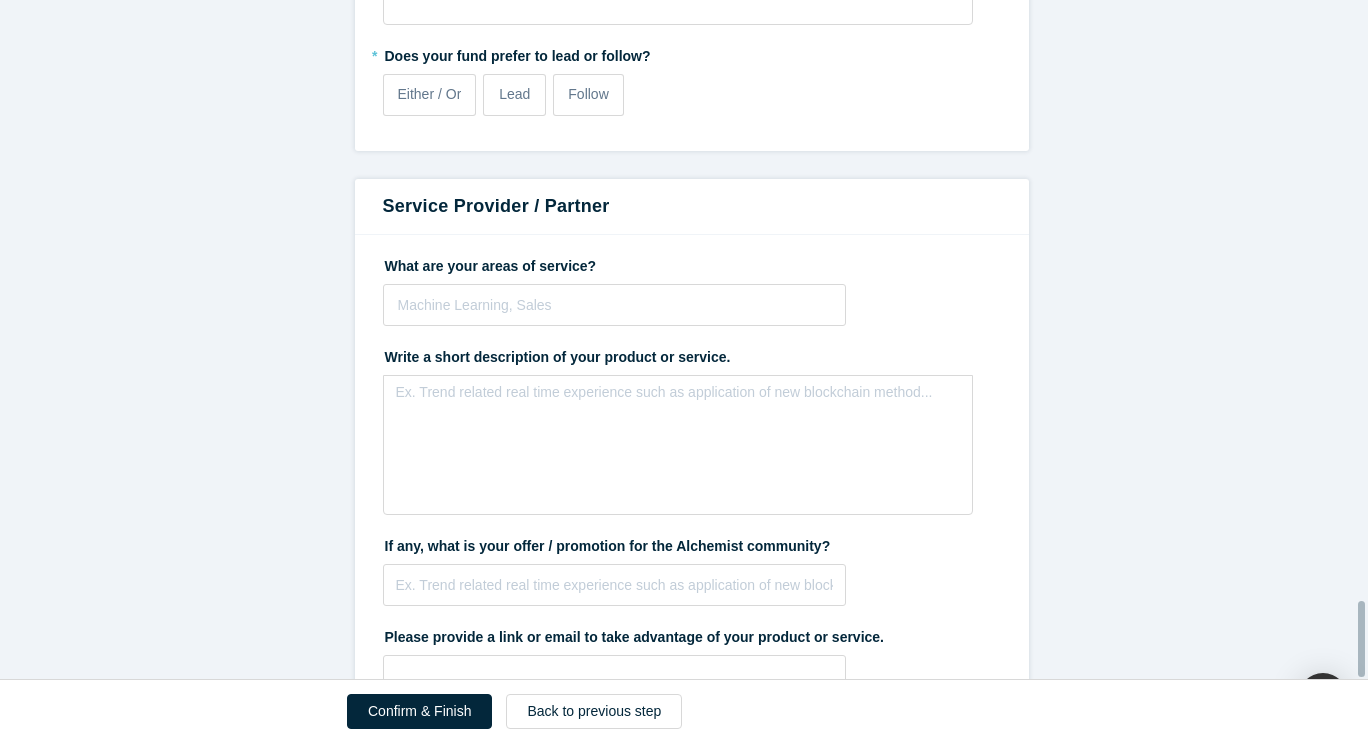 scroll, scrollTop: 5378, scrollLeft: 0, axis: vertical 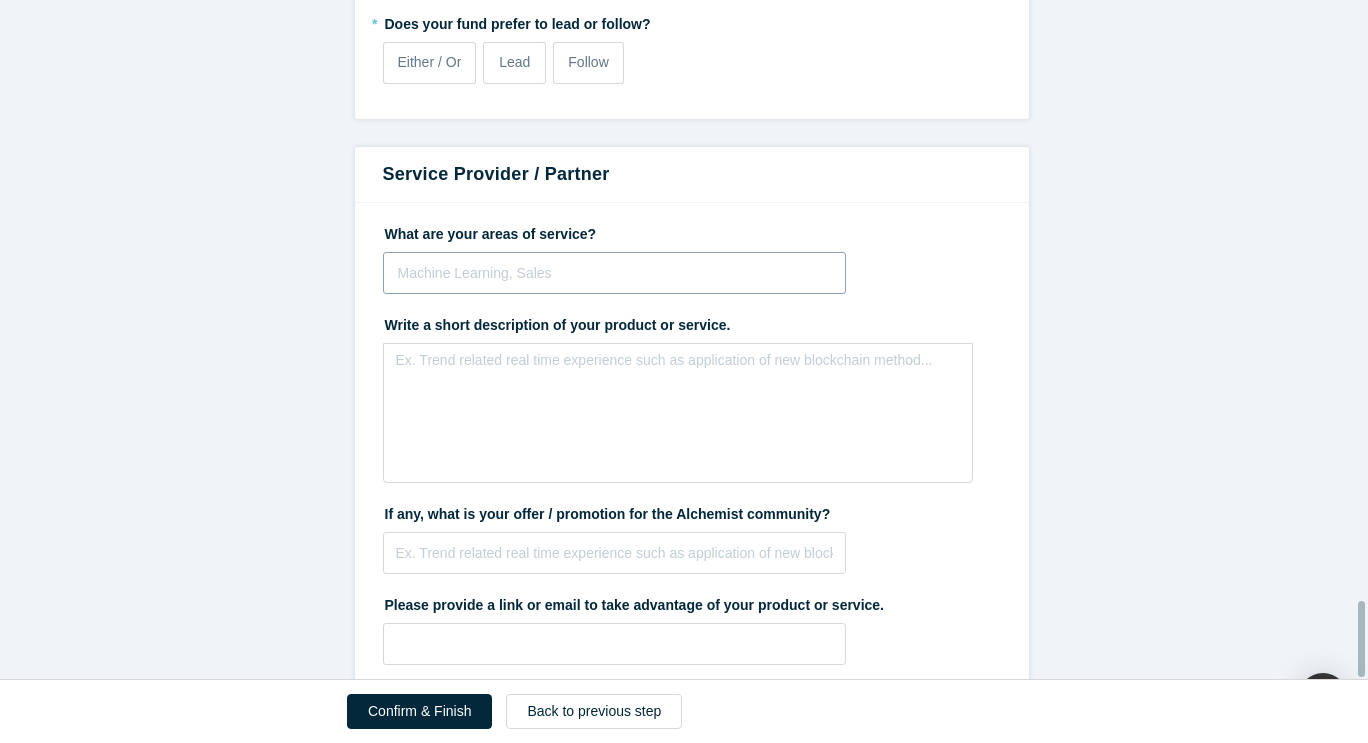 click on "Machine Learning, Sales" at bounding box center (615, 273) 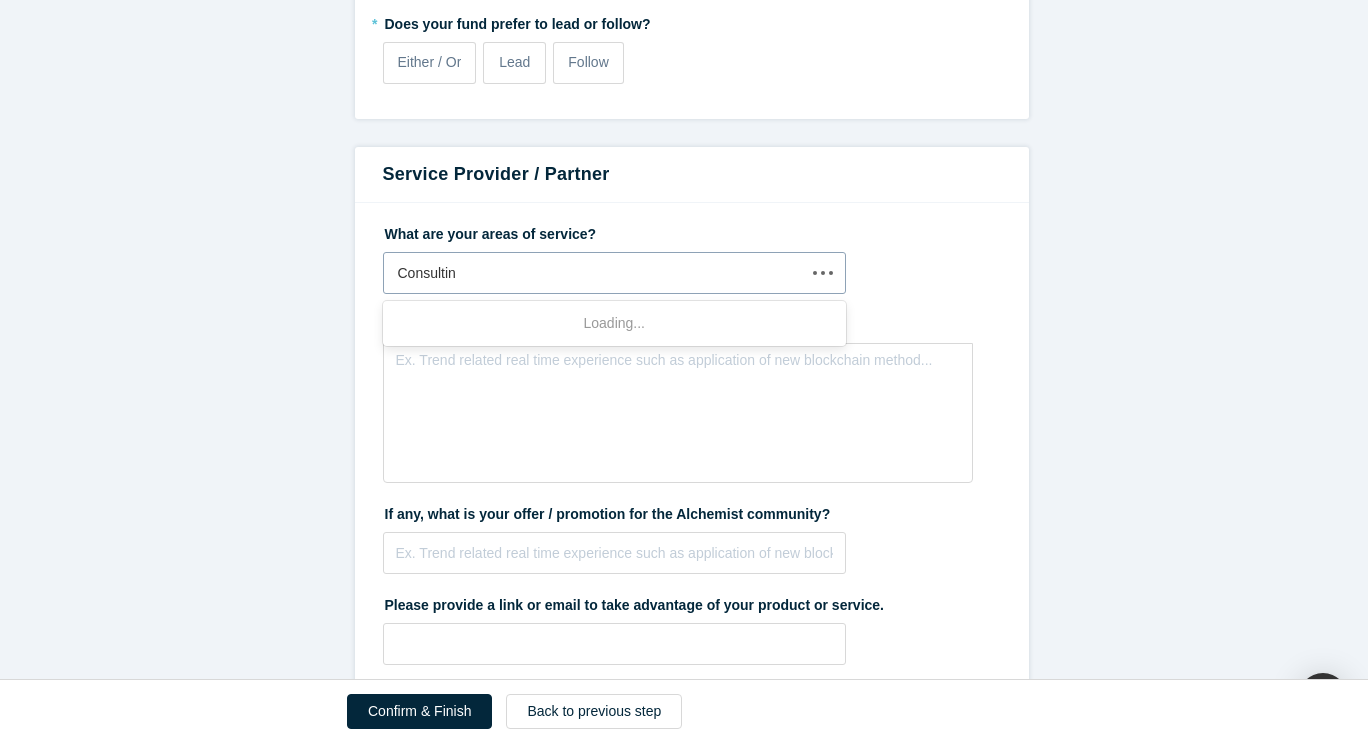 type on "Consulting" 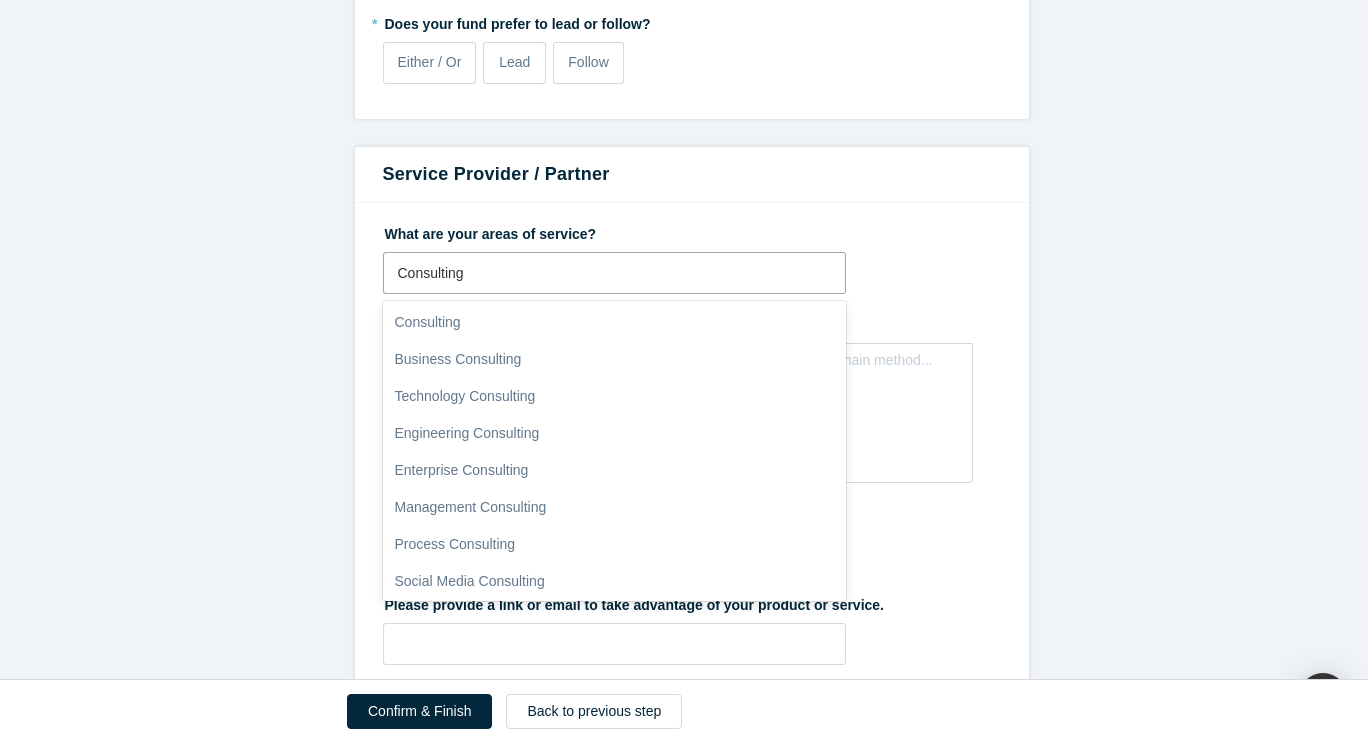 scroll, scrollTop: 0, scrollLeft: 0, axis: both 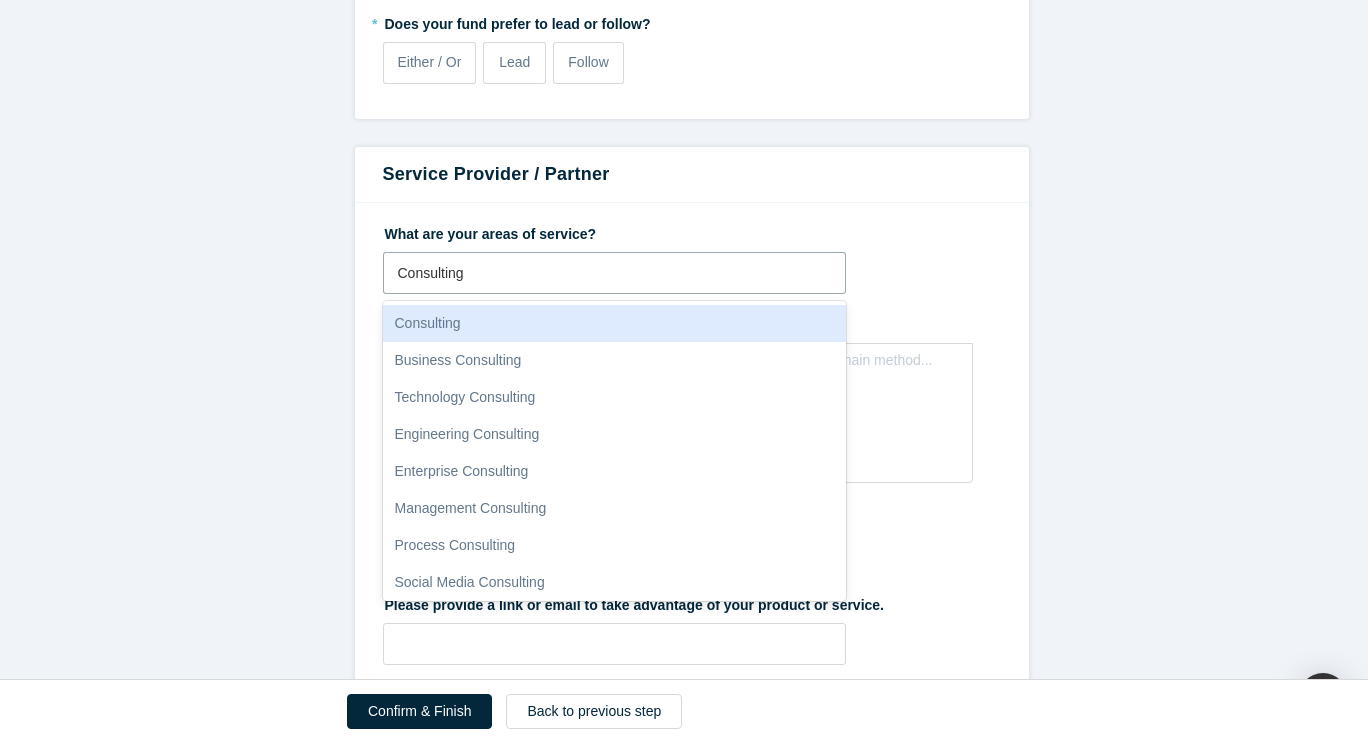 click on "Consulting" at bounding box center [615, 323] 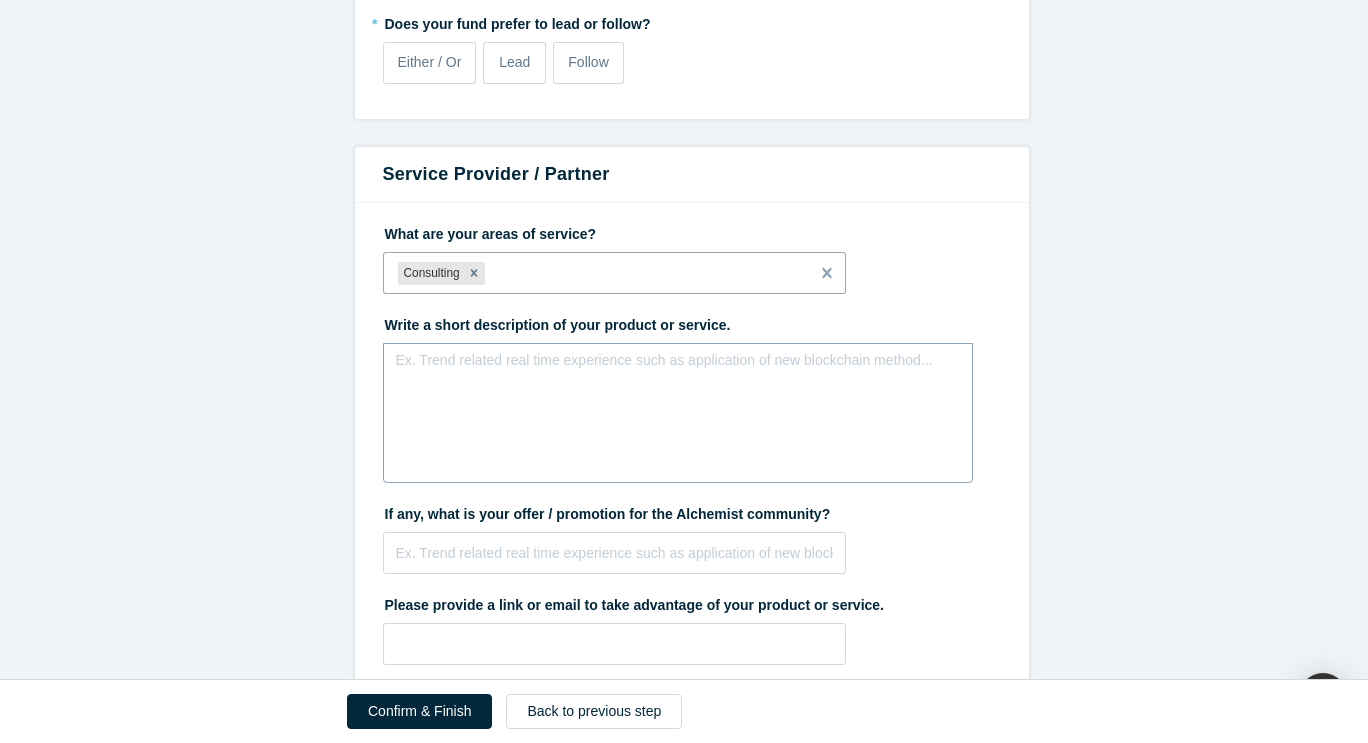 click at bounding box center (678, 366) 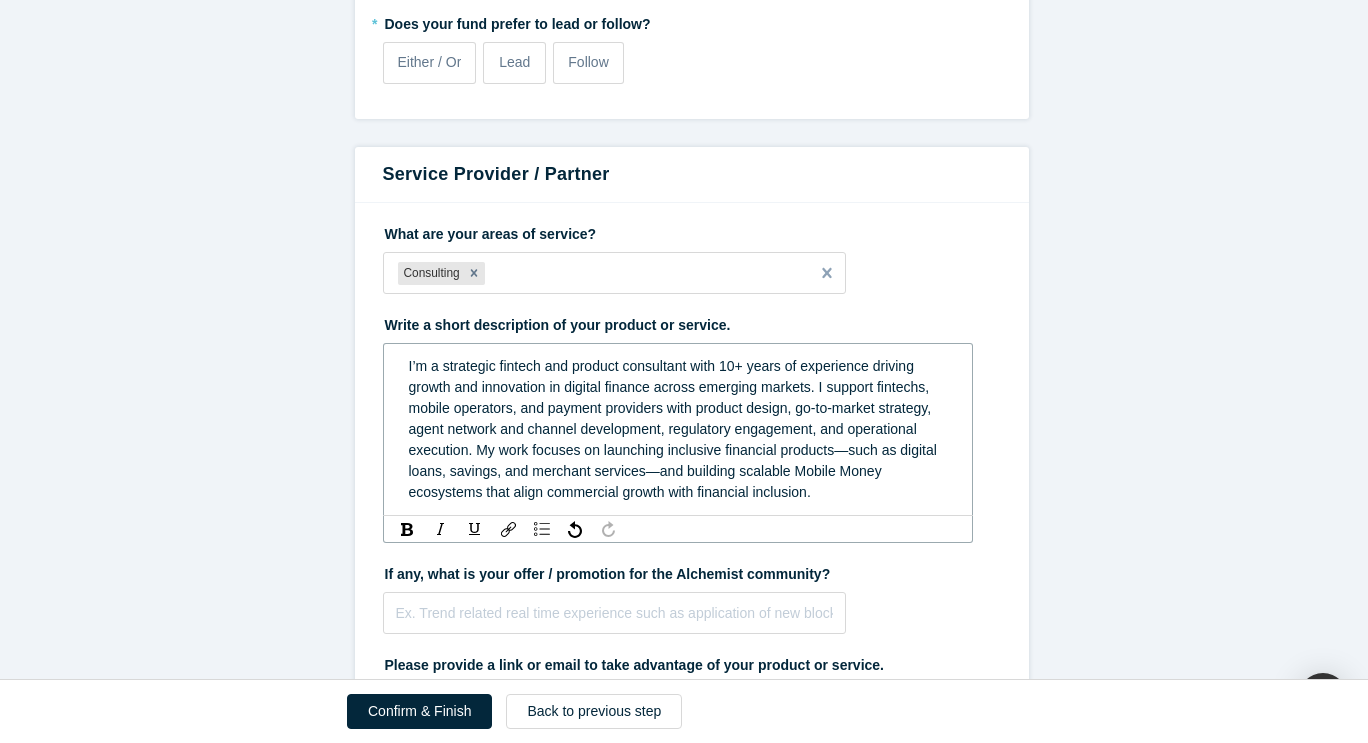 scroll, scrollTop: 5438, scrollLeft: 0, axis: vertical 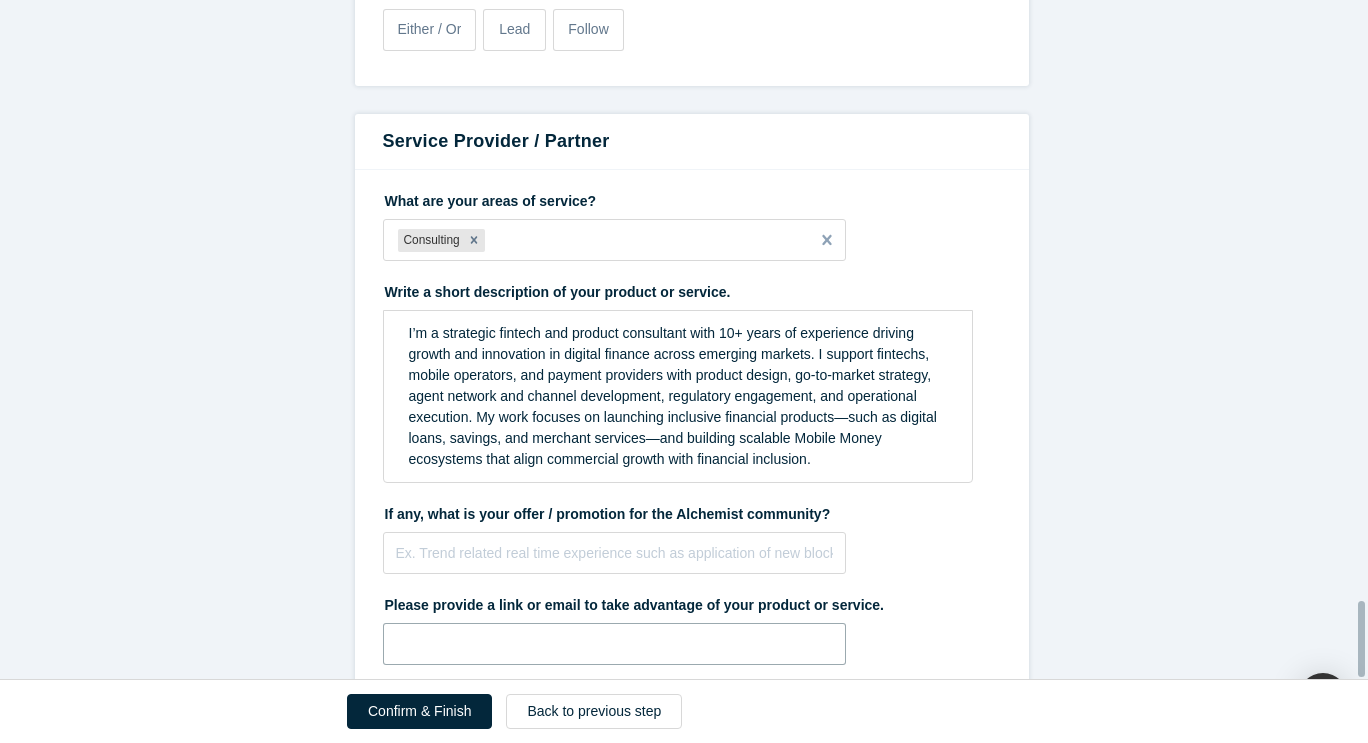 click at bounding box center [615, 644] 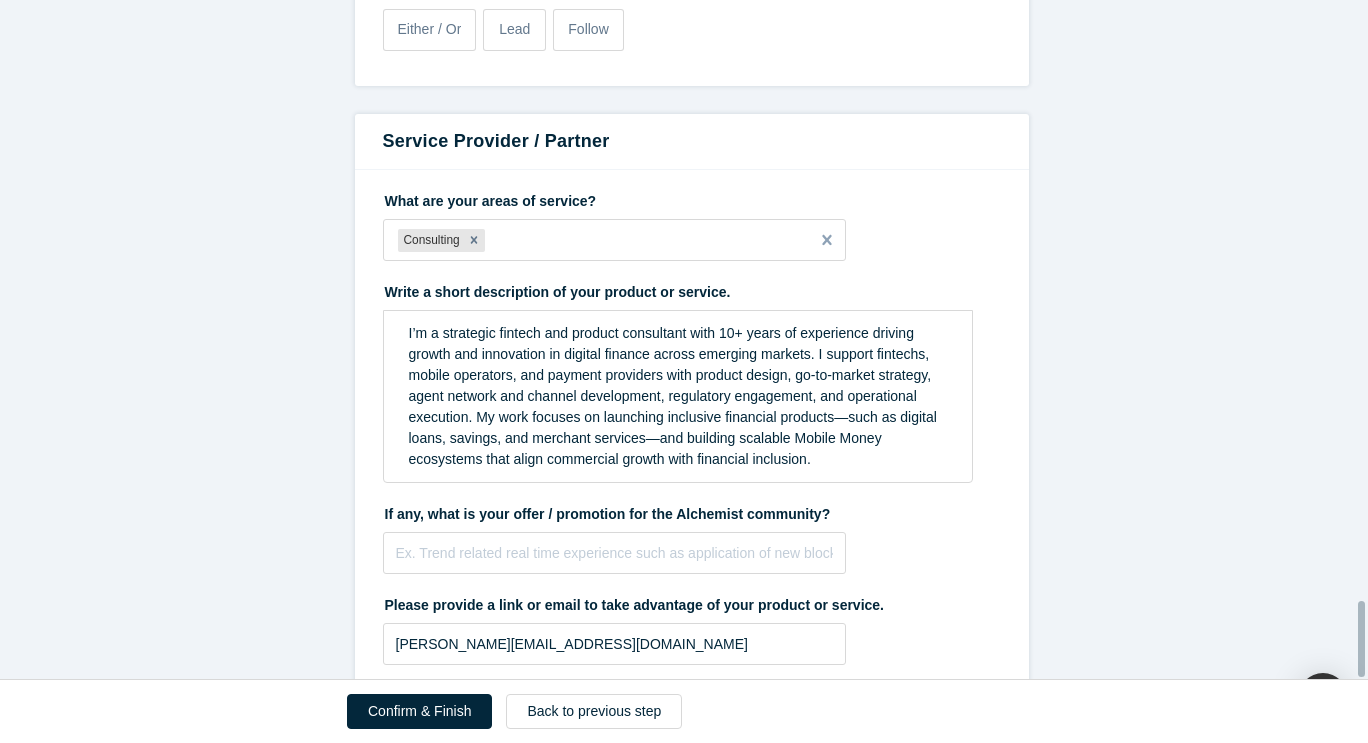 click on "If any, what is your offer / promotion for the Alchemist community?" at bounding box center [692, 511] 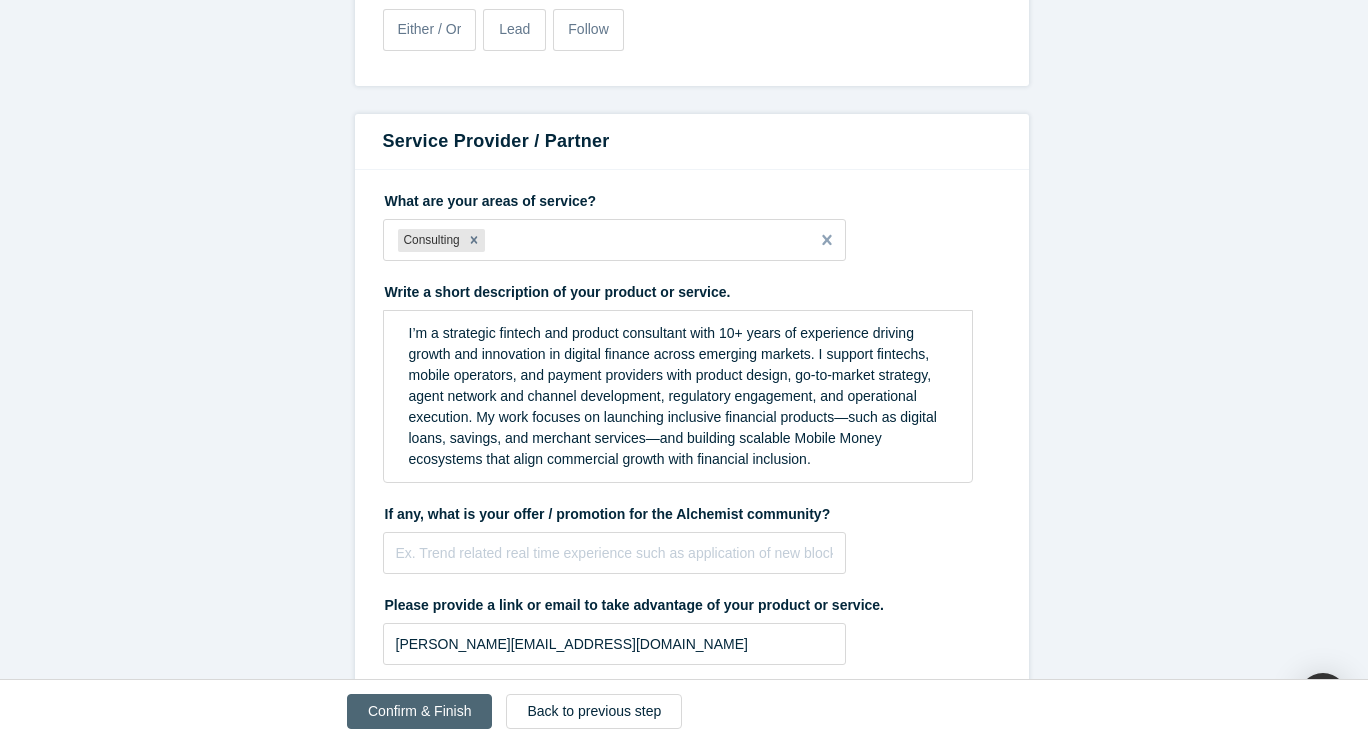 click on "Confirm & Finish" at bounding box center (419, 711) 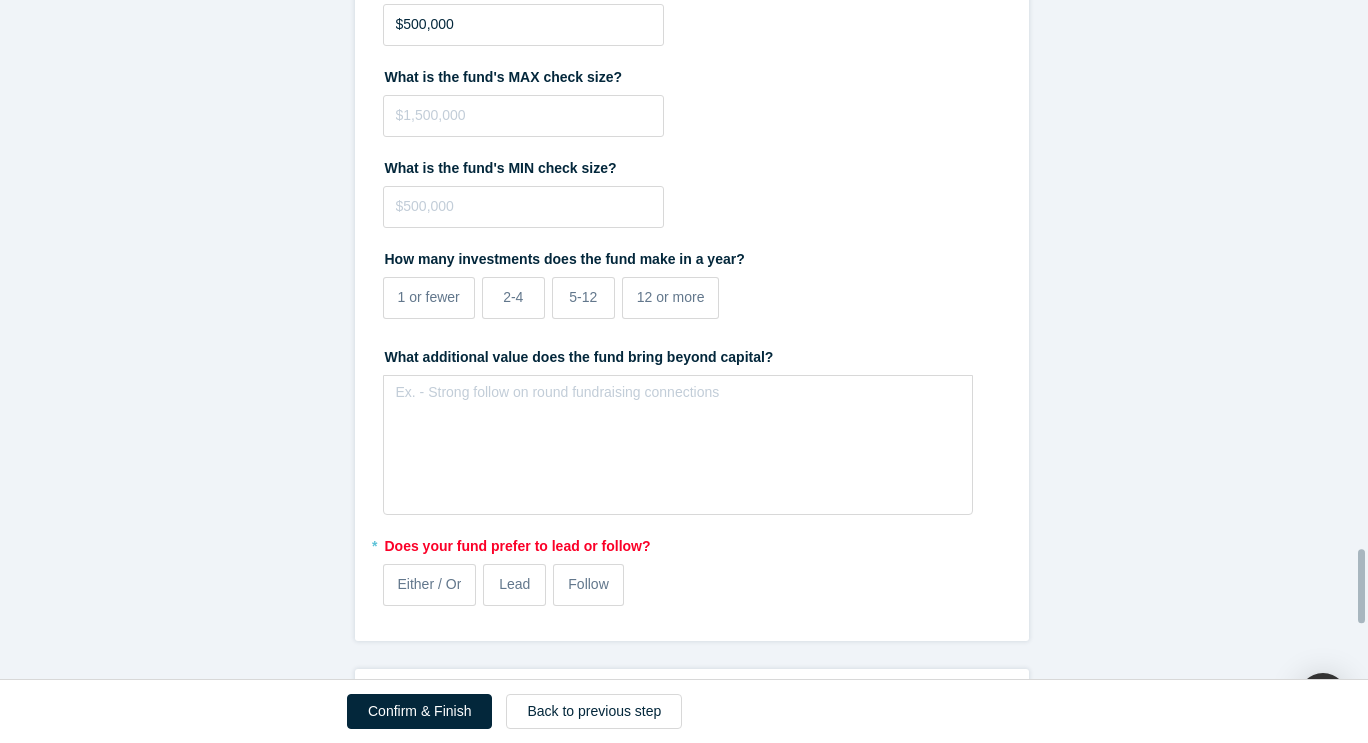 scroll, scrollTop: 5200, scrollLeft: 0, axis: vertical 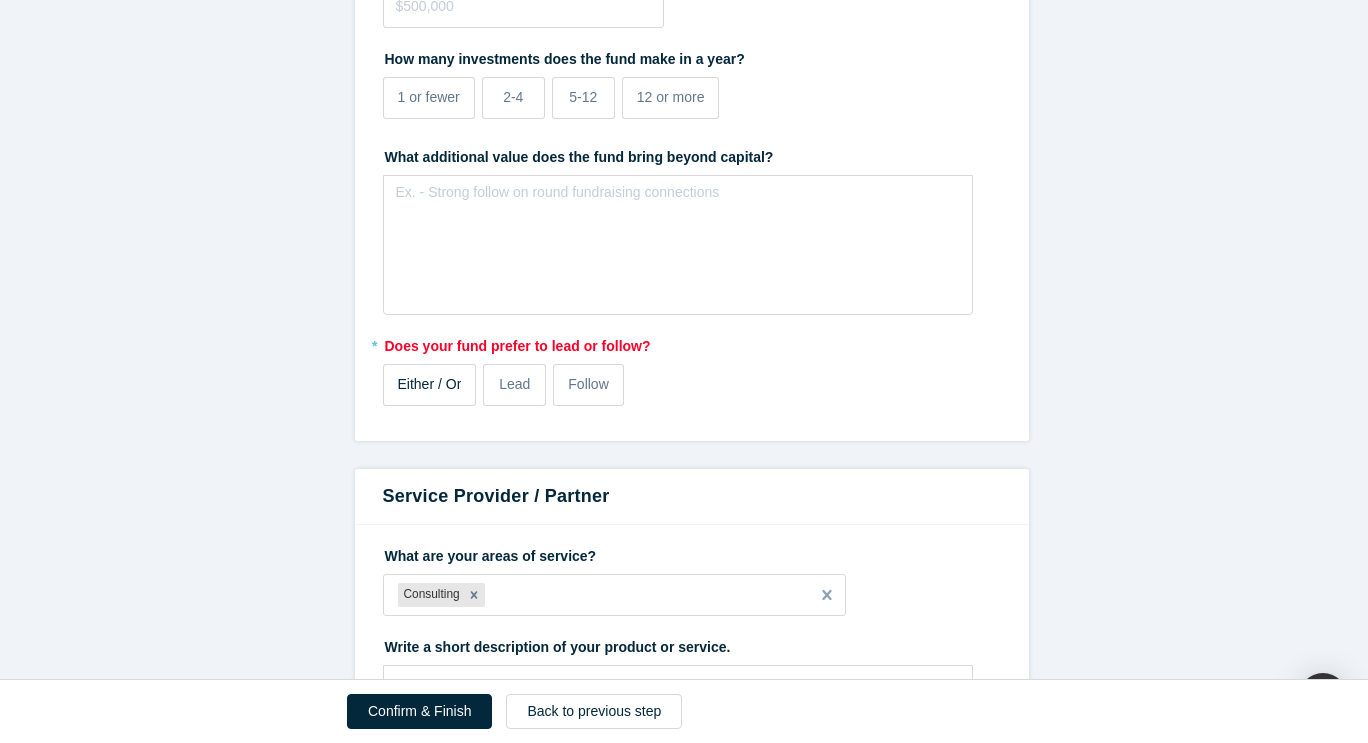 click on "Either / Or" at bounding box center [430, 384] 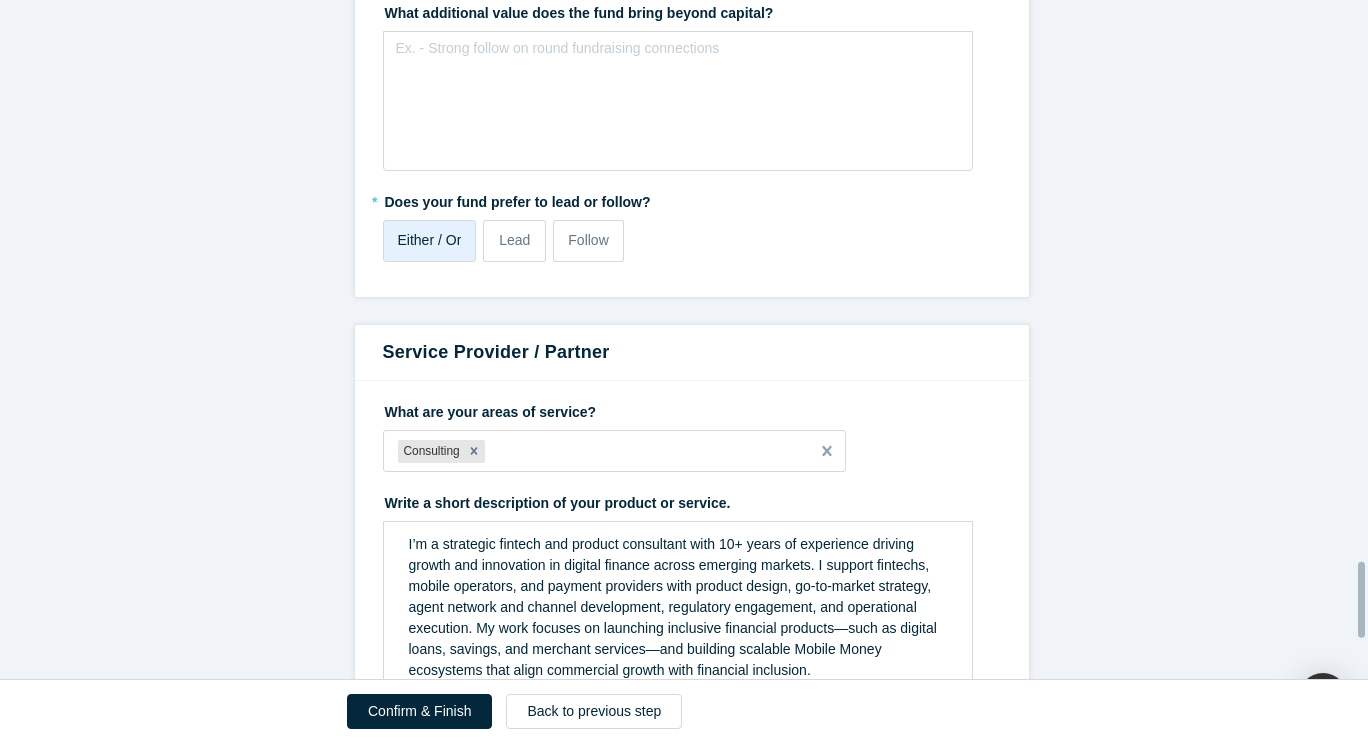 scroll, scrollTop: 5056, scrollLeft: 0, axis: vertical 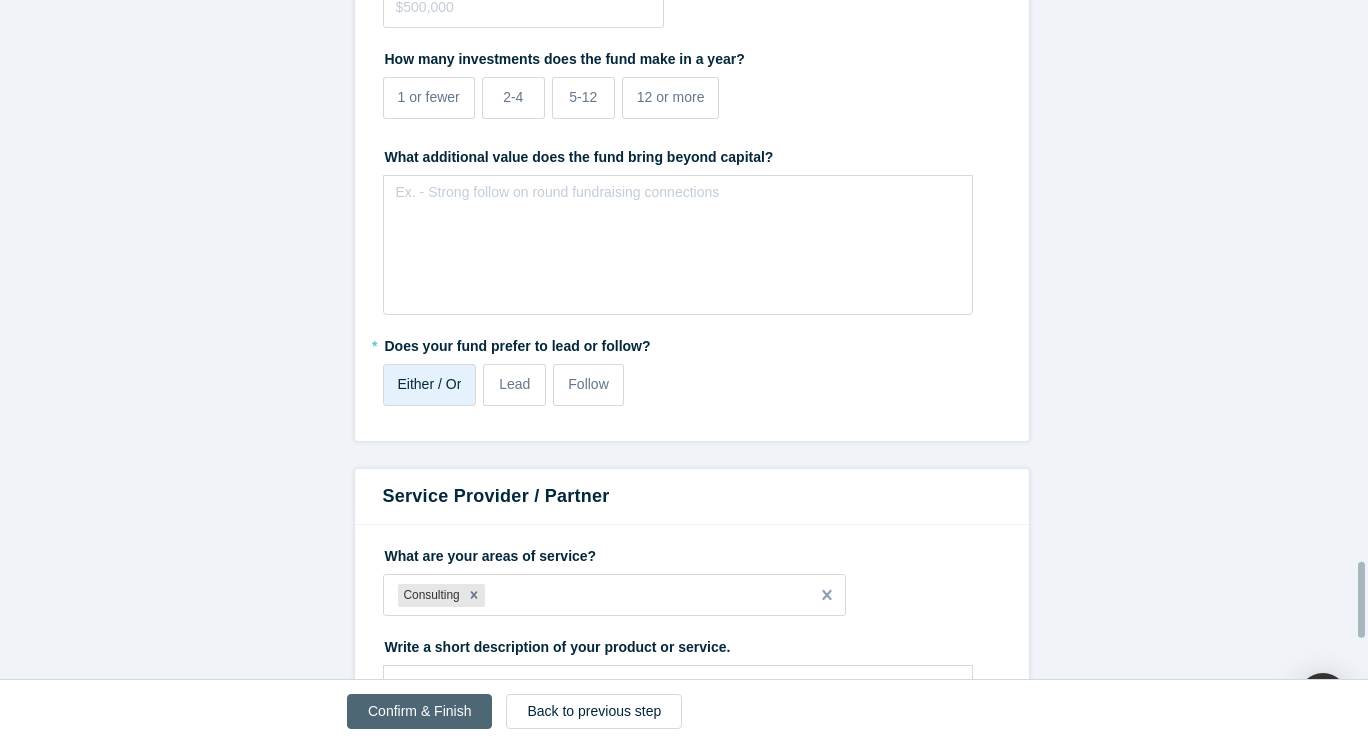 click on "Confirm & Finish" at bounding box center [419, 711] 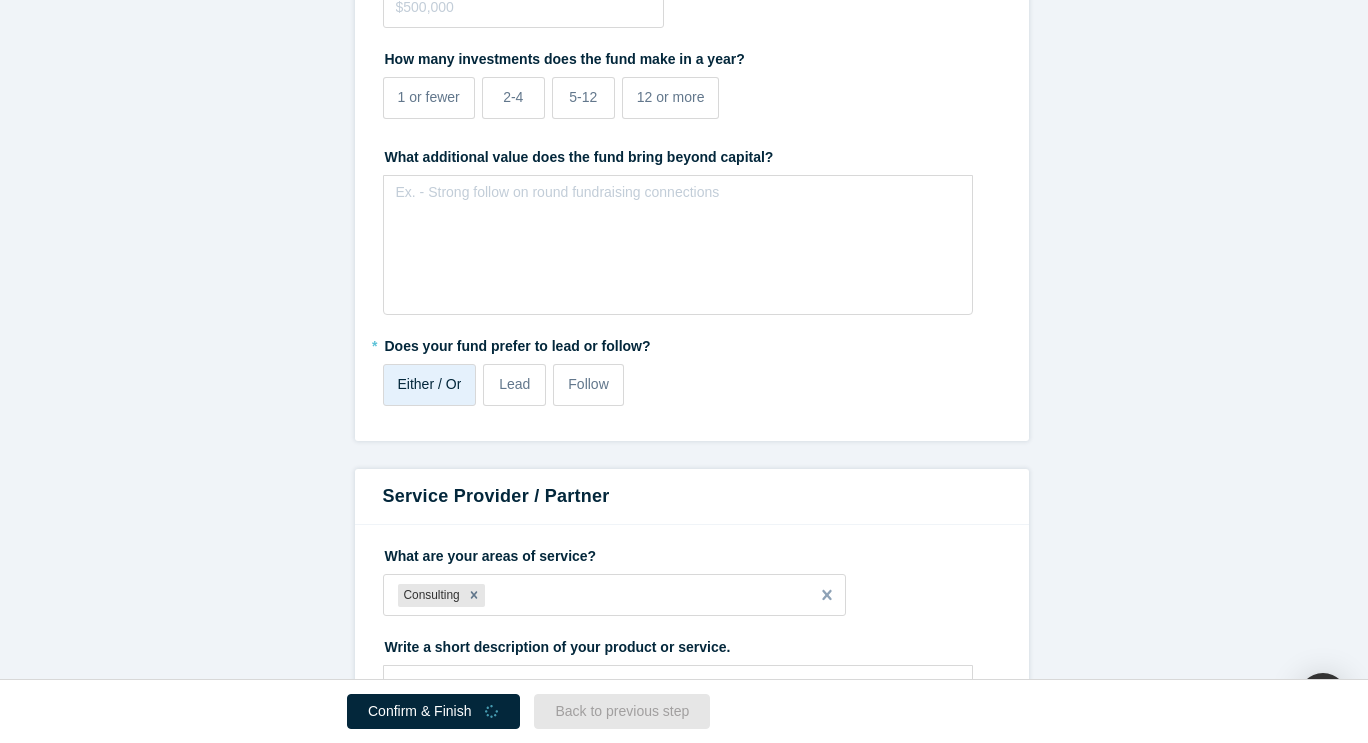 type 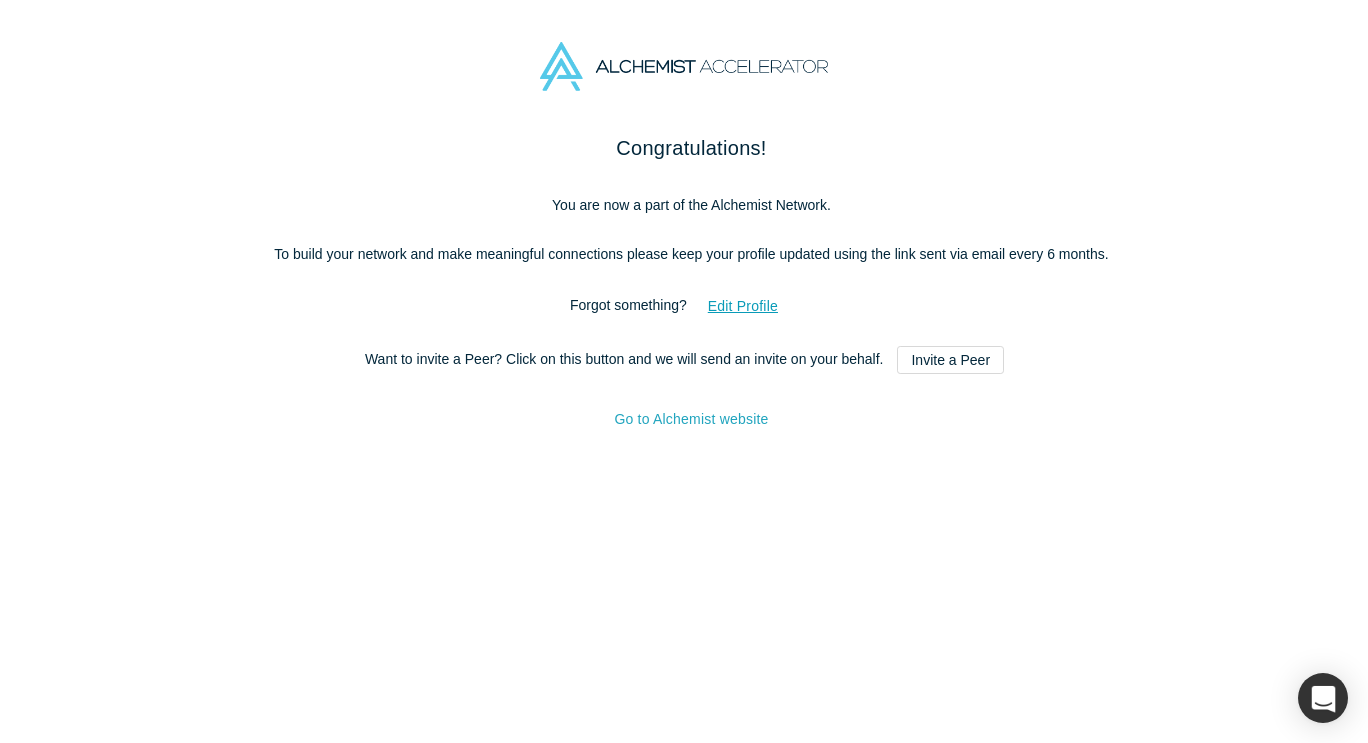 click on "Go to Alchemist website" at bounding box center (691, 419) 